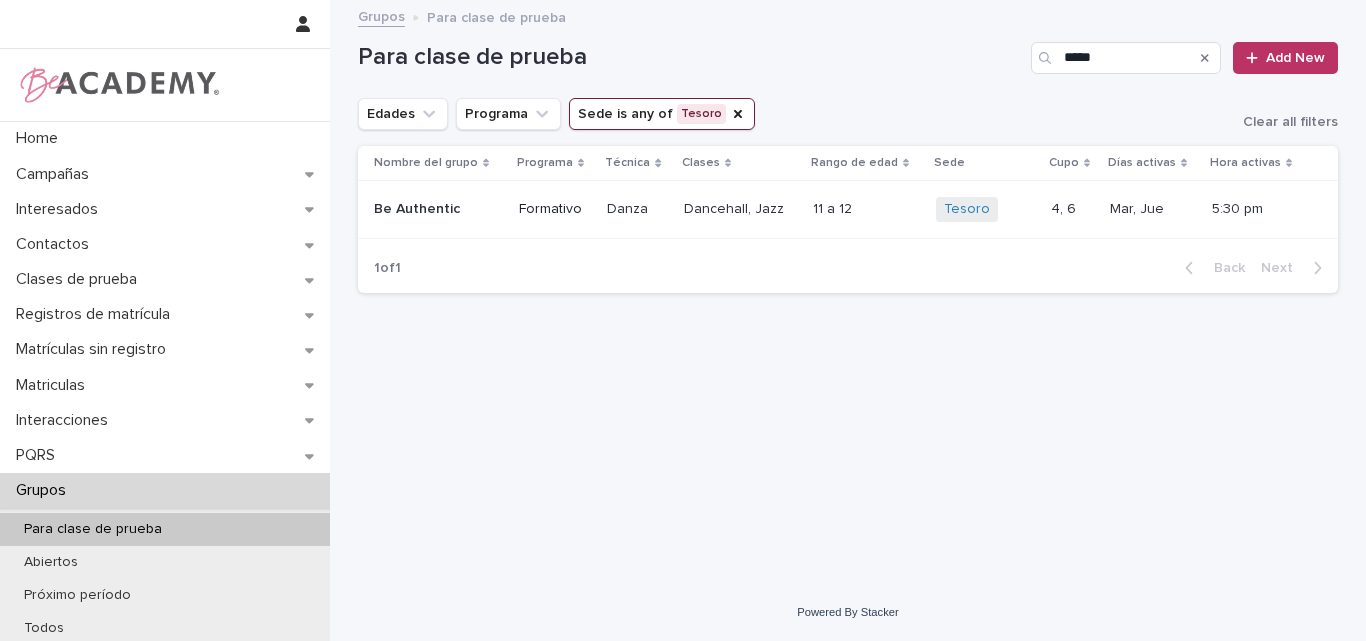 click 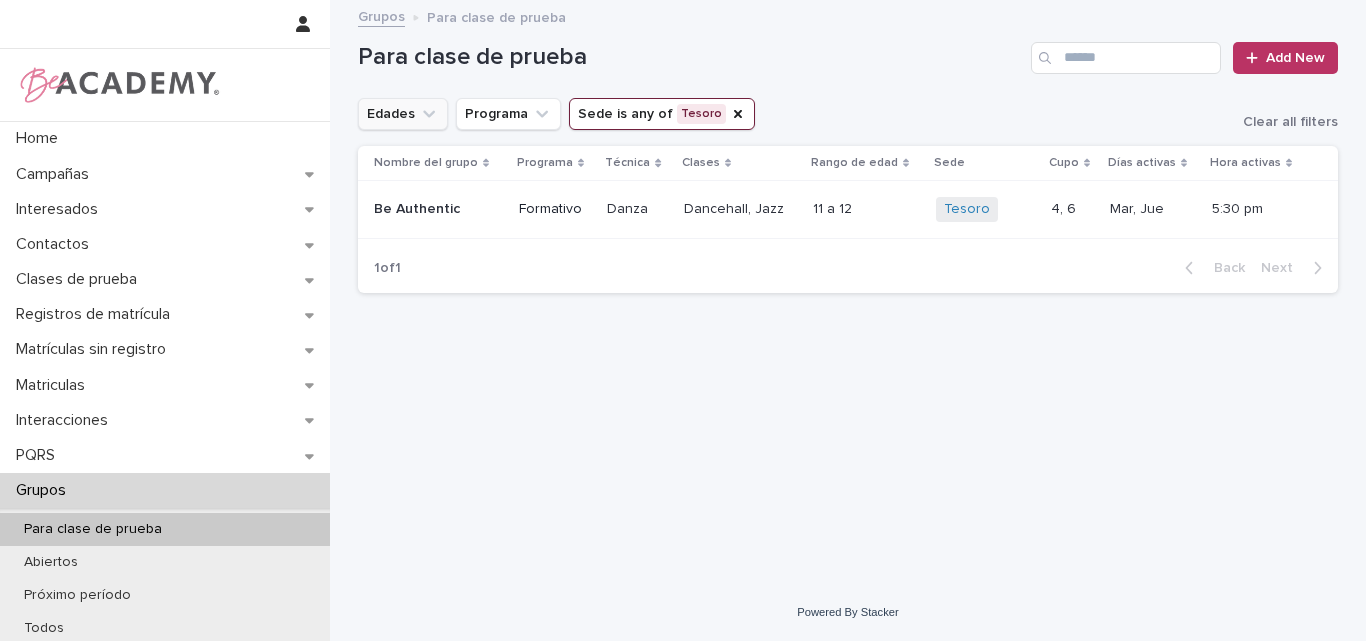 scroll, scrollTop: 0, scrollLeft: 0, axis: both 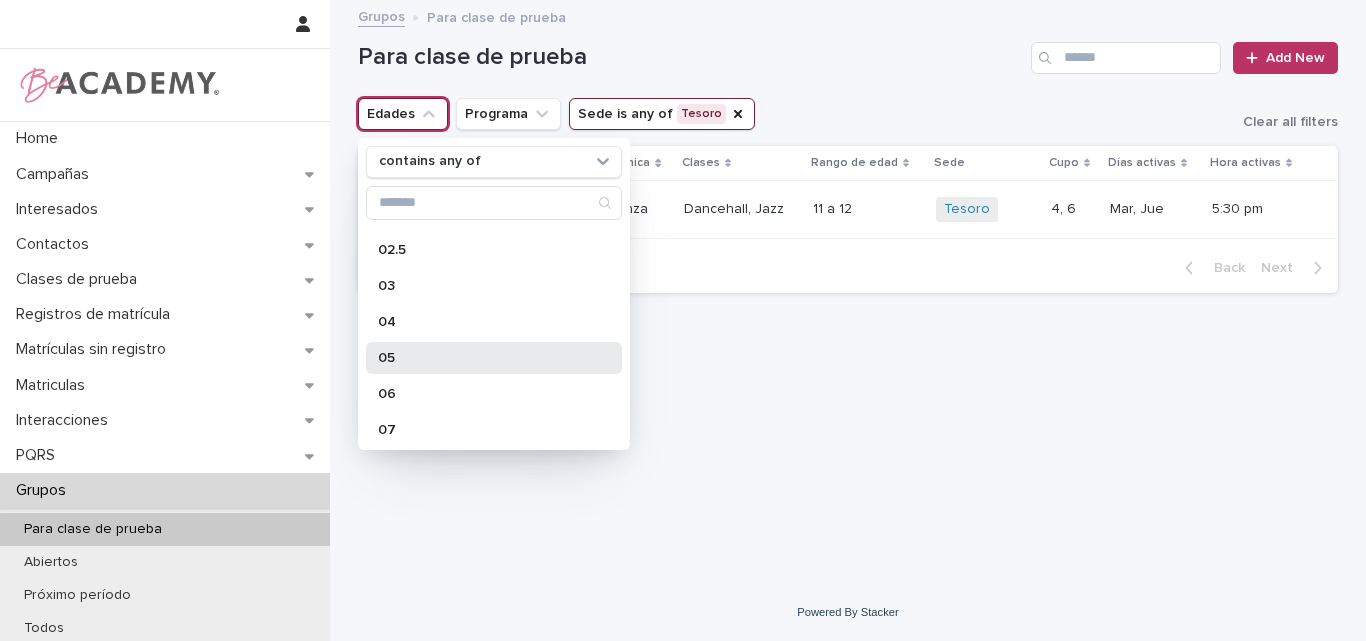 click on "05" at bounding box center (494, 358) 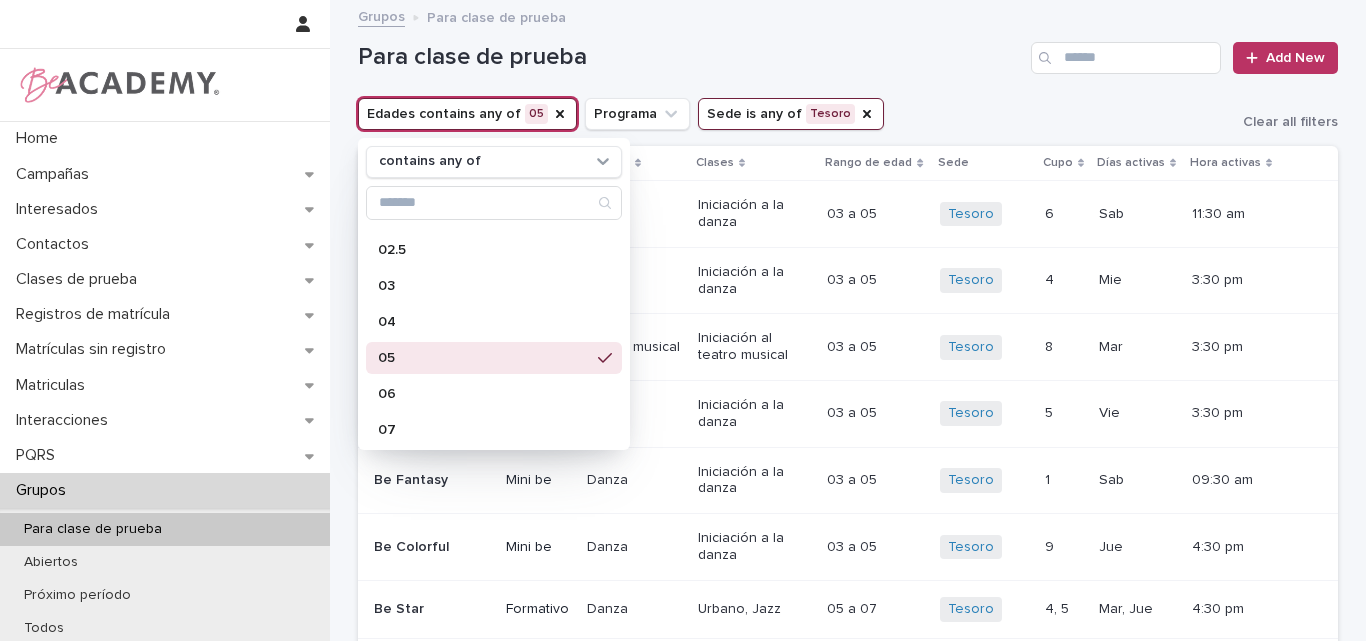 click on "Para clase de prueba Add New" at bounding box center [848, 50] 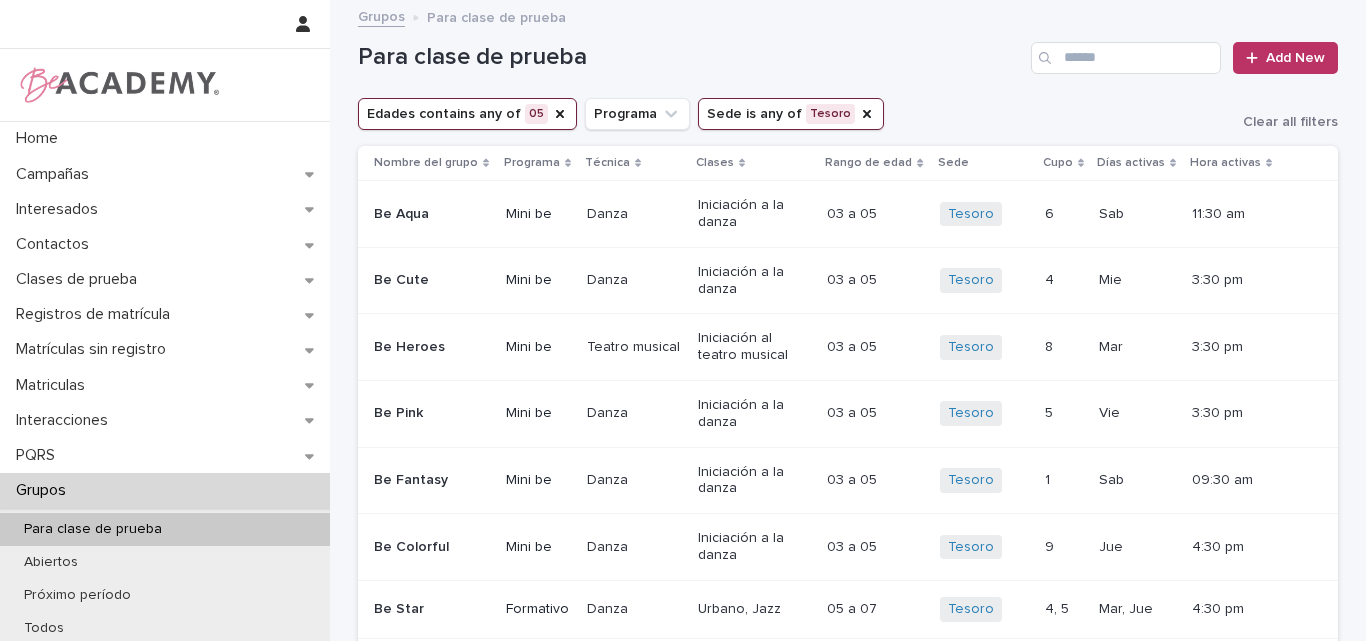 click on "Be Pink" at bounding box center [429, 413] 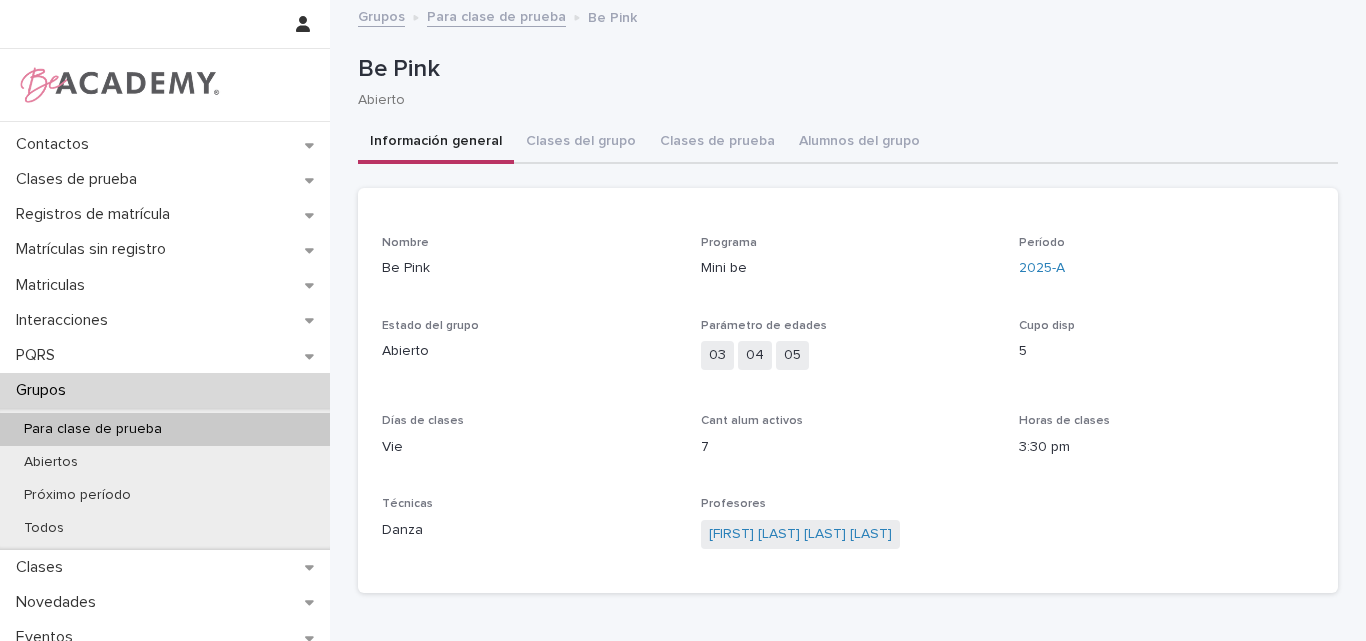 scroll, scrollTop: 0, scrollLeft: 0, axis: both 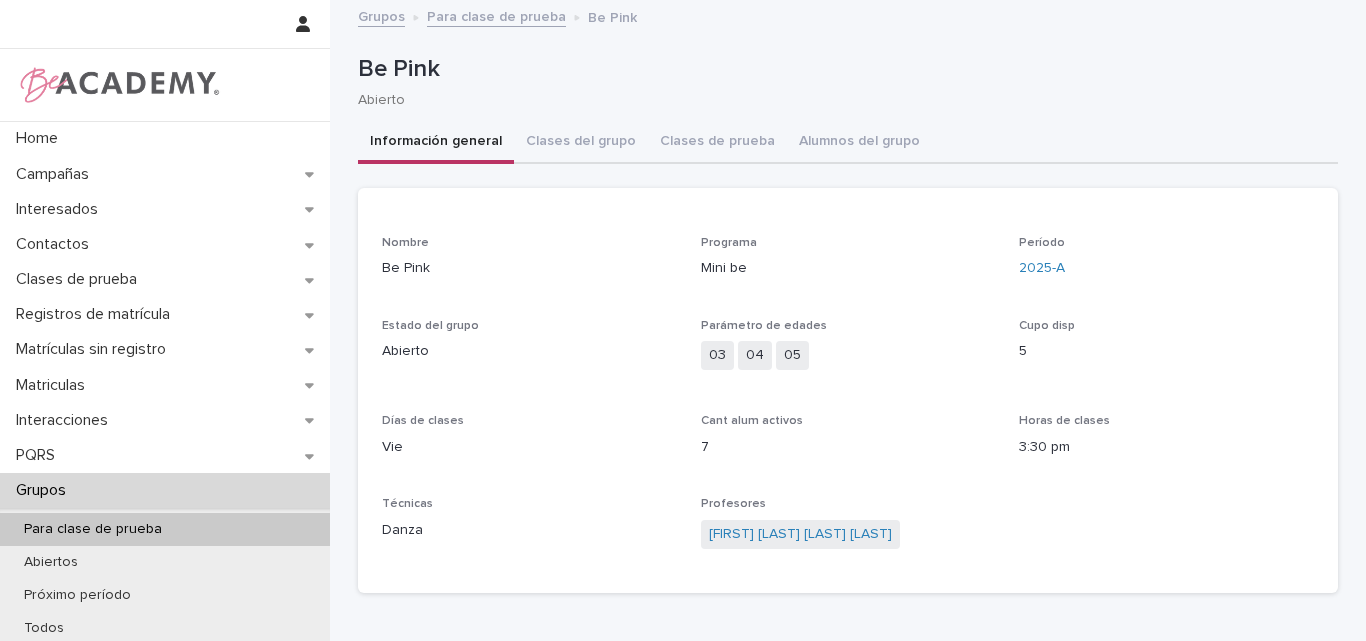 click on "Para clase de prueba" at bounding box center [93, 529] 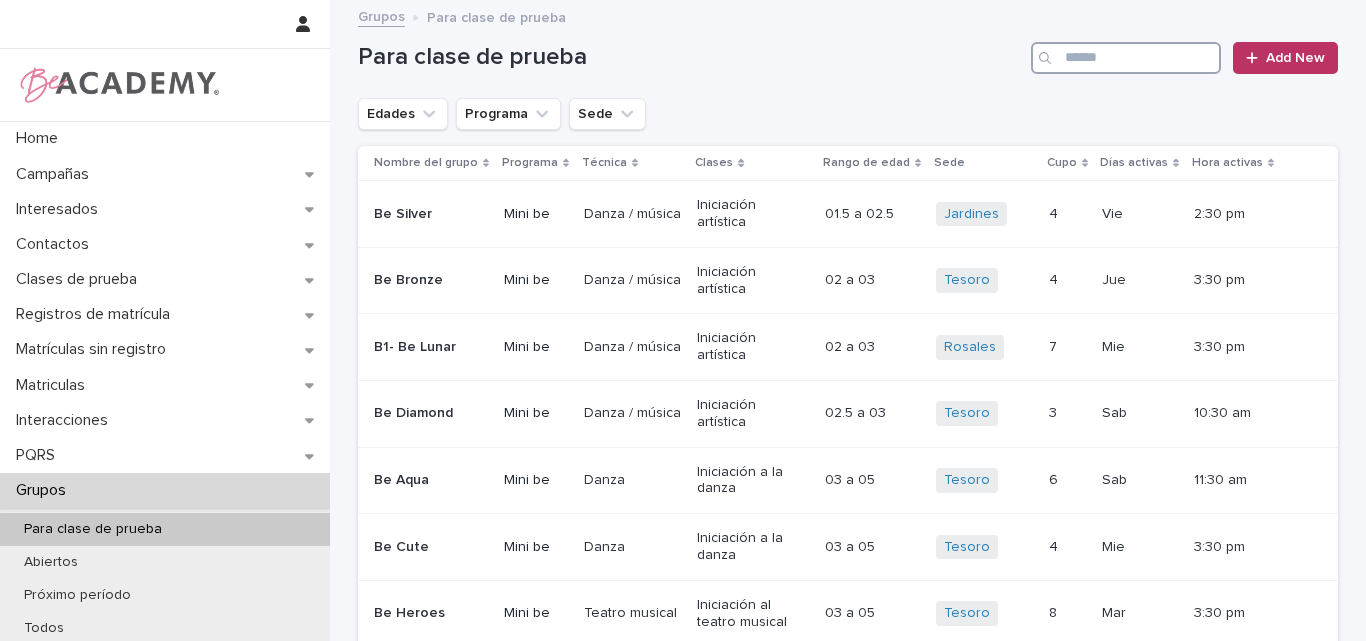 click at bounding box center (1126, 58) 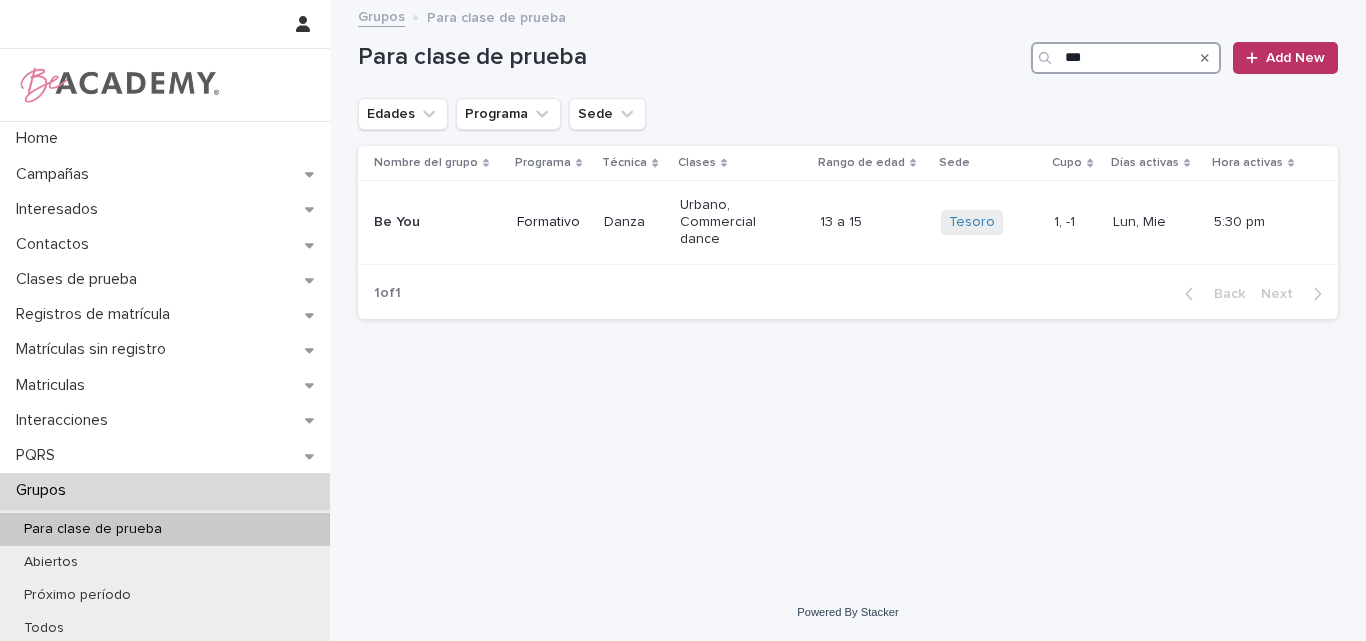 type on "***" 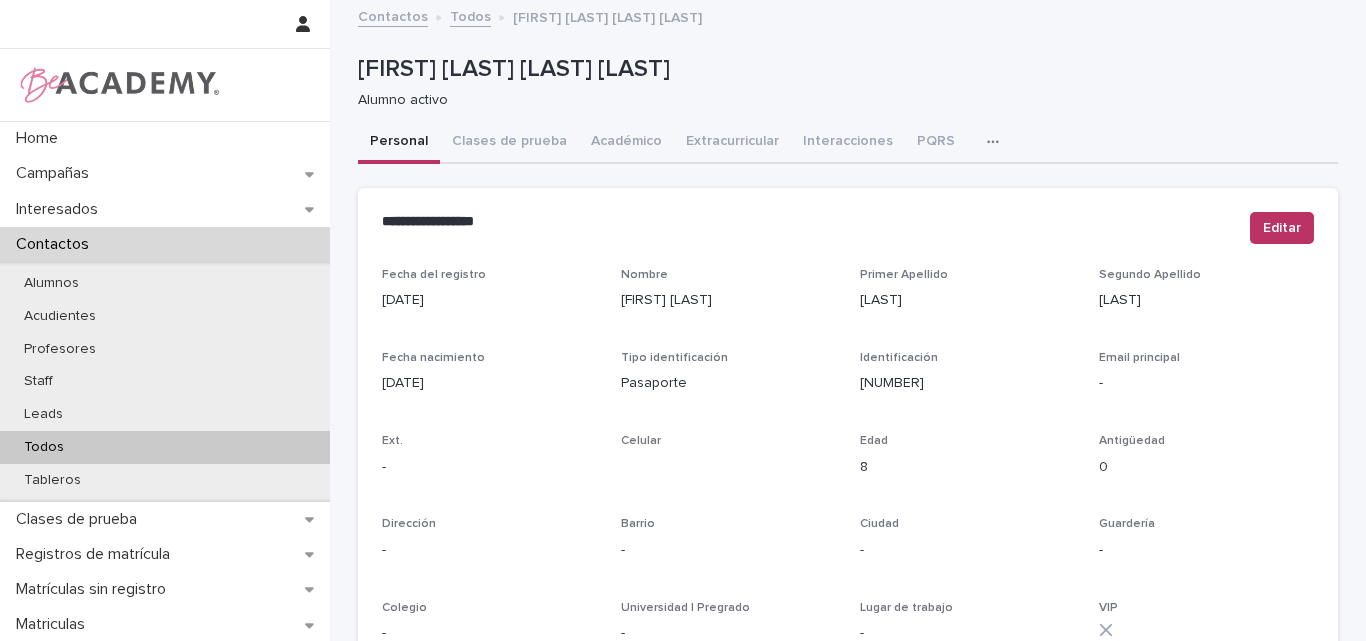 scroll, scrollTop: 0, scrollLeft: 0, axis: both 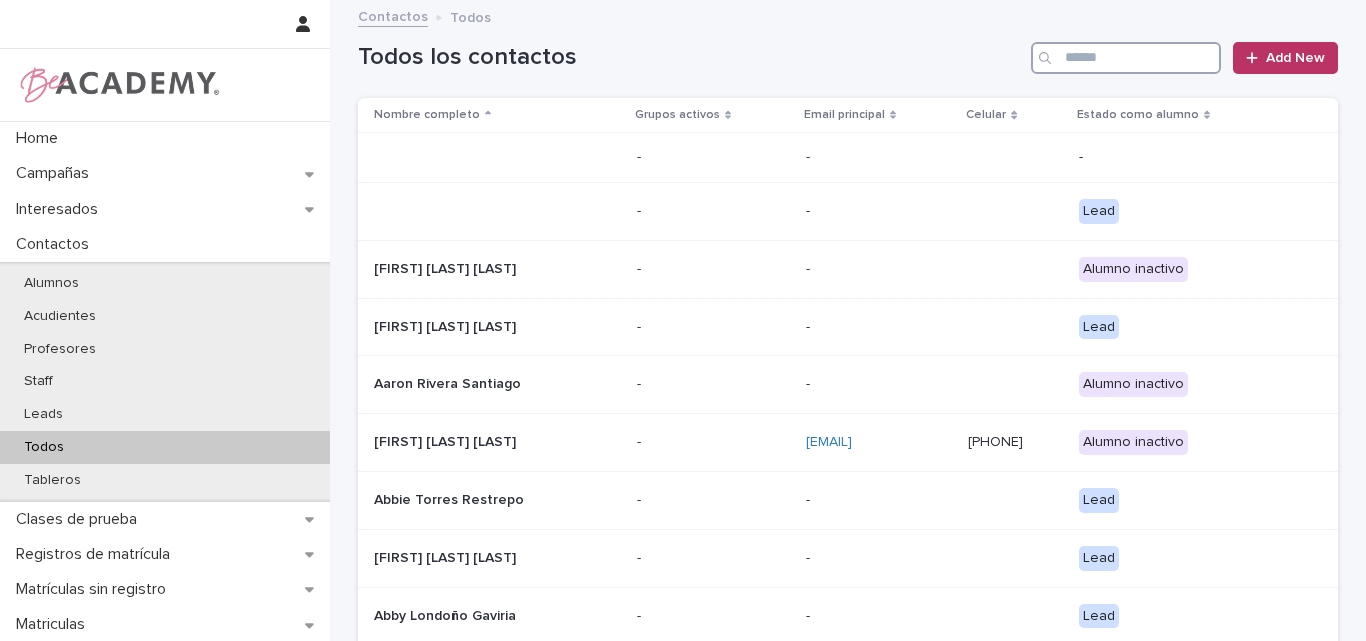 click at bounding box center (1126, 58) 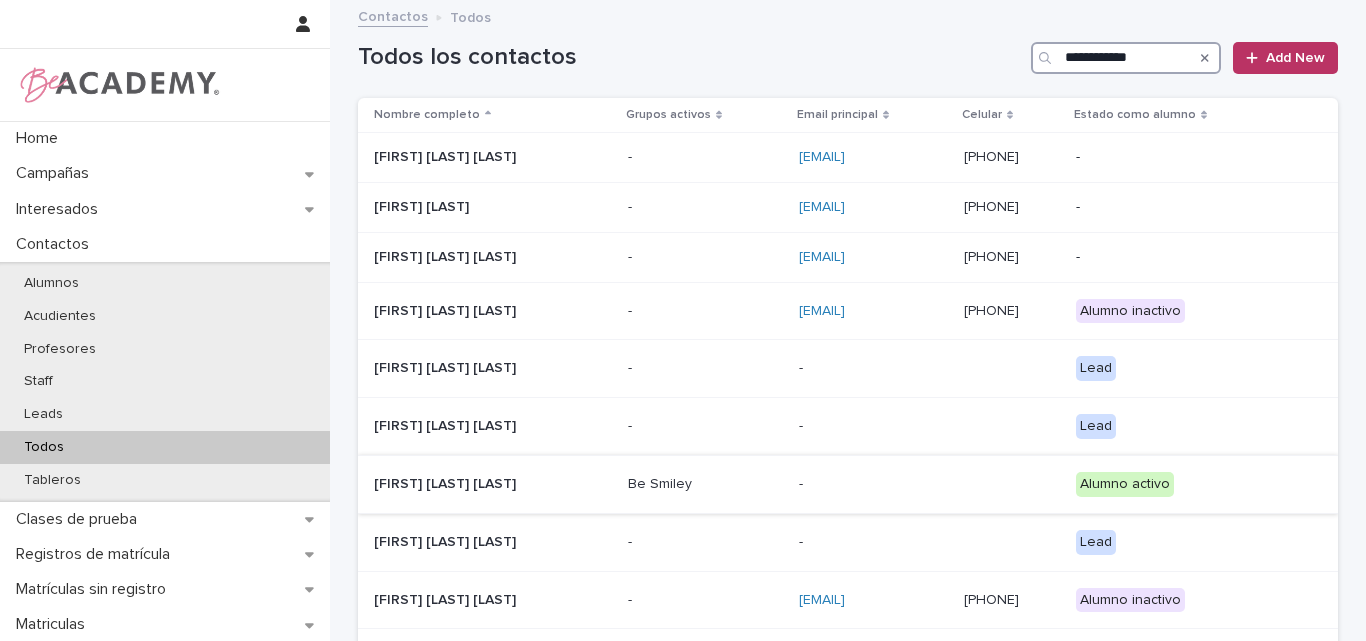 type on "**********" 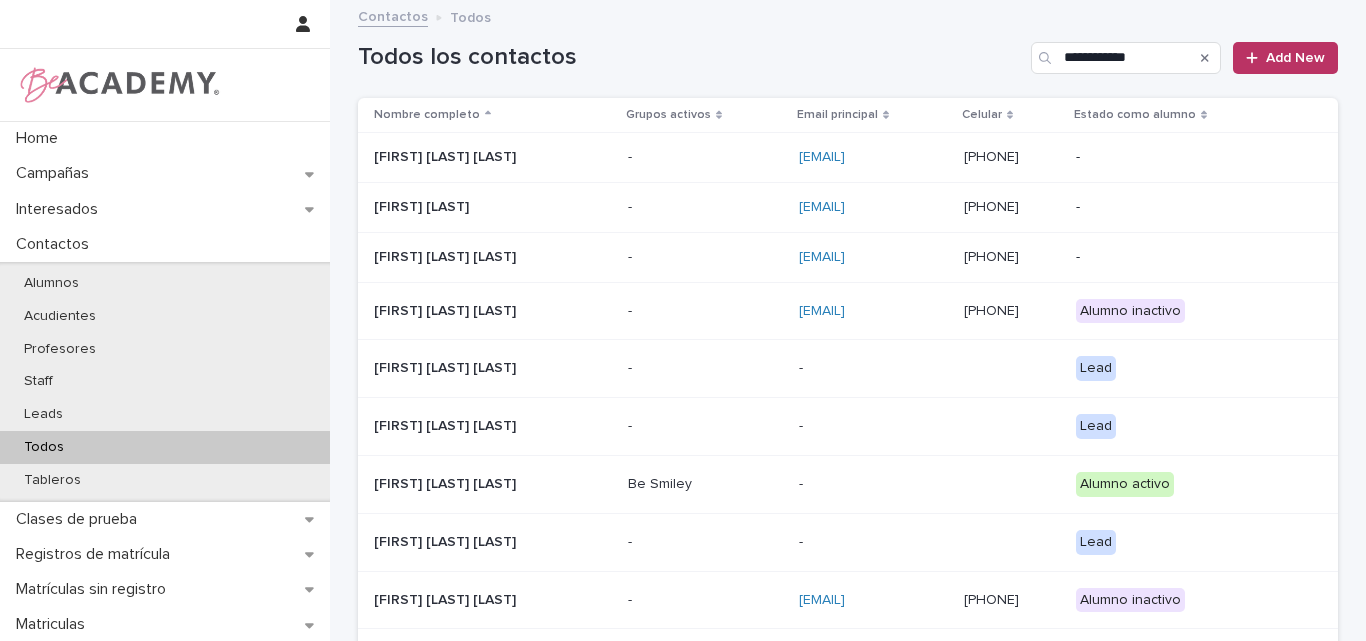 click on "Maria Paula Duran Bayona" at bounding box center (474, 484) 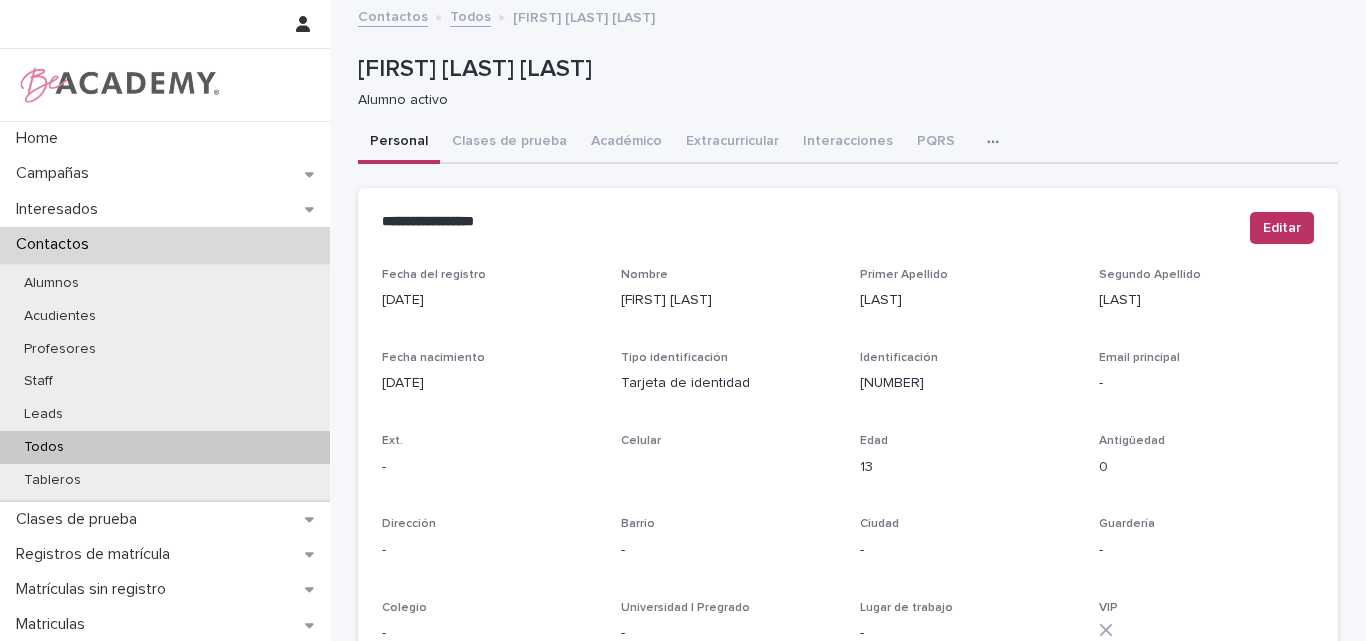 click on "Todos" at bounding box center (44, 447) 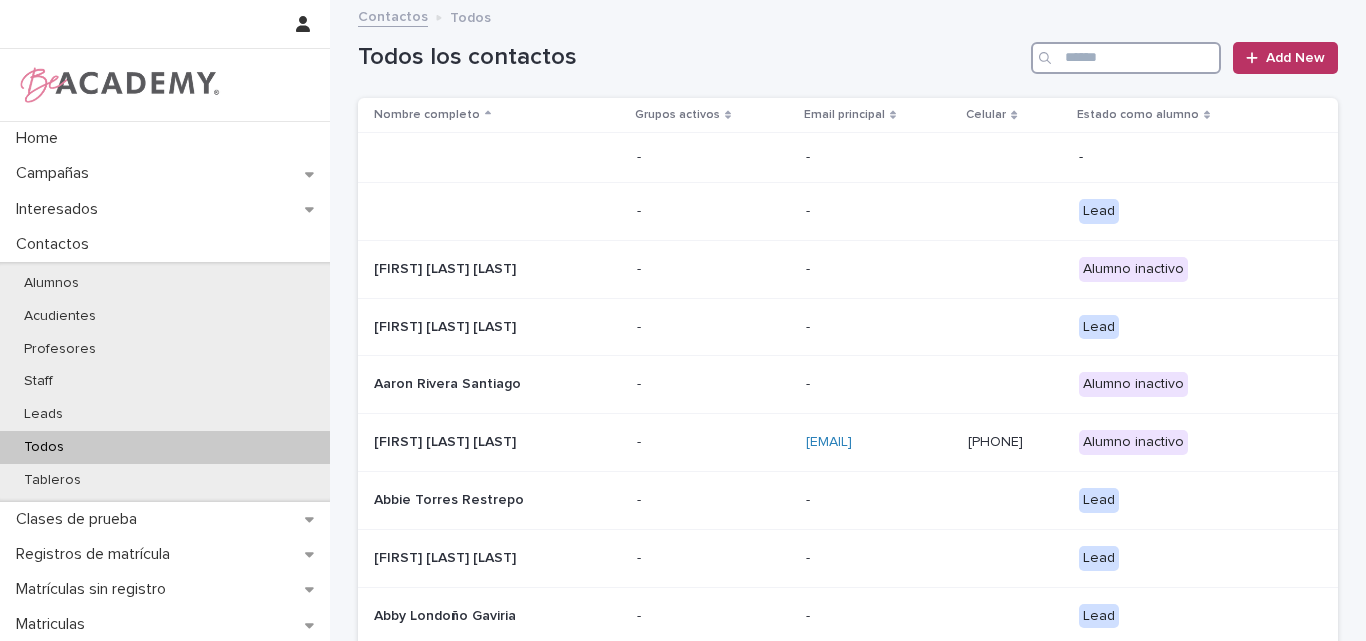 click at bounding box center [1126, 58] 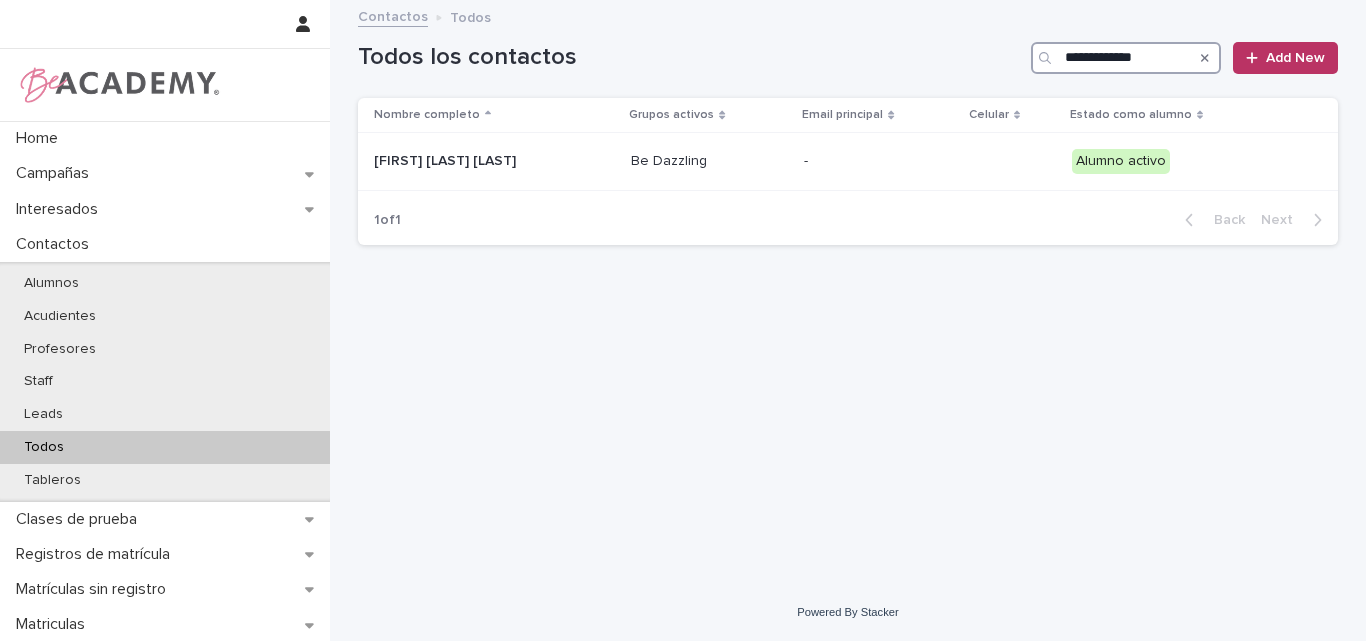 type on "**********" 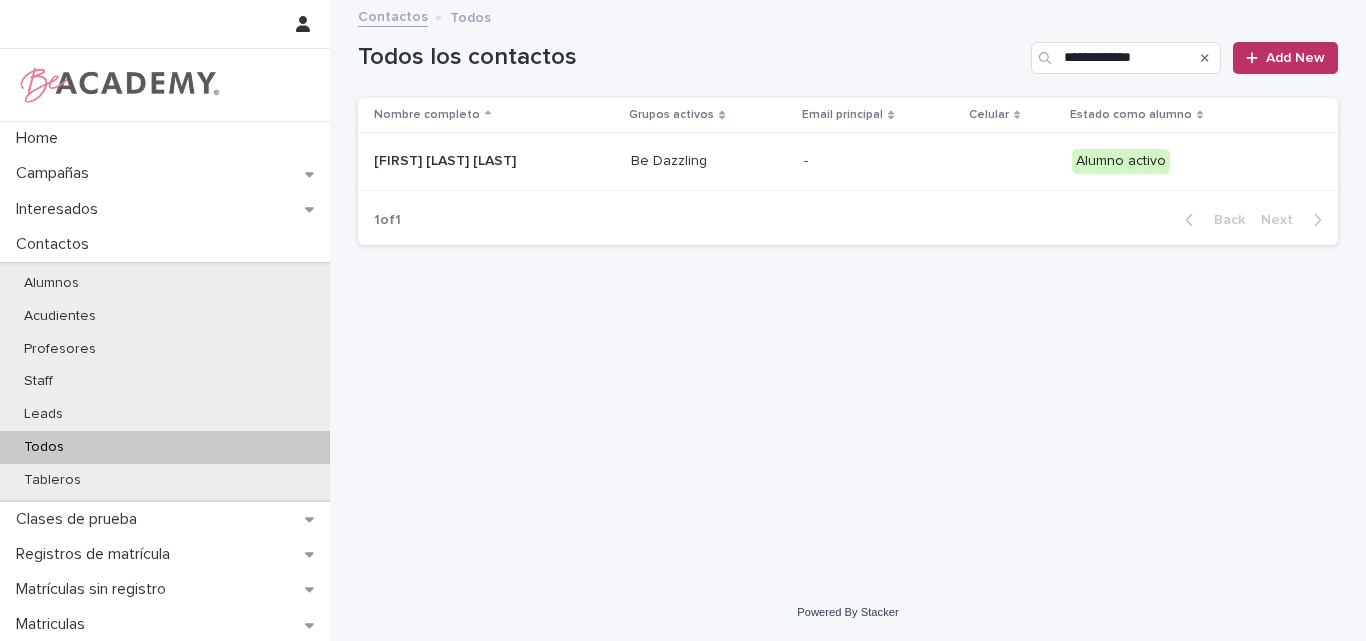 click on "Todos" at bounding box center [165, 447] 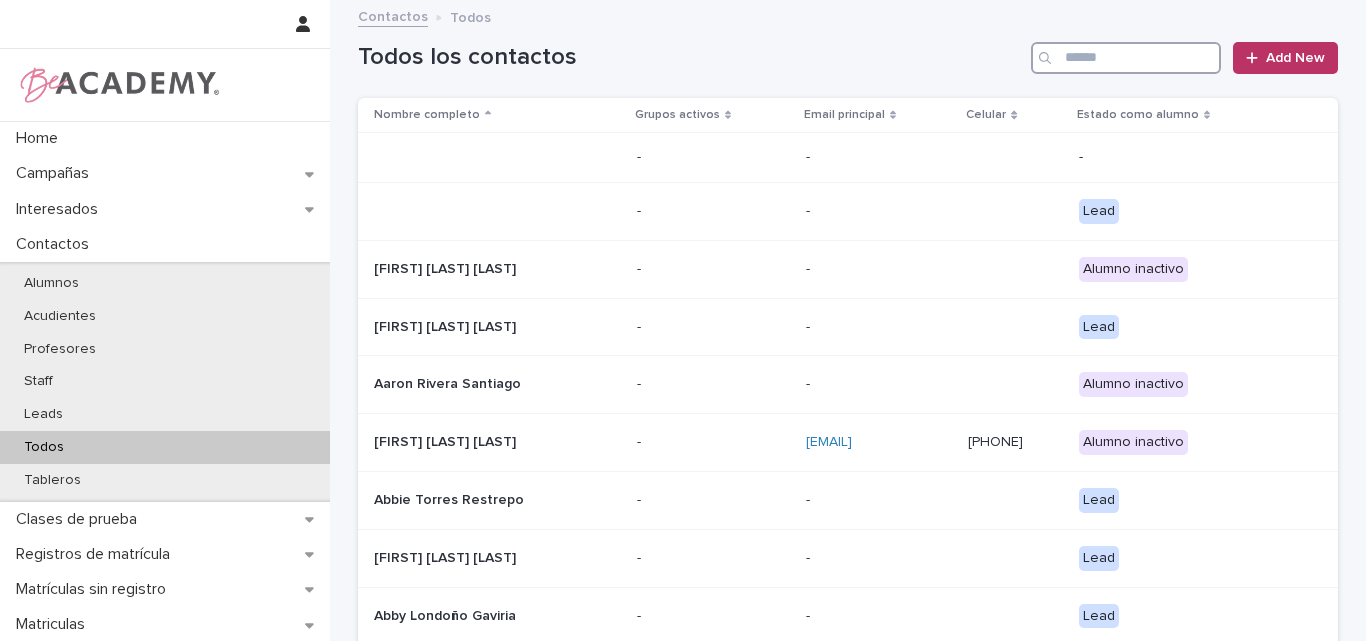 click at bounding box center [1126, 58] 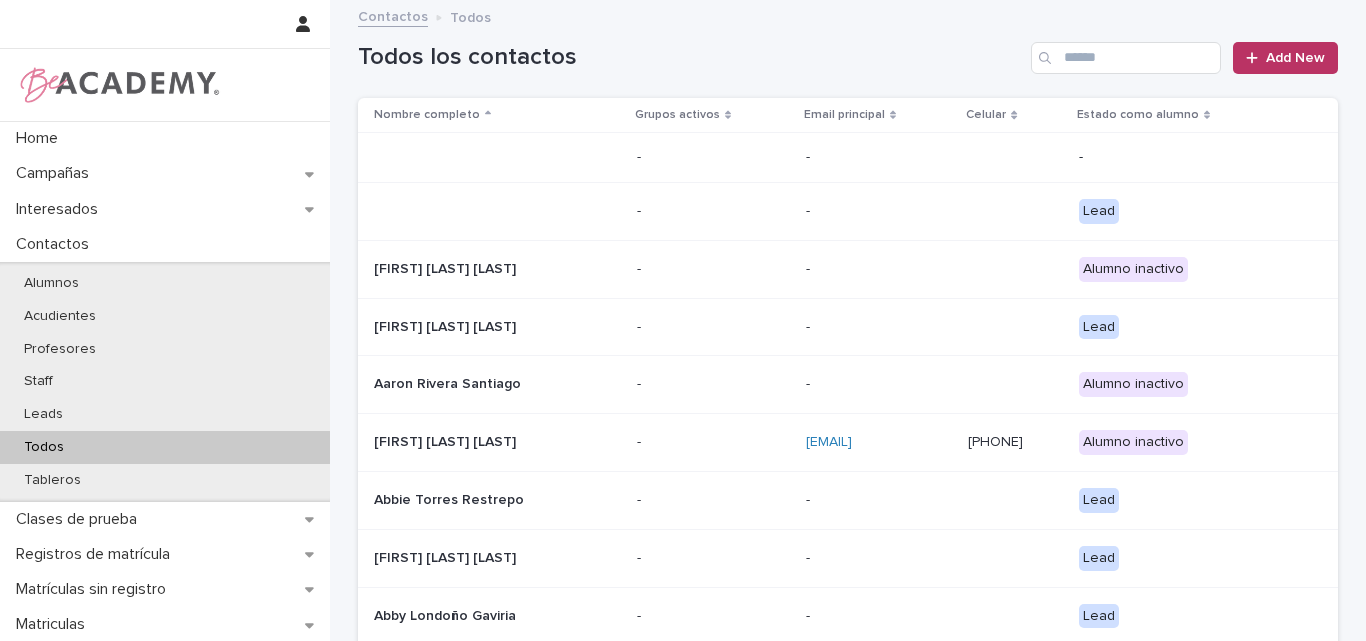 click on "Todos los contactos" at bounding box center [690, 57] 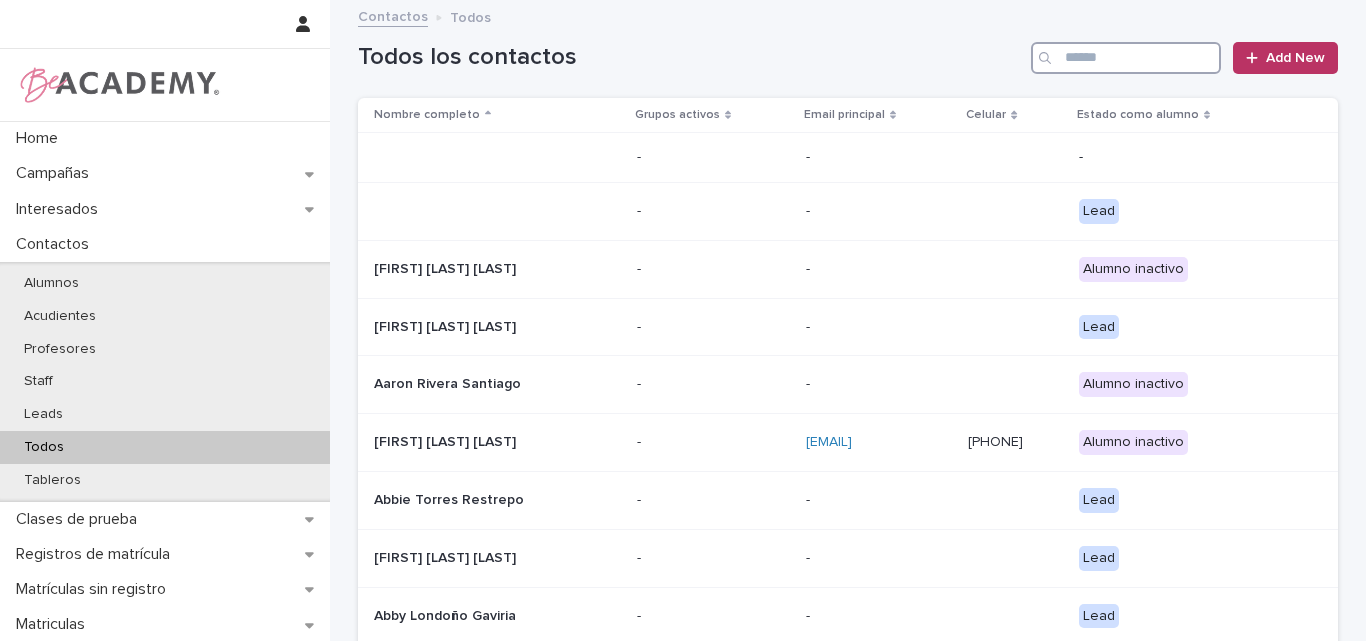 click at bounding box center [1126, 58] 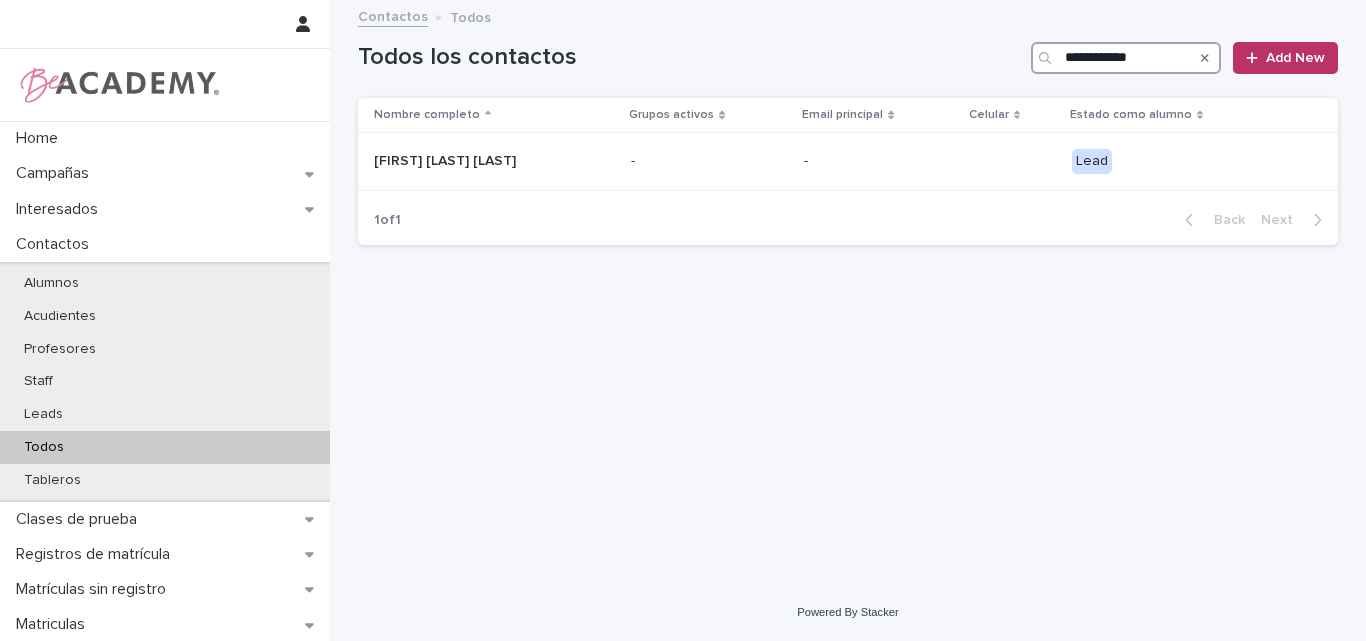 type on "**********" 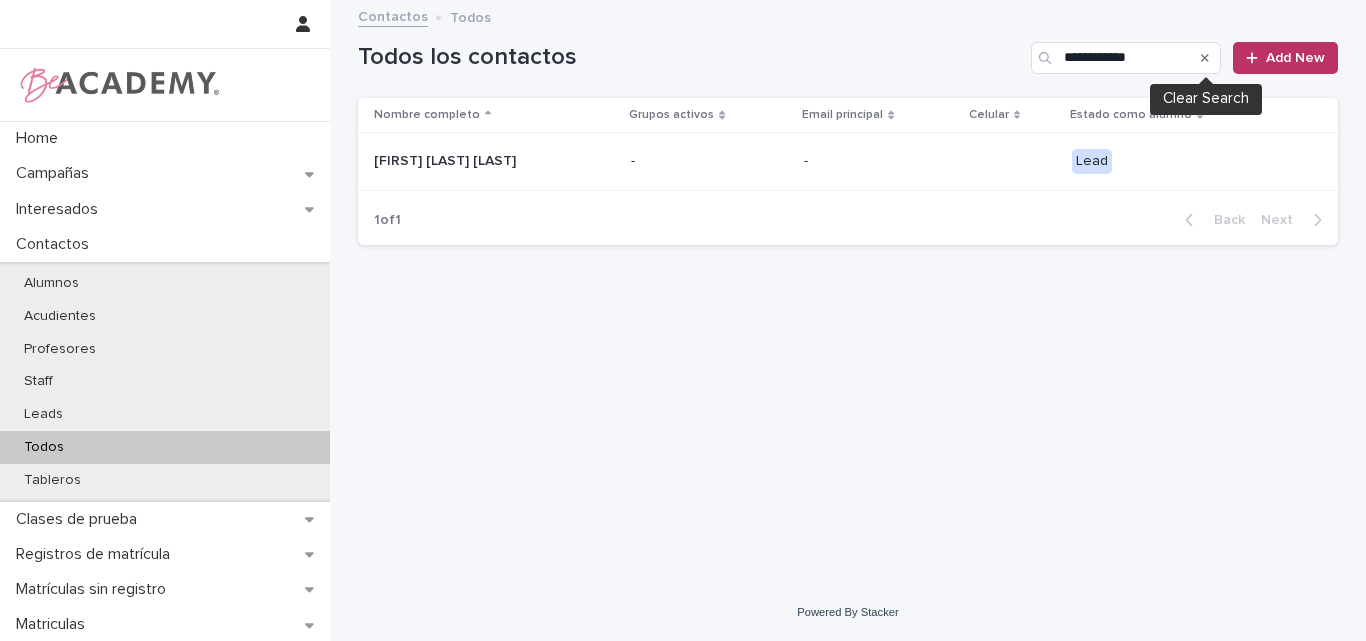 click 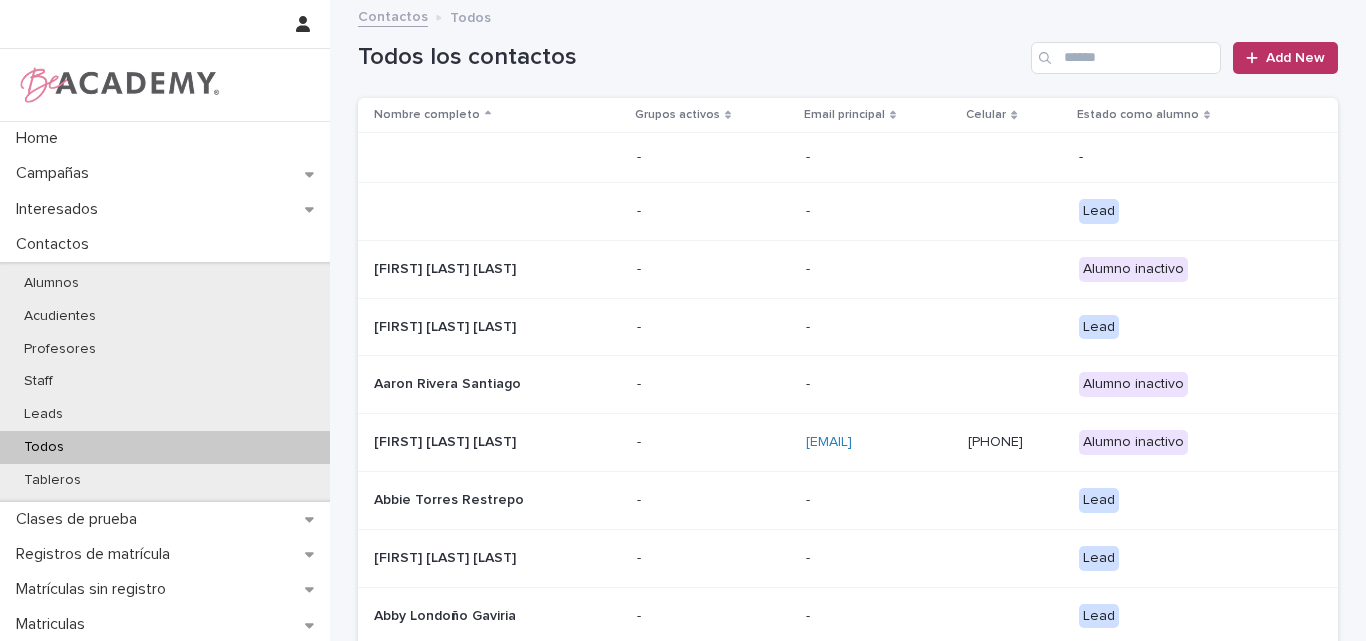 click on "Todos los contactos Add New" at bounding box center (848, 58) 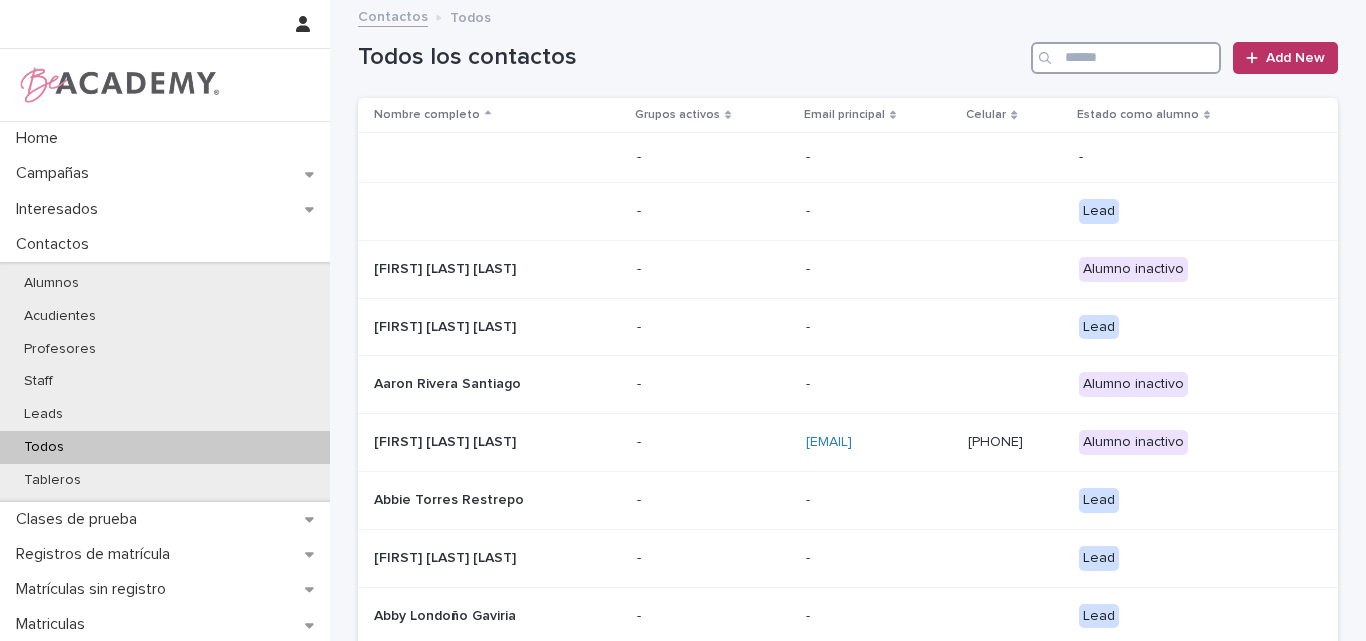 click at bounding box center (1126, 58) 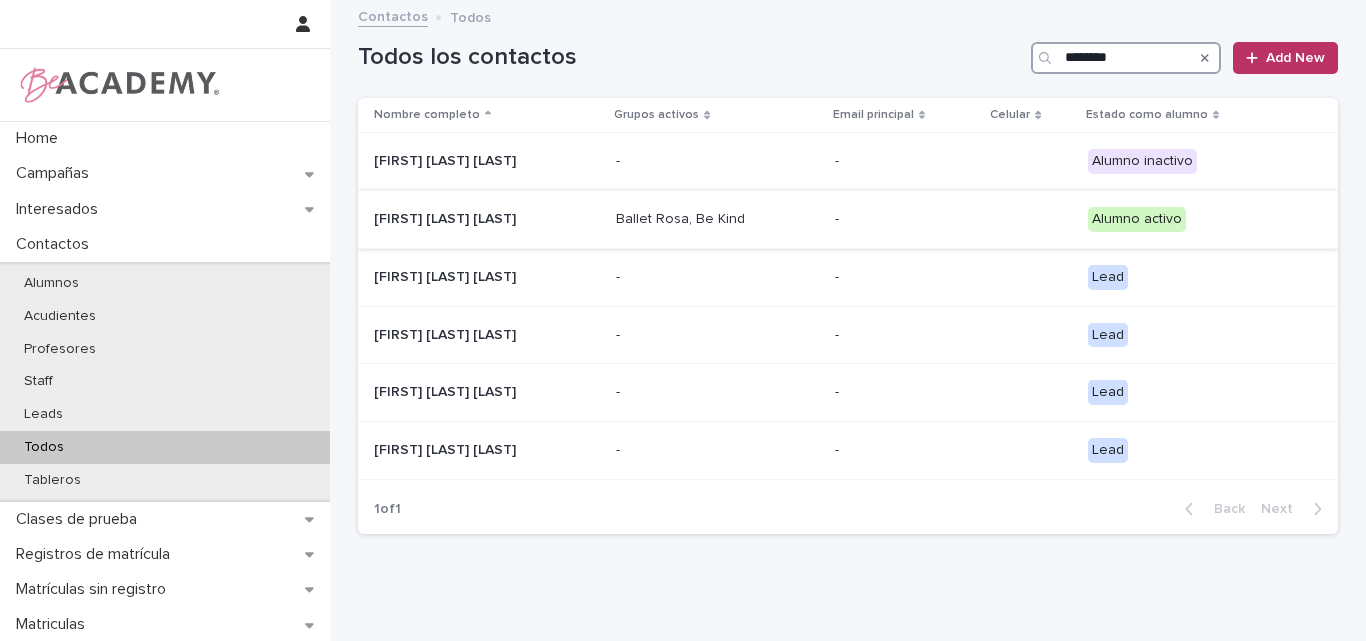 type on "********" 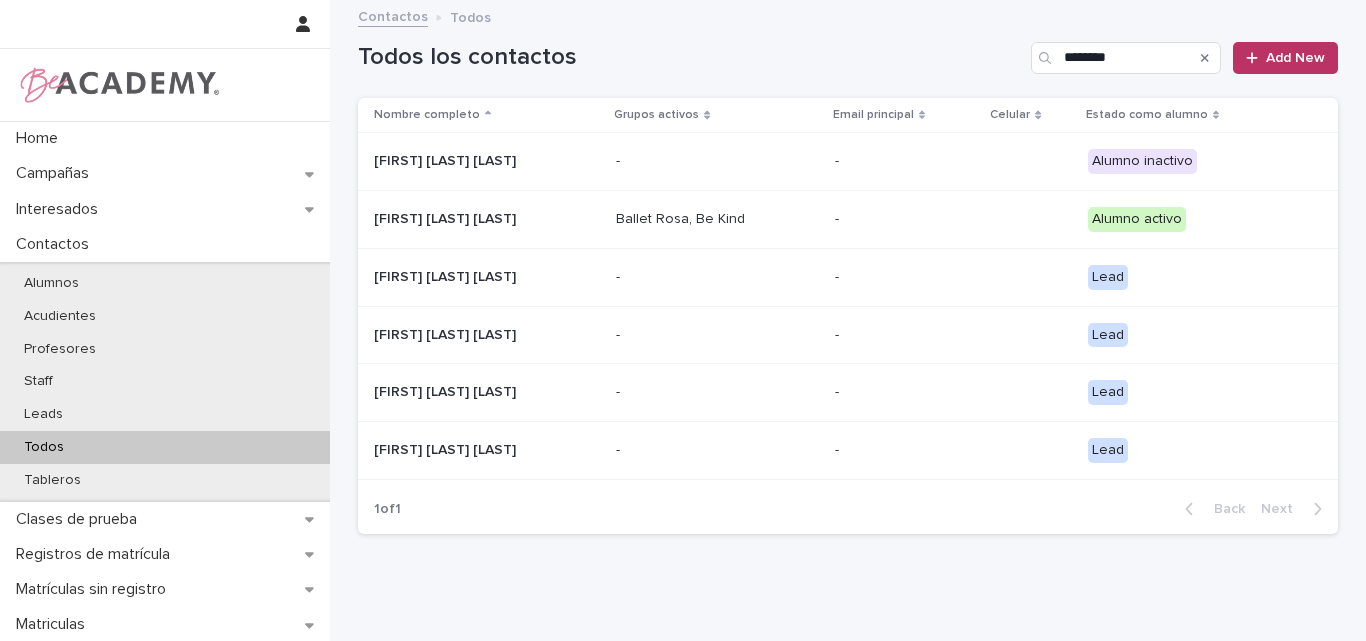 click on "Amalia Oquendo Aguilar" at bounding box center [474, 219] 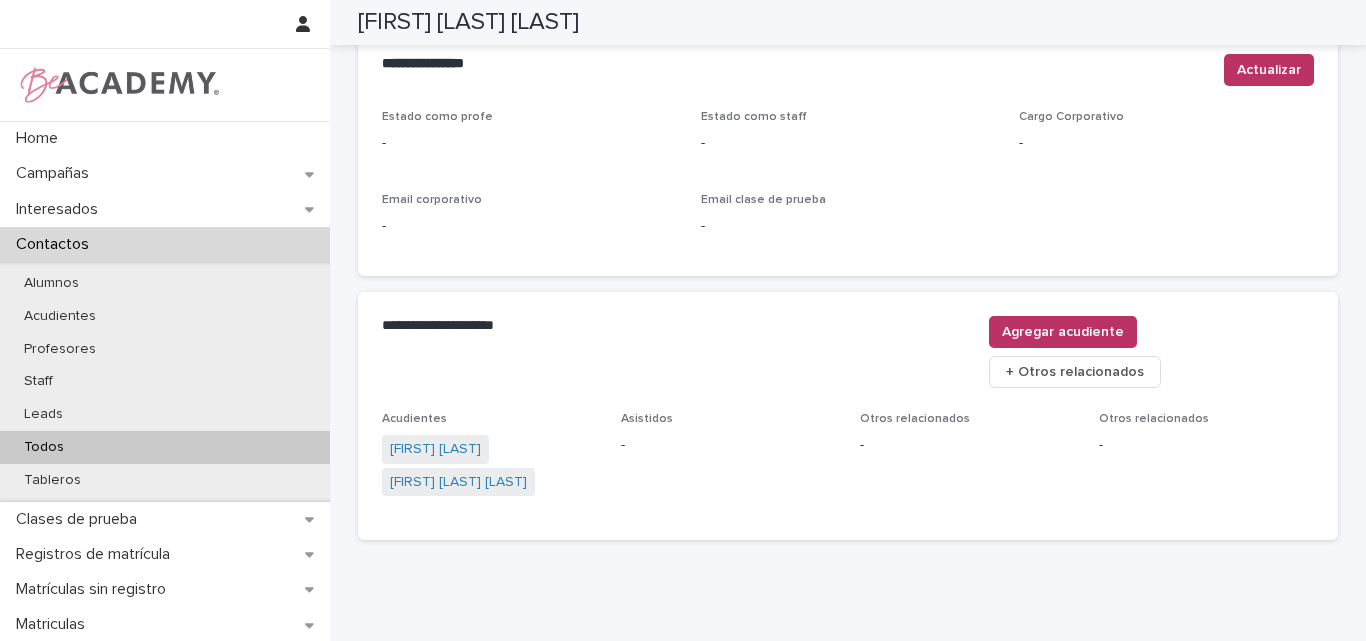 scroll, scrollTop: 880, scrollLeft: 0, axis: vertical 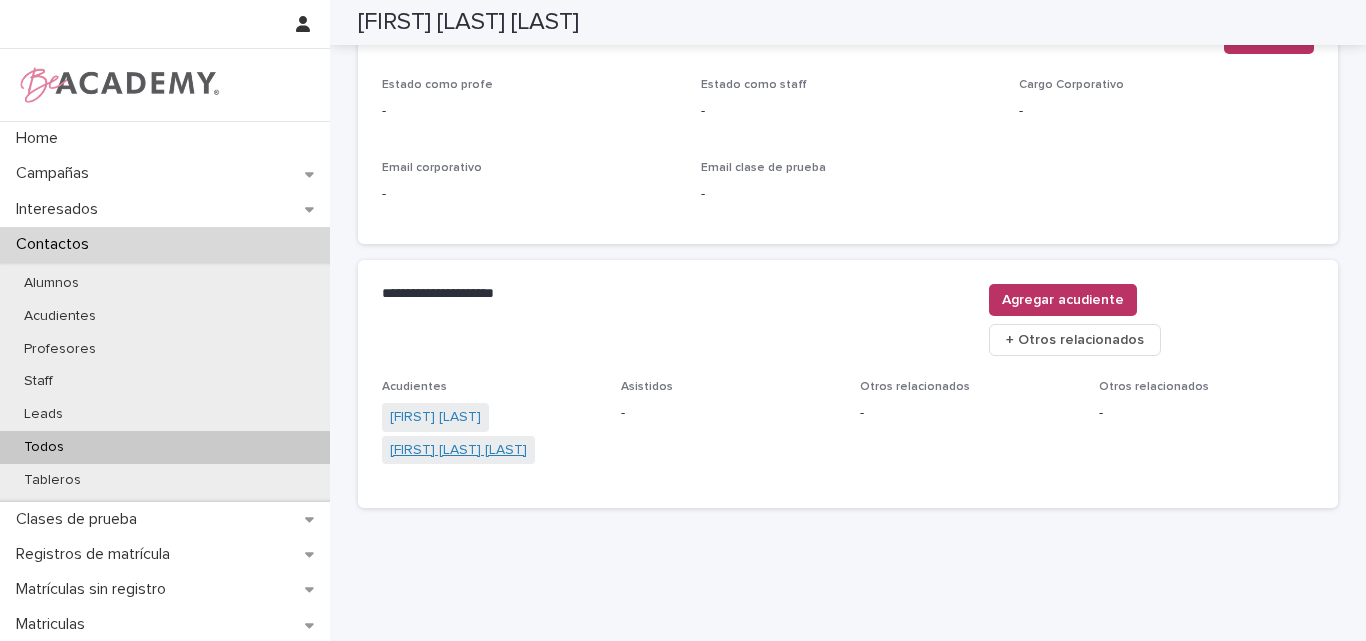 click on "Catalina Aguilar Ruiz" at bounding box center (458, 450) 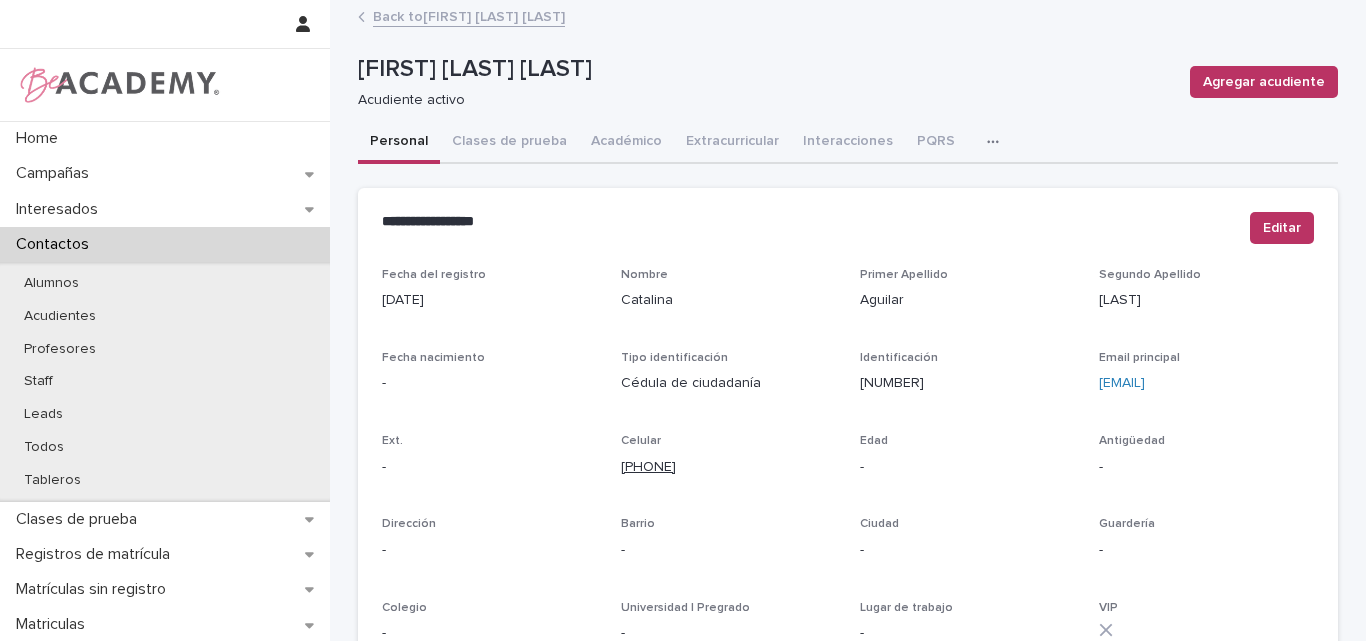 drag, startPoint x: 716, startPoint y: 465, endPoint x: 667, endPoint y: 468, distance: 49.09175 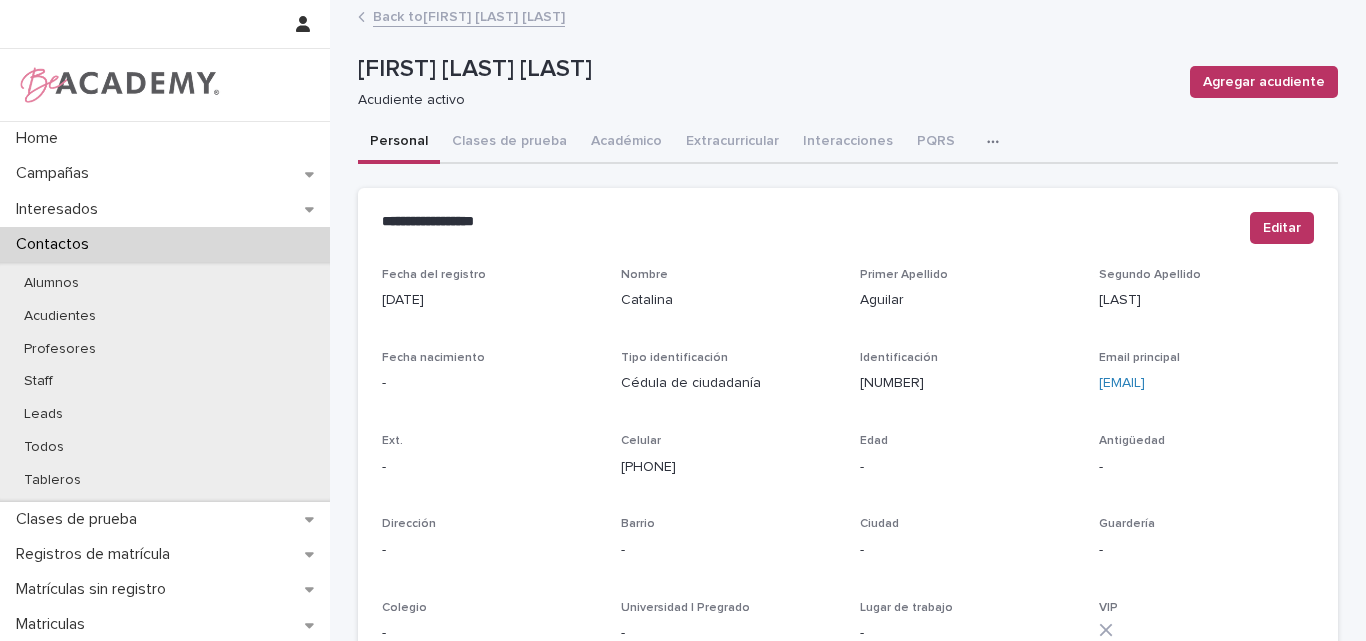 click on "3135216294" at bounding box center [728, 467] 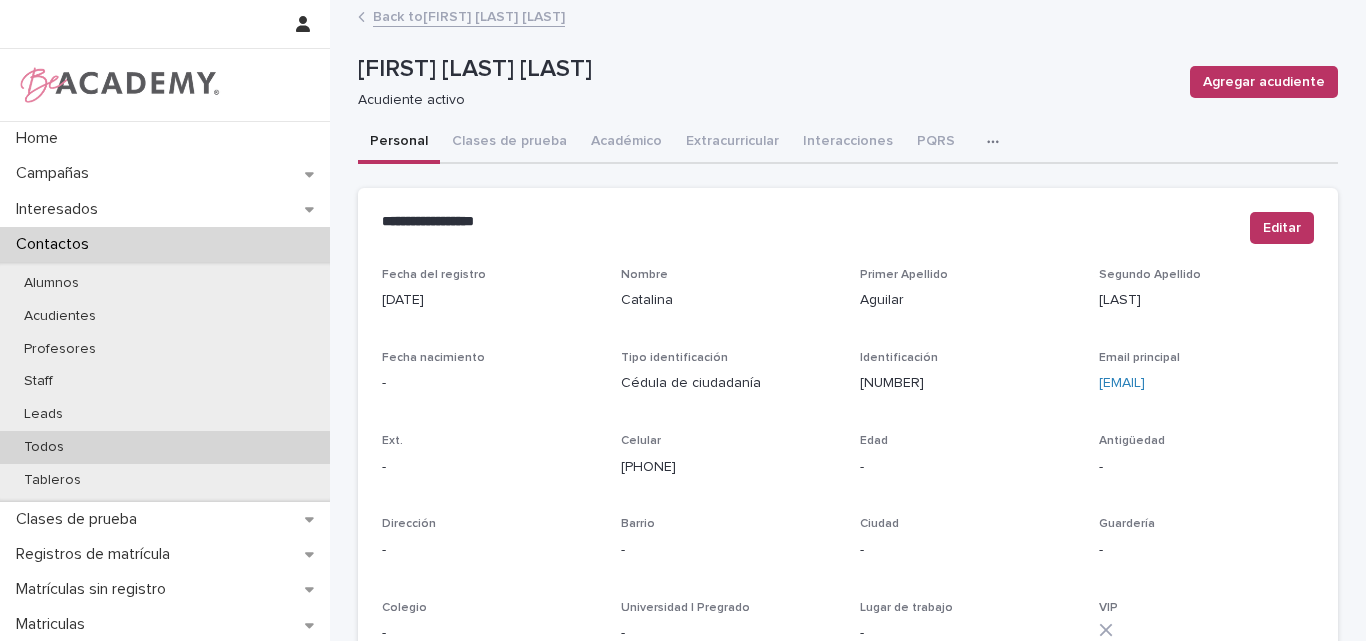 click on "Todos" at bounding box center (165, 447) 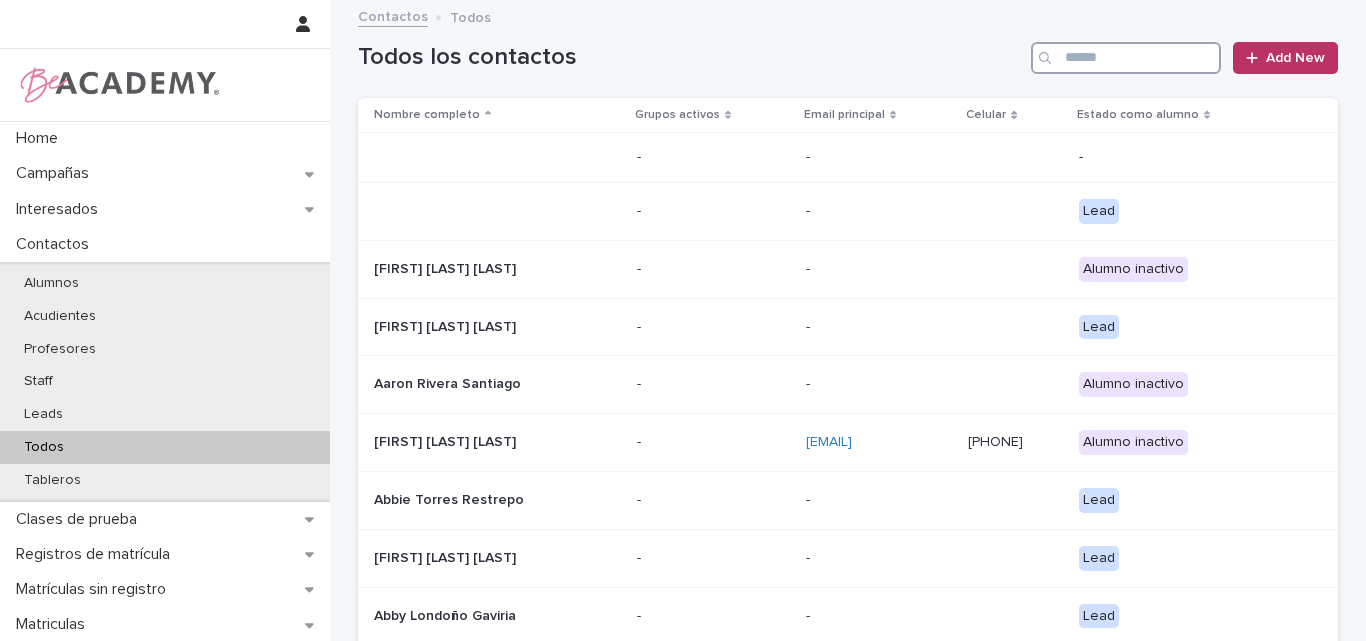 click at bounding box center (1126, 58) 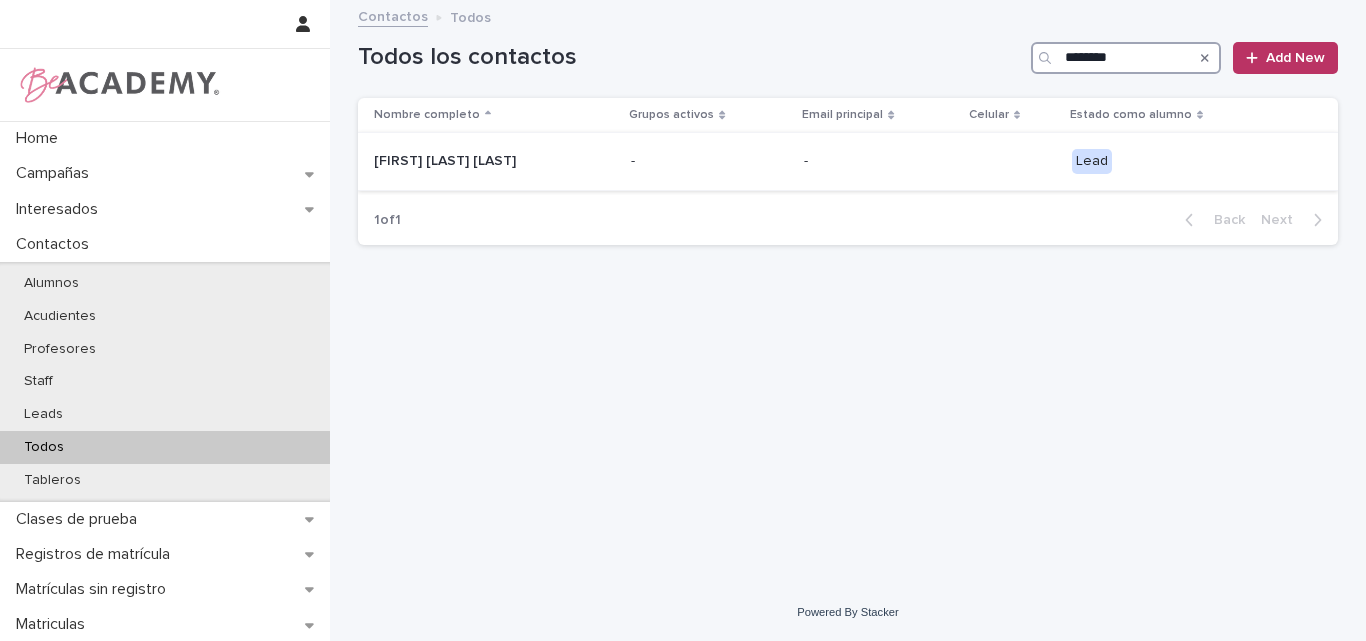 type on "*******" 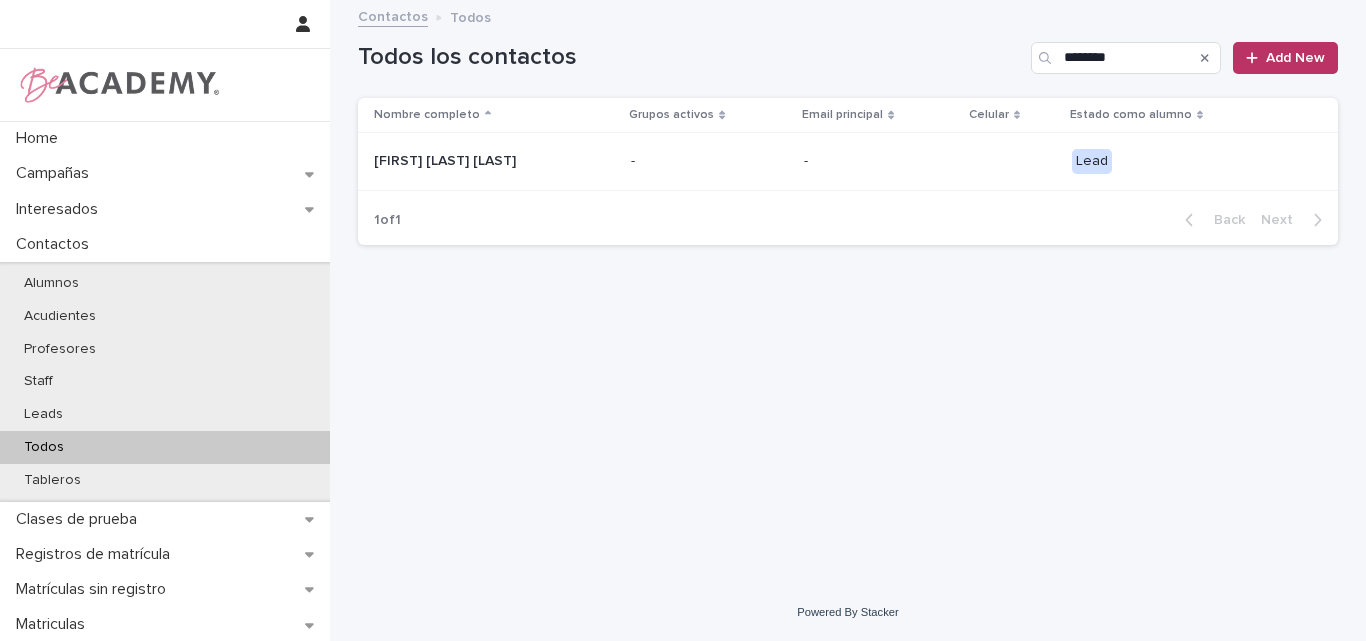 click on "Leandra Ardila Giraldo" at bounding box center [494, 161] 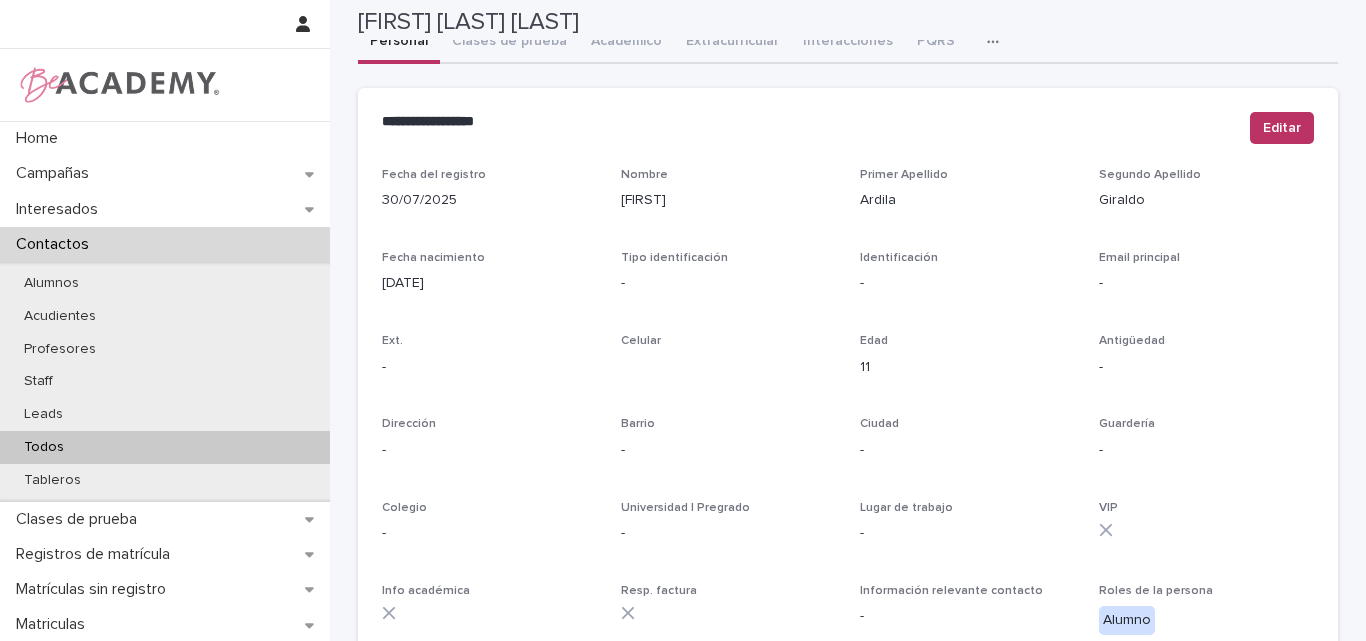 scroll, scrollTop: 0, scrollLeft: 0, axis: both 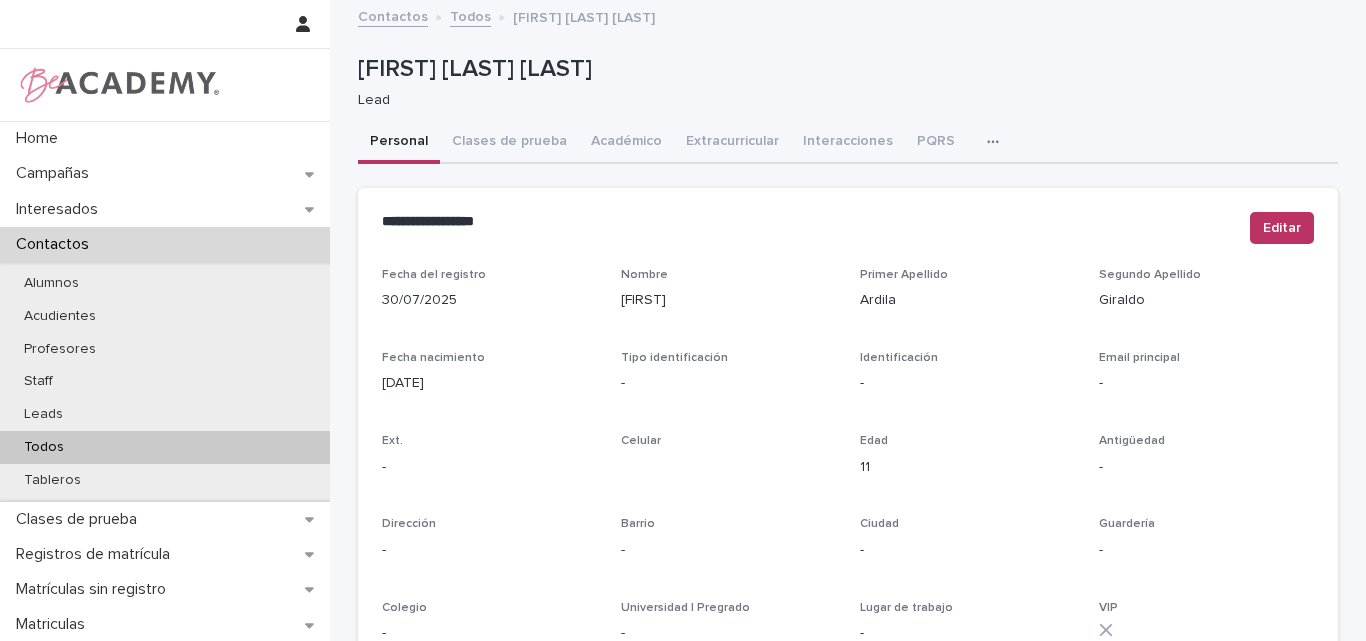 click on "Todos" at bounding box center (44, 447) 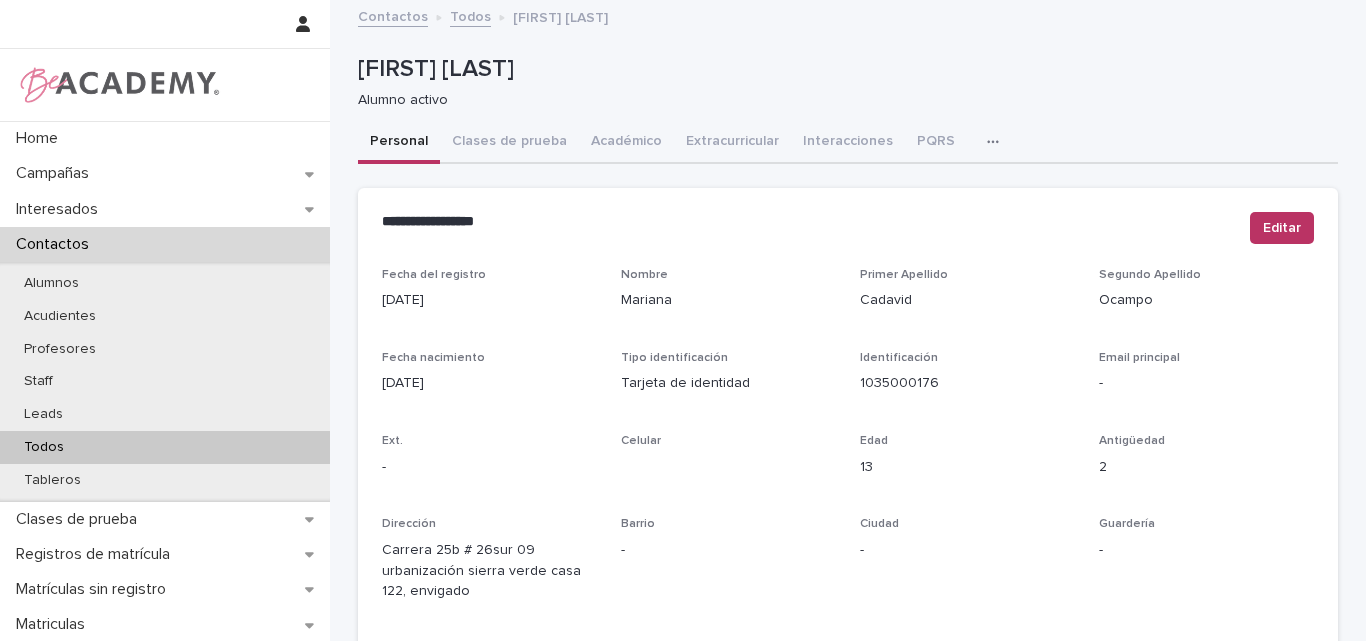 scroll, scrollTop: 0, scrollLeft: 0, axis: both 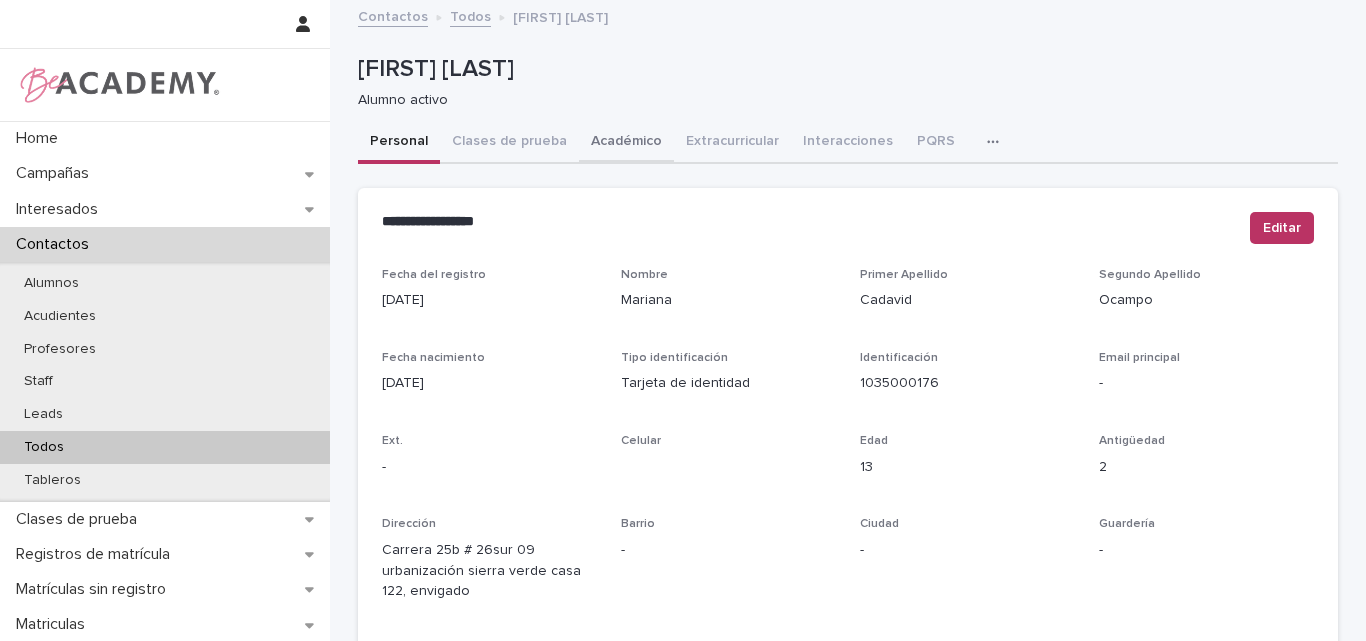 click on "Académico" at bounding box center [626, 143] 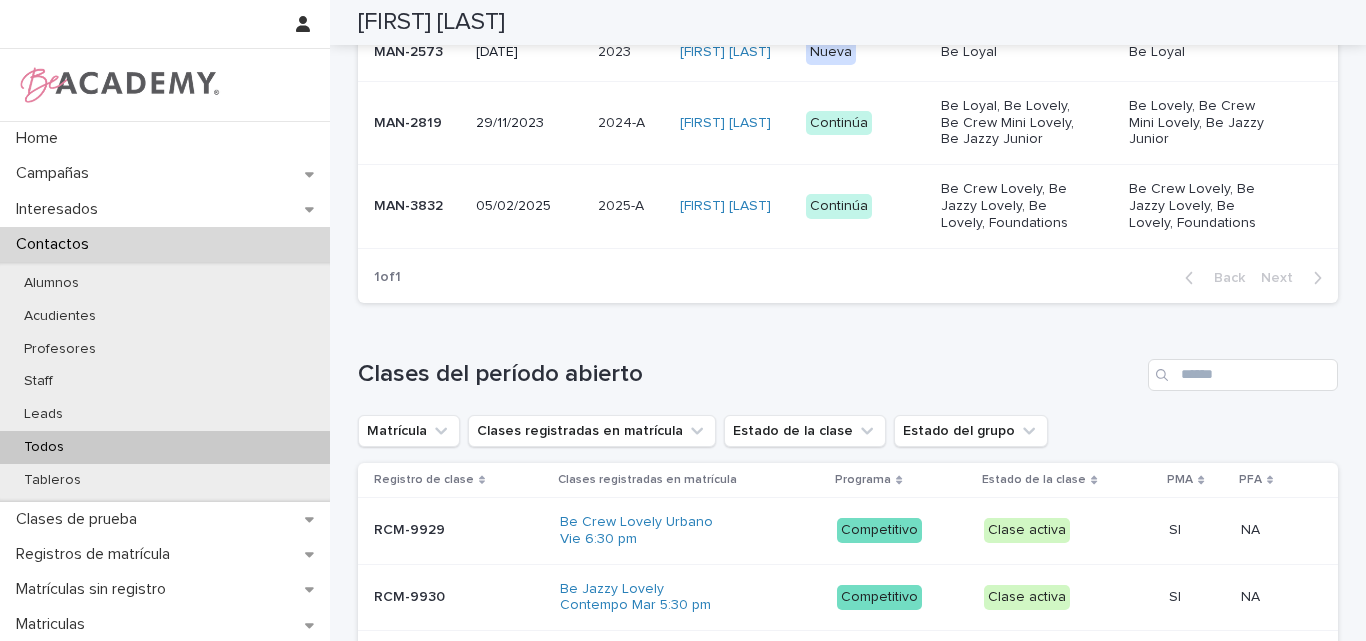 scroll, scrollTop: 610, scrollLeft: 0, axis: vertical 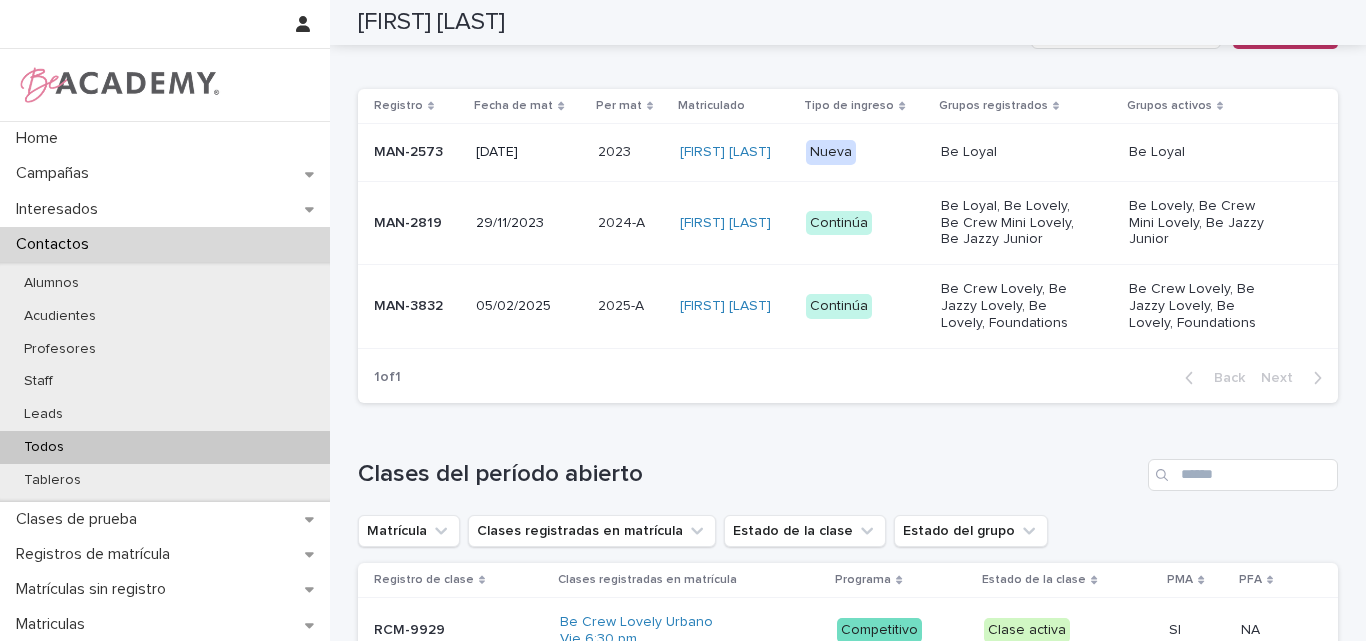 click on "MAN-3832" at bounding box center (417, 306) 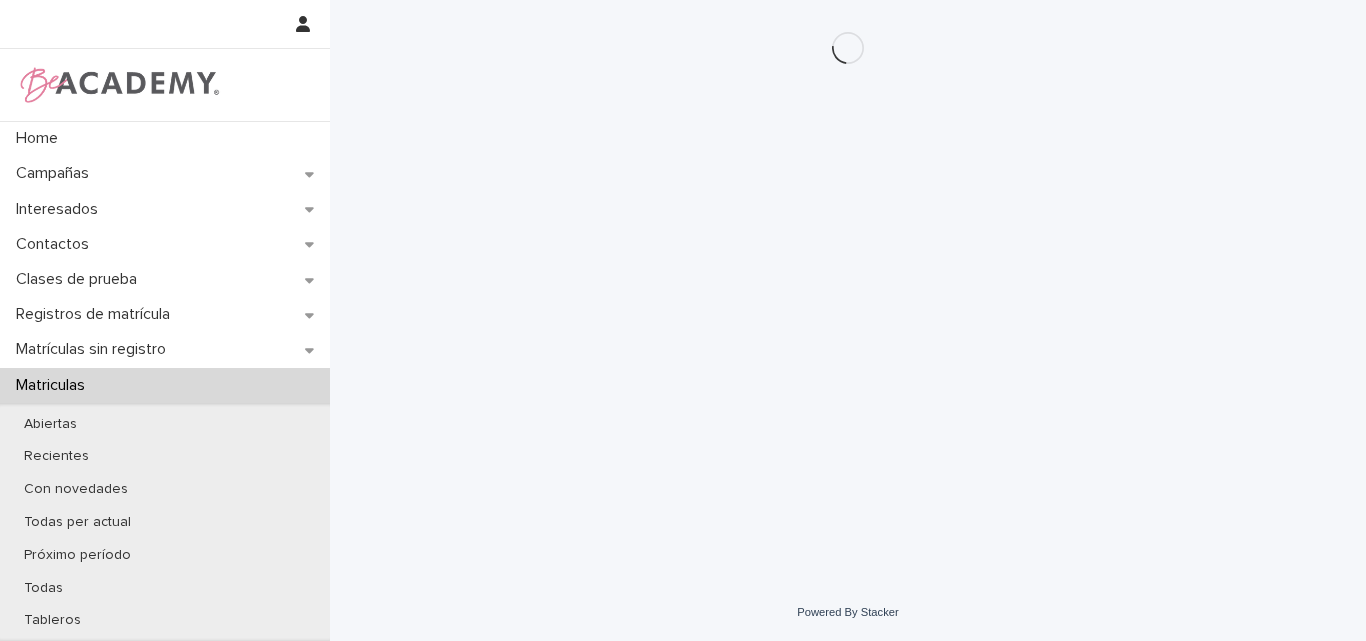 scroll, scrollTop: 0, scrollLeft: 0, axis: both 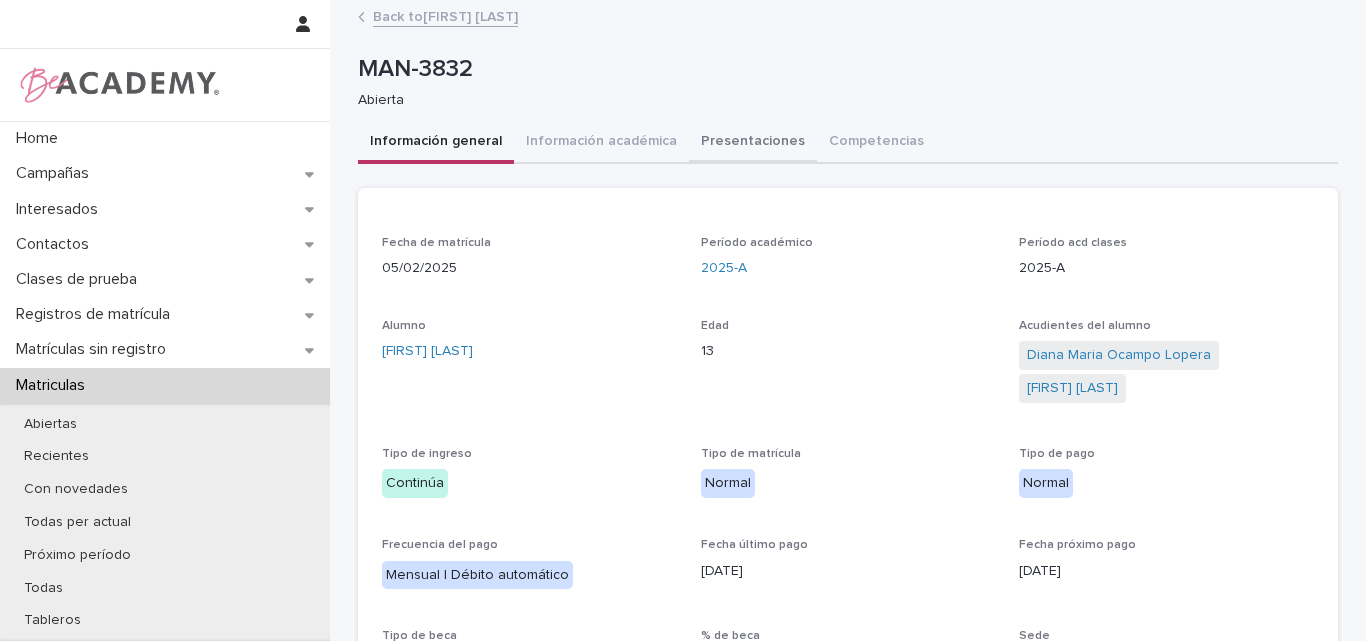 click on "Presentaciones" at bounding box center [753, 143] 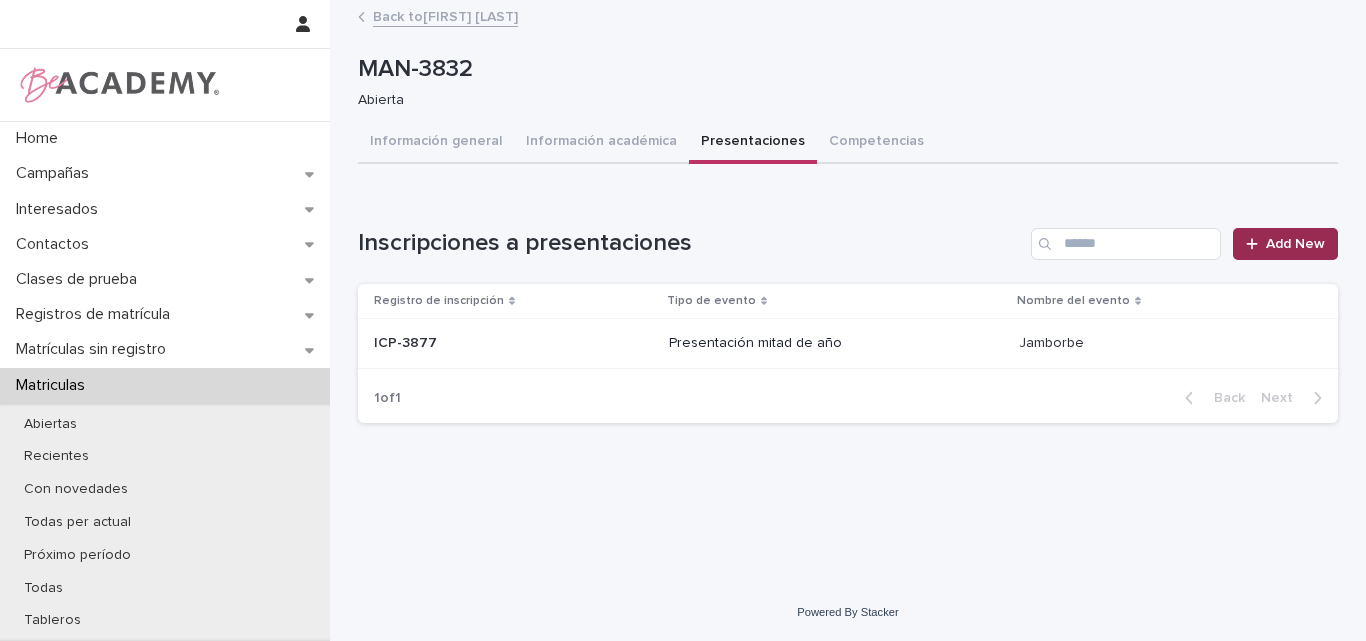 click on "Add New" at bounding box center [1295, 244] 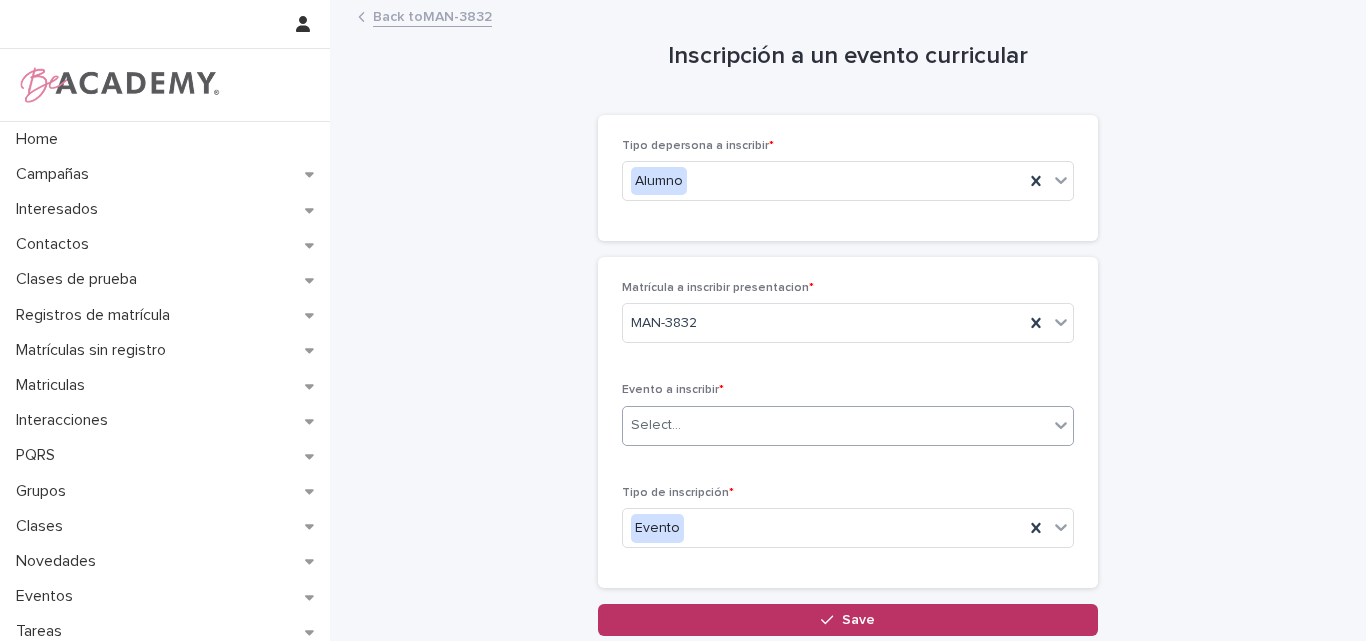 click on "Select..." at bounding box center (835, 425) 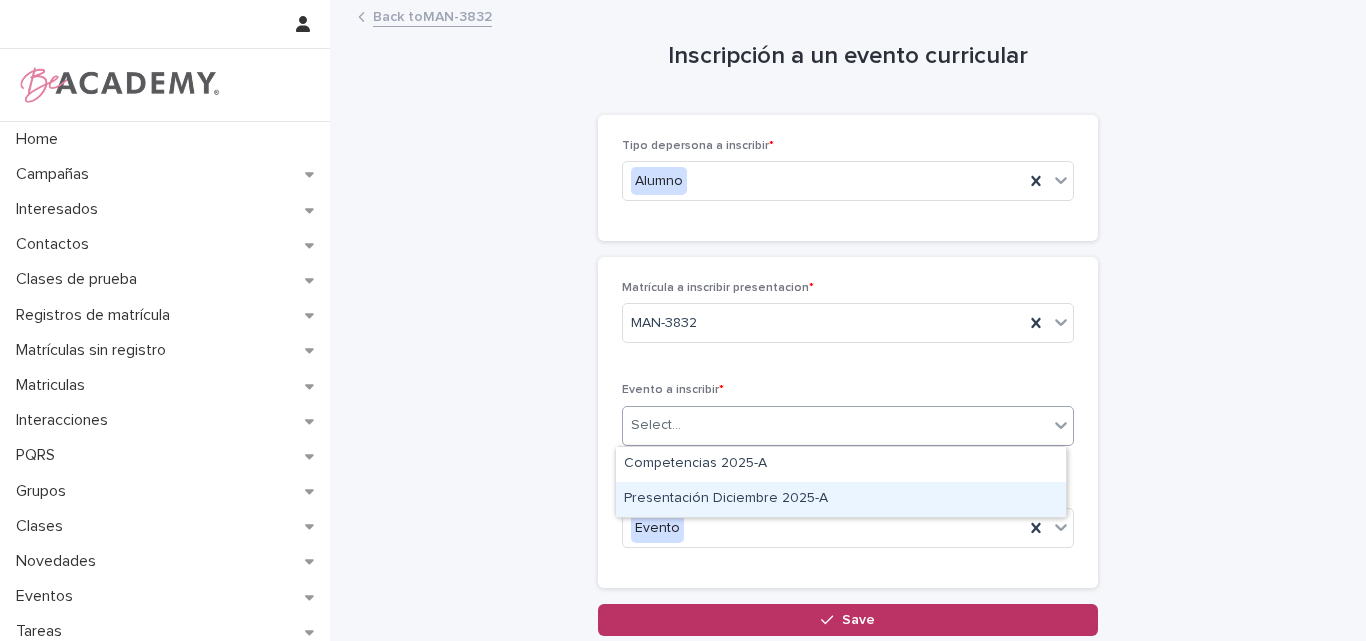 click on "Presentación Diciembre 2025-A" at bounding box center (841, 499) 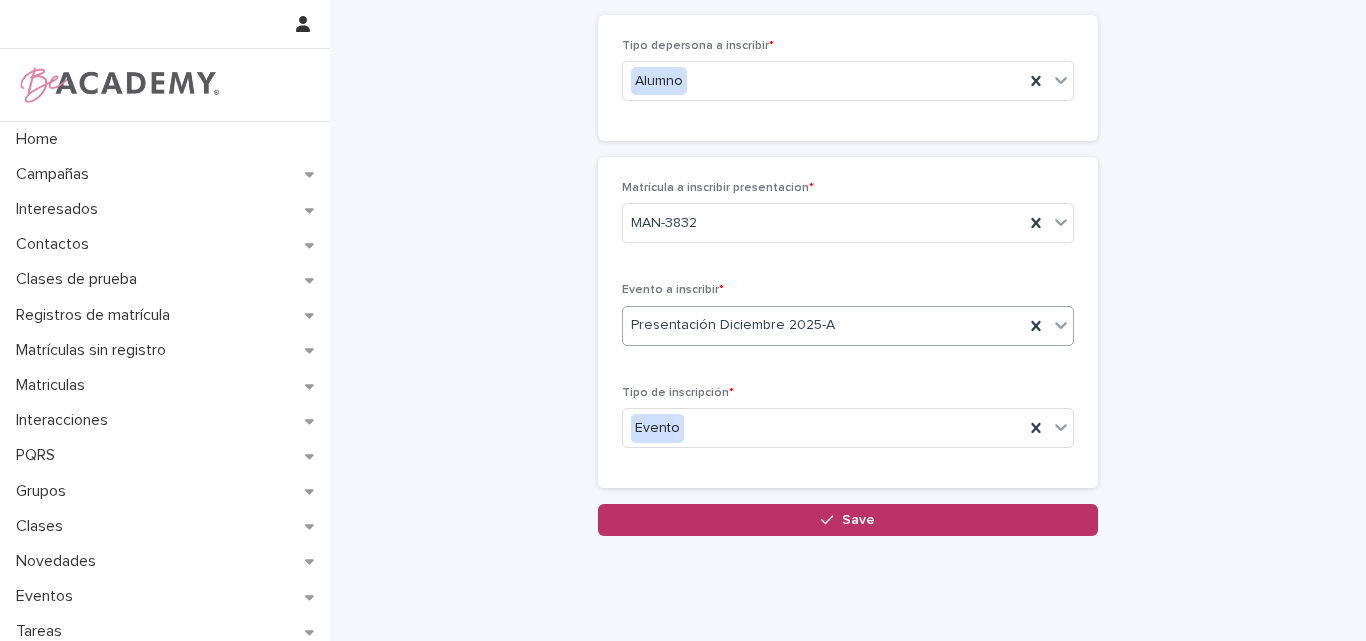 scroll, scrollTop: 152, scrollLeft: 0, axis: vertical 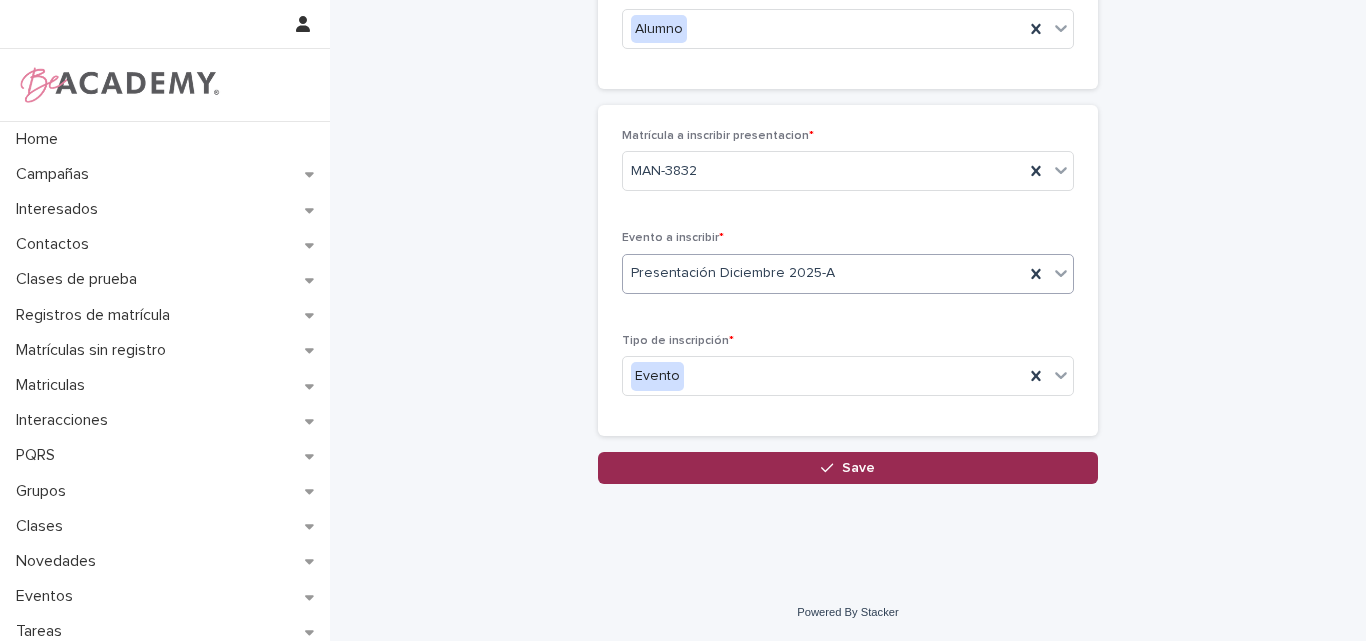 click on "Save" at bounding box center (858, 468) 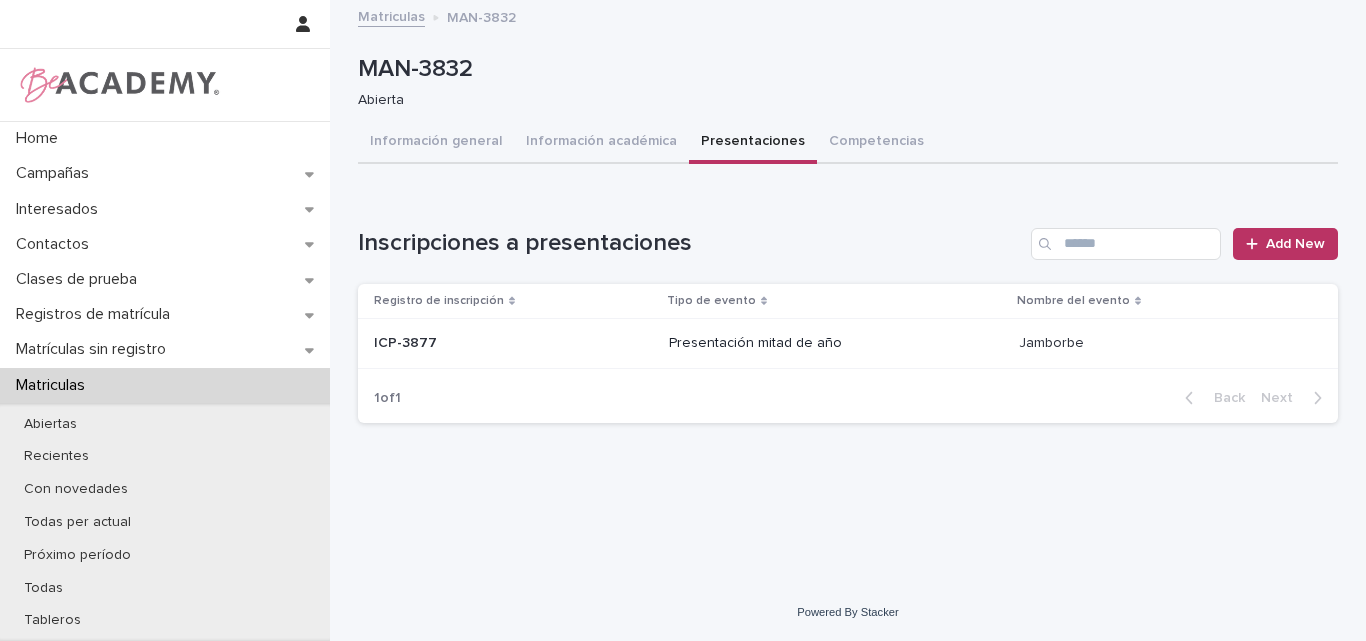 scroll, scrollTop: 0, scrollLeft: 0, axis: both 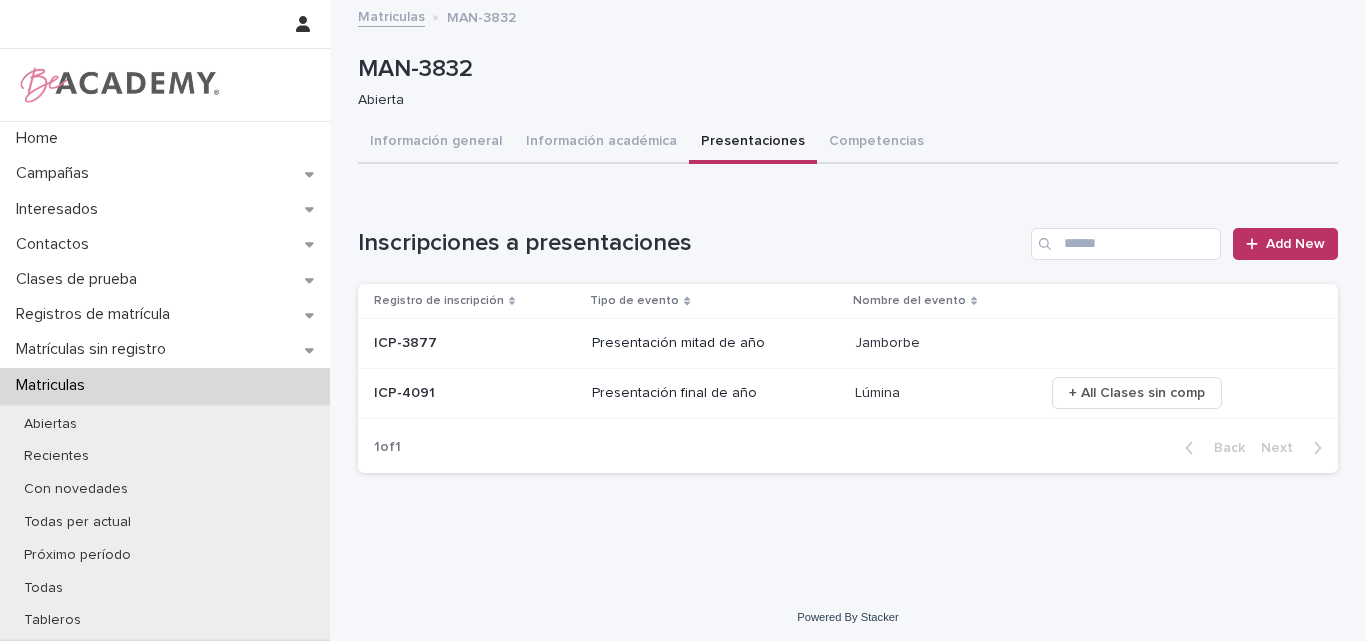 click at bounding box center [475, 393] 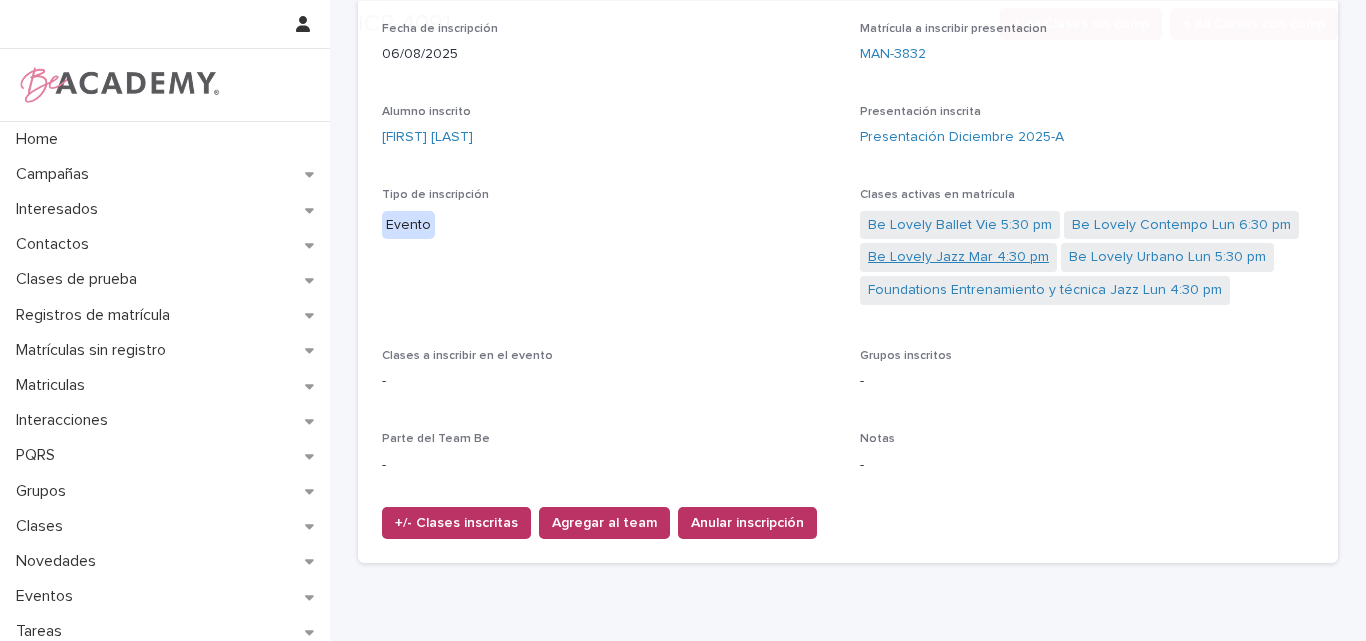 scroll, scrollTop: 200, scrollLeft: 0, axis: vertical 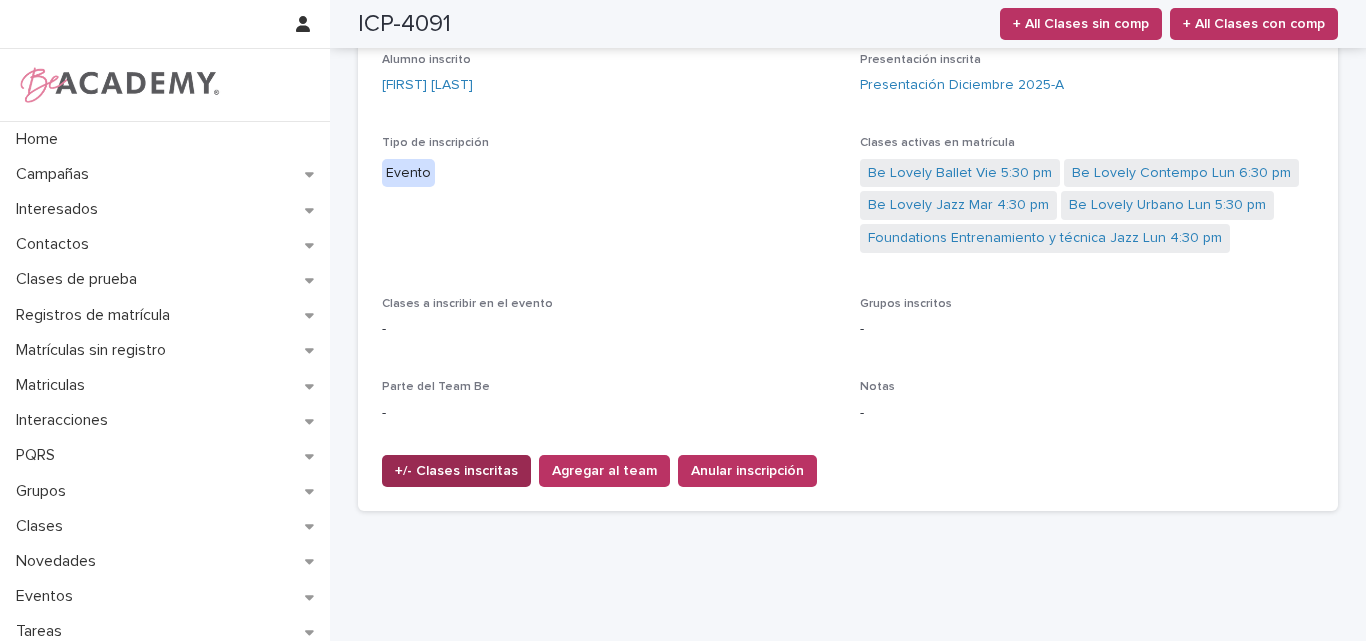 click on "+/- Clases inscritas" at bounding box center [456, 471] 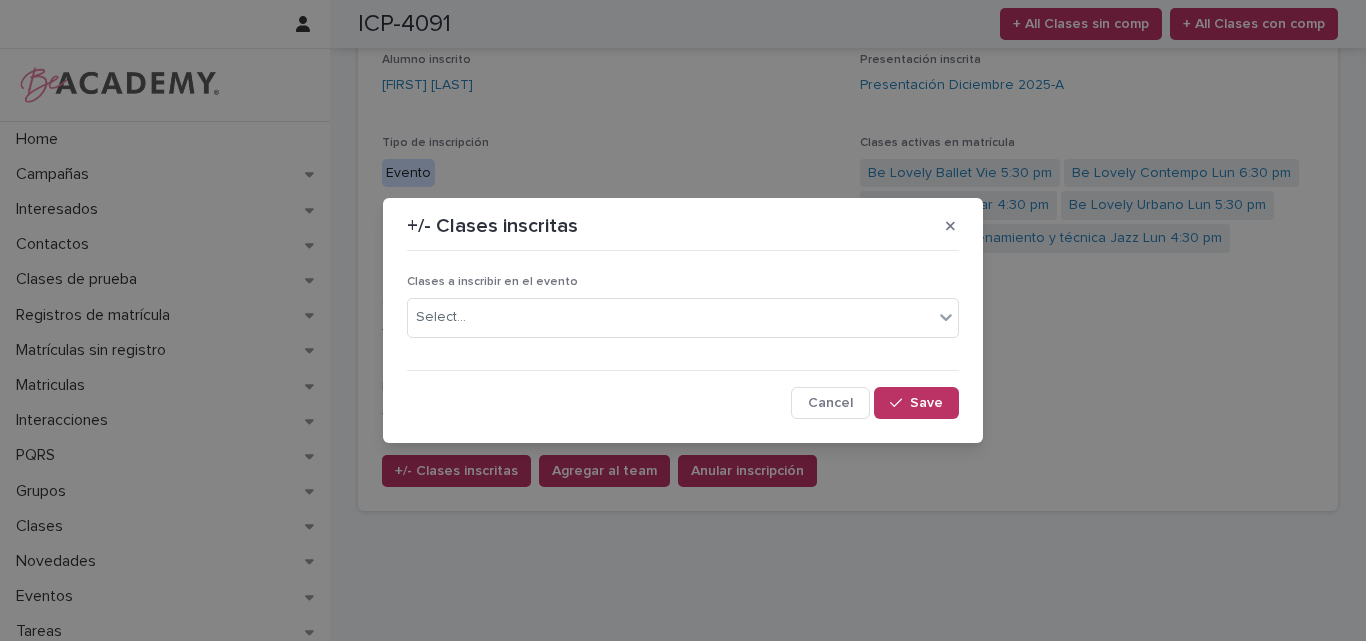 click on "+/- Clases inscritas Clases a inscribir en el evento Select... Cancel Save" at bounding box center (683, 320) 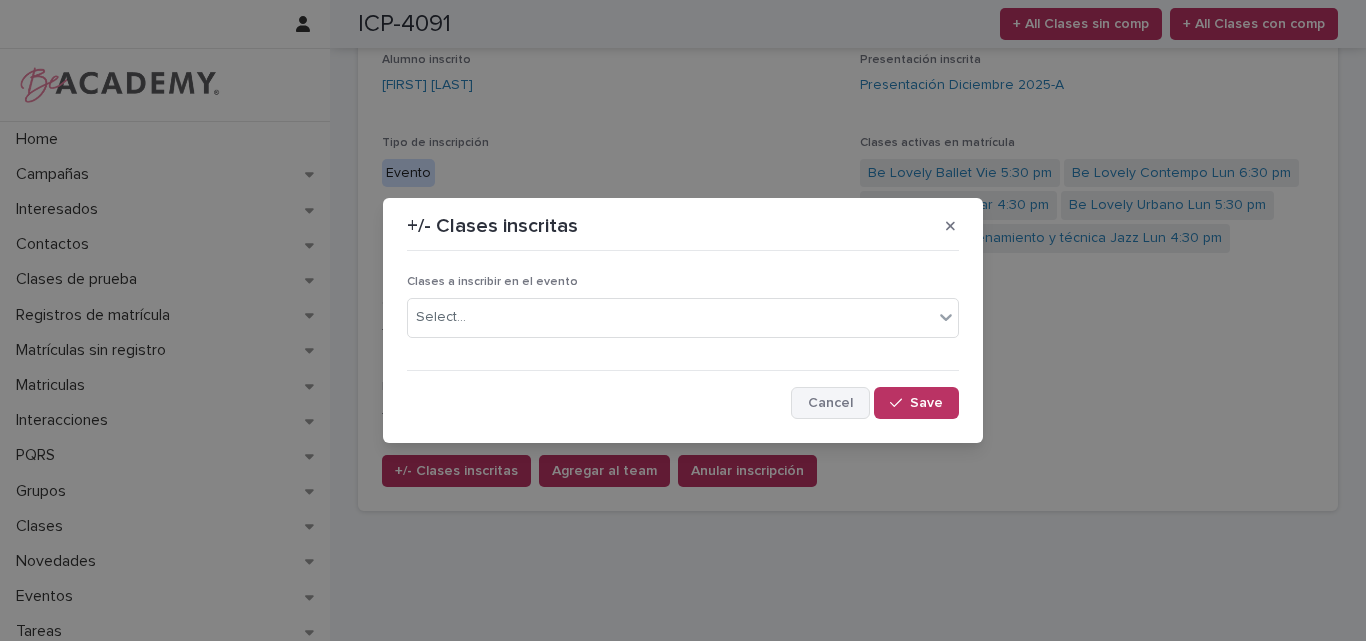 click on "Cancel" at bounding box center (830, 403) 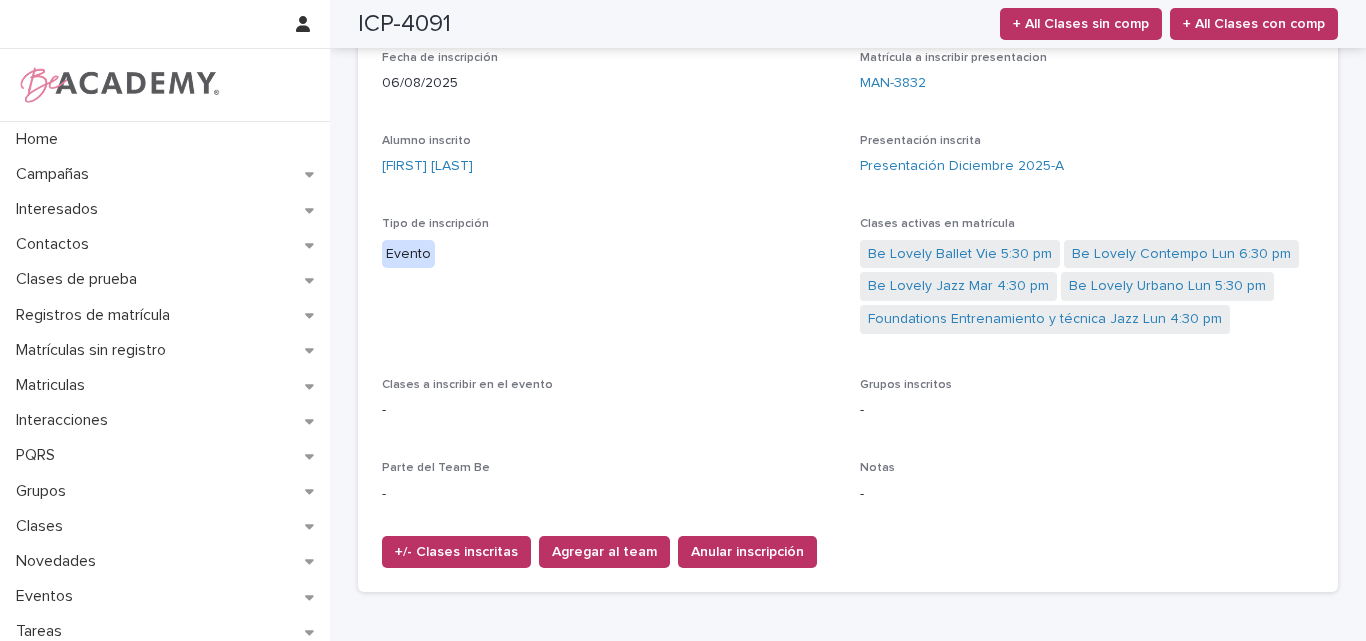 scroll, scrollTop: 0, scrollLeft: 0, axis: both 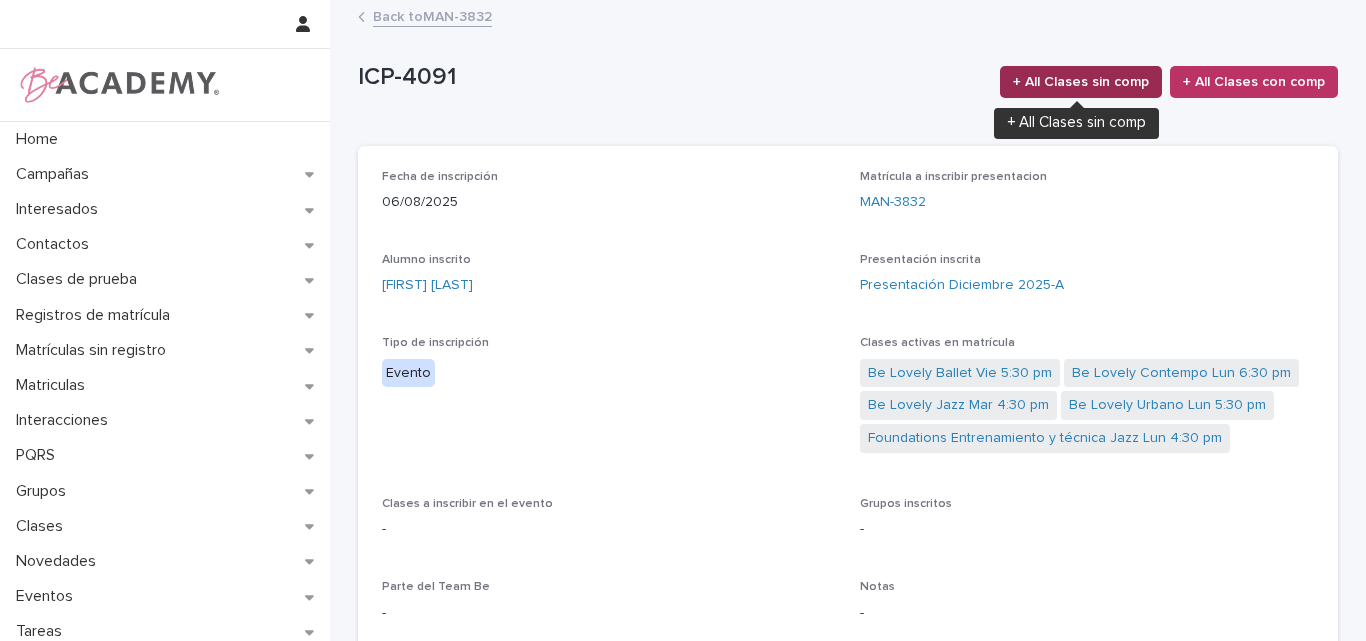 click on "+ All Clases sin comp" at bounding box center [1081, 82] 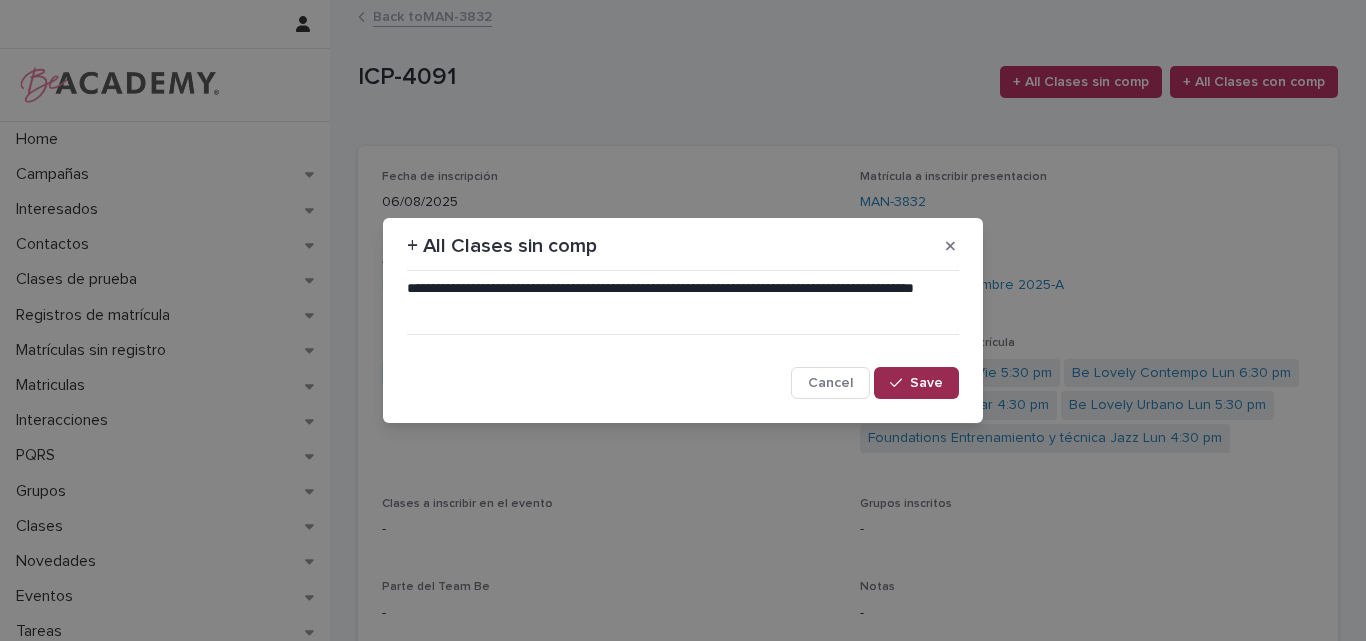 click on "Save" at bounding box center (916, 383) 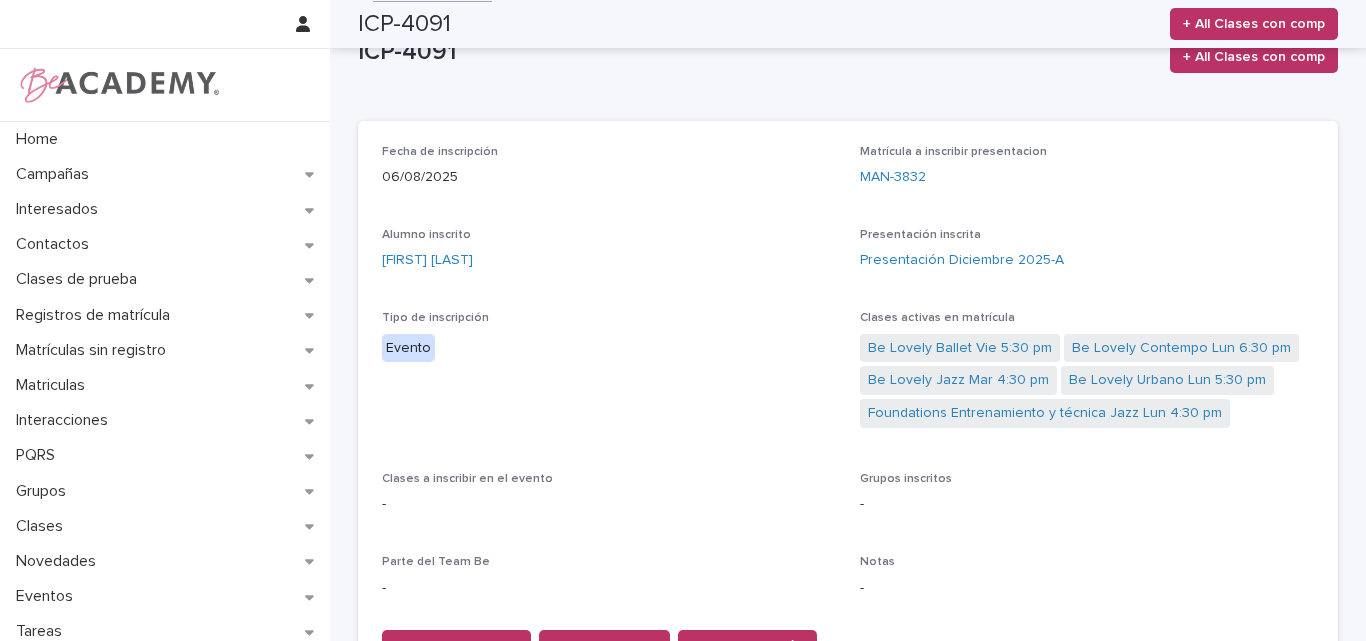 scroll, scrollTop: 0, scrollLeft: 0, axis: both 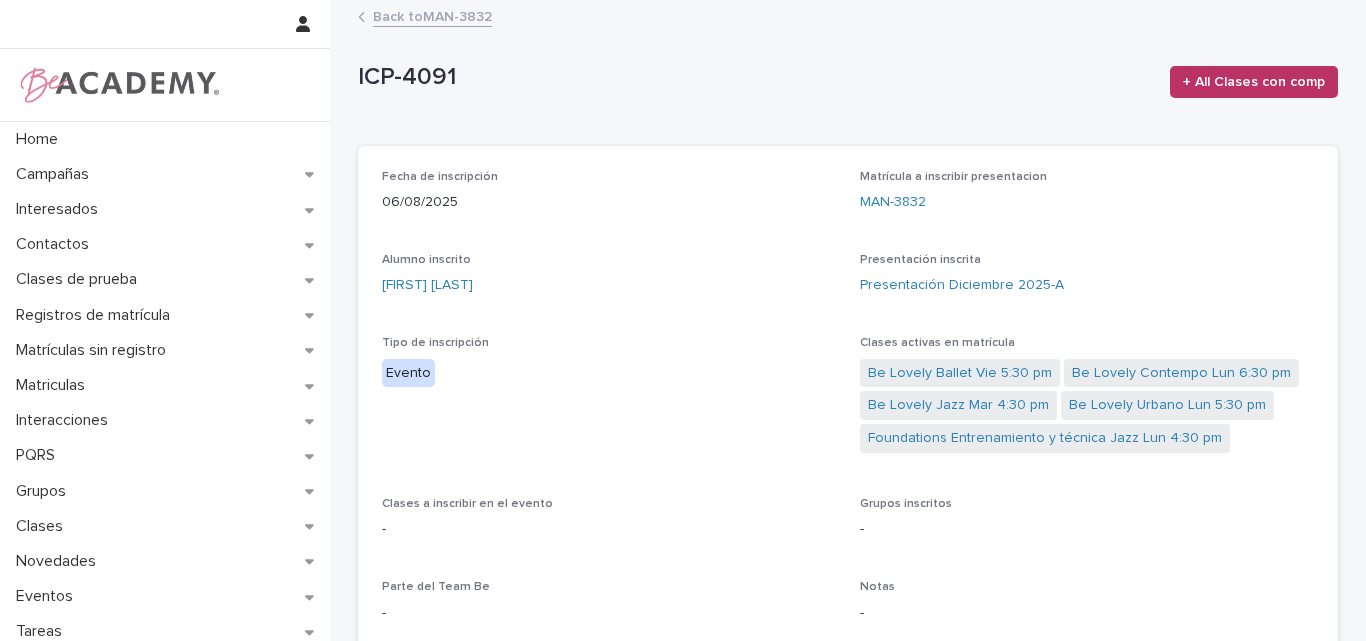 click on "Tipo de inscripción Evento" at bounding box center [609, 369] 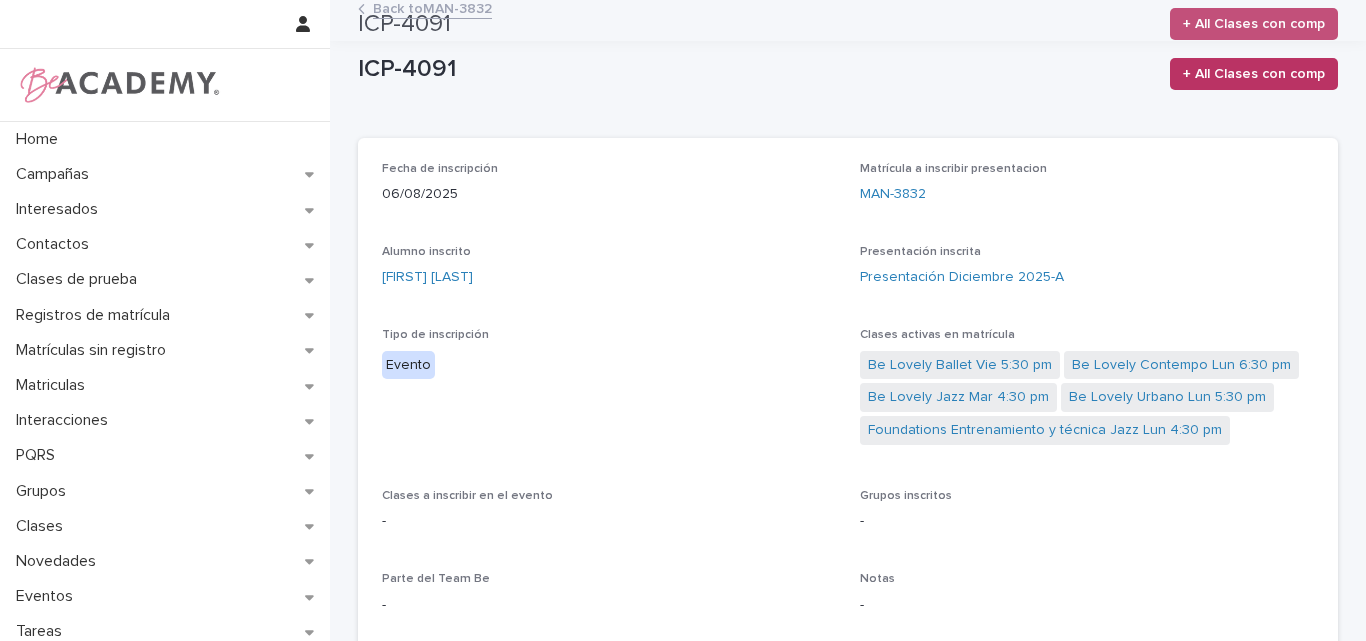scroll, scrollTop: 0, scrollLeft: 0, axis: both 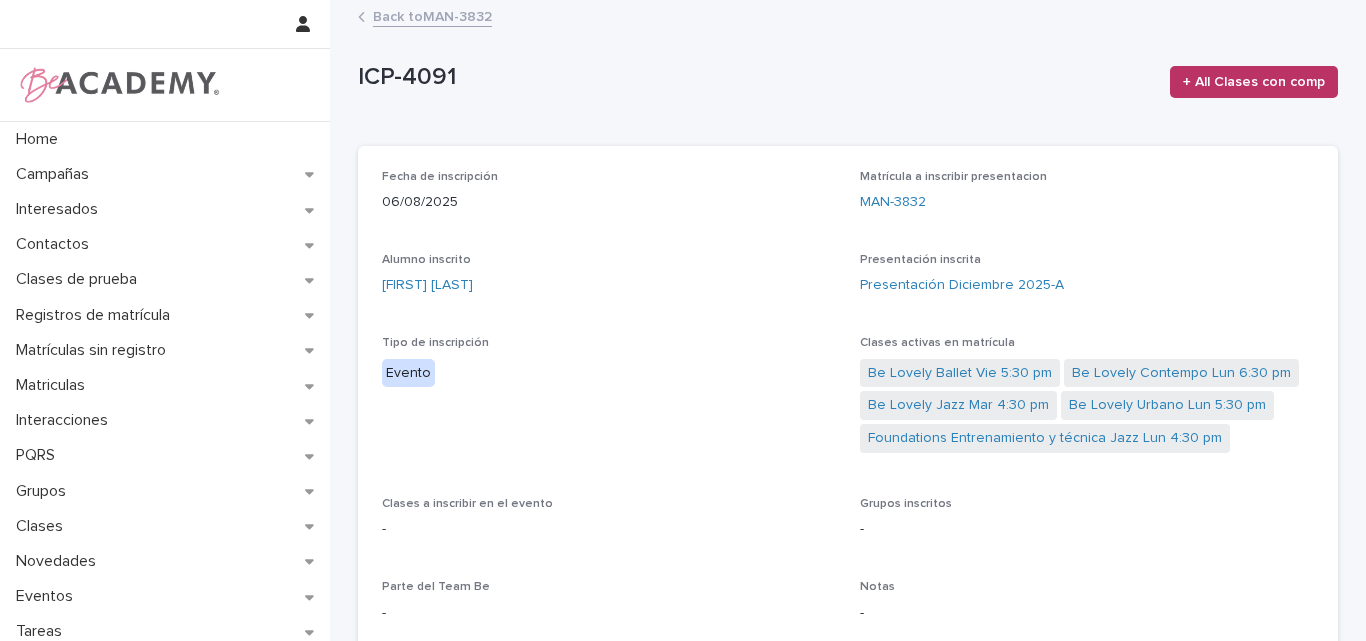 click on "Back to  MAN-3832" at bounding box center (432, 15) 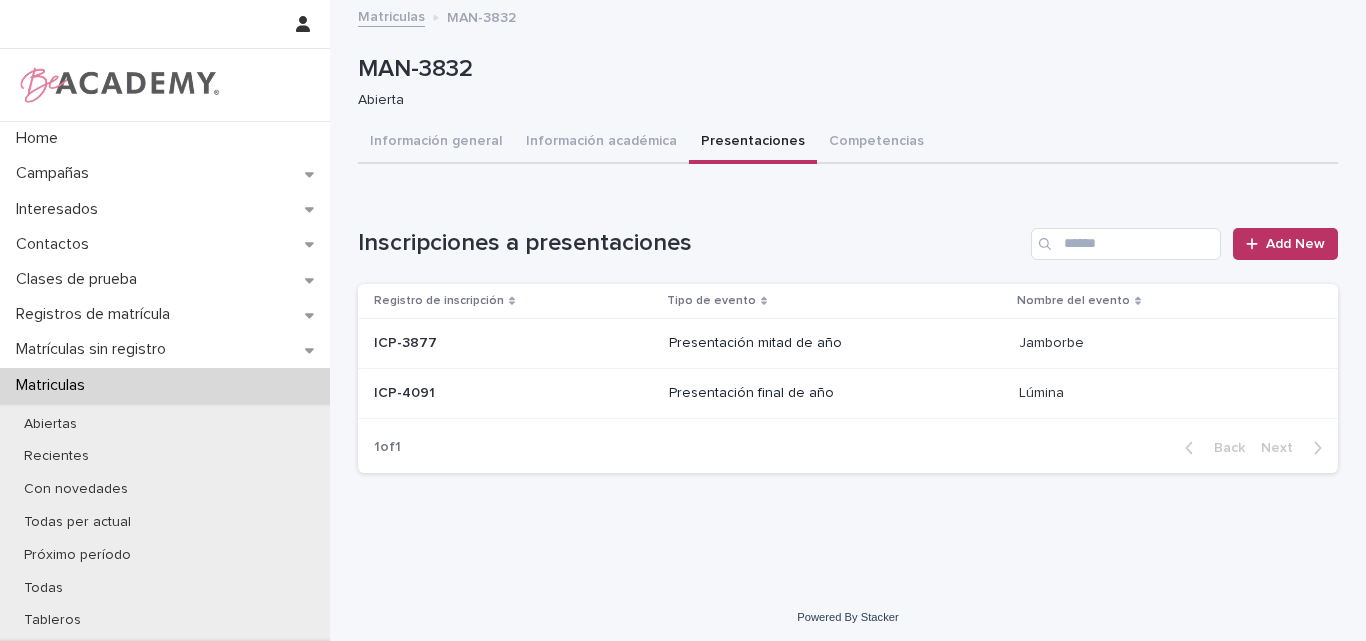 click at bounding box center [513, 393] 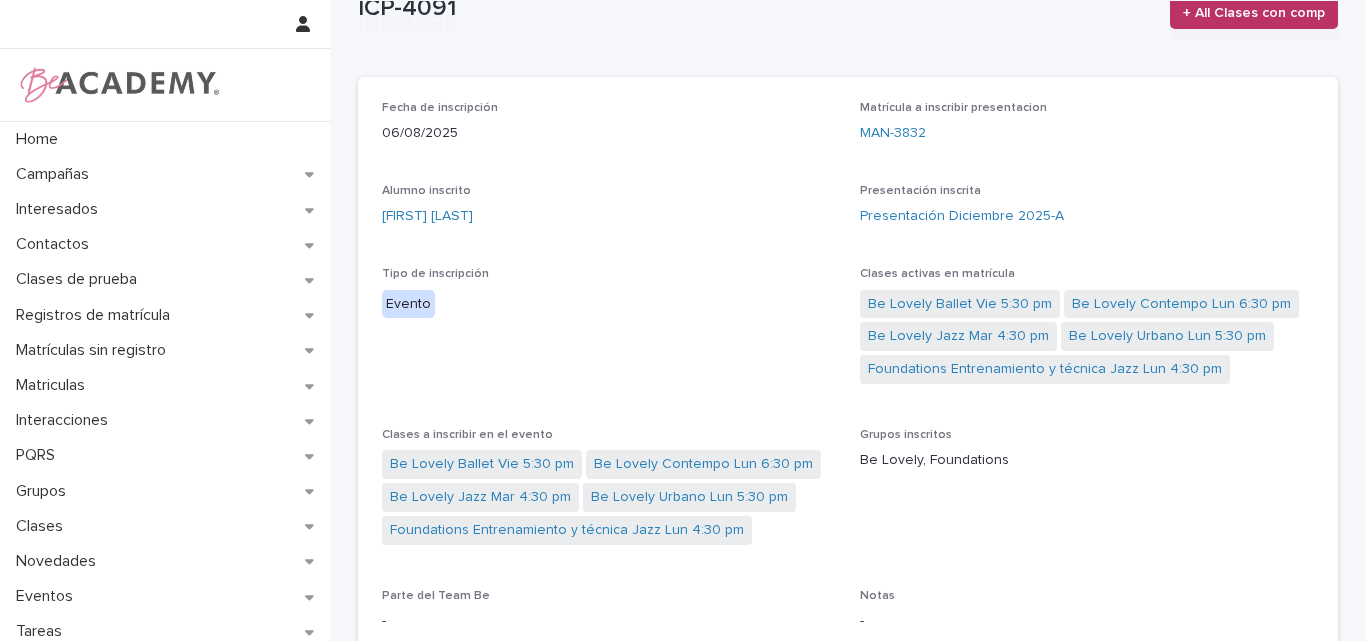 scroll, scrollTop: 282, scrollLeft: 0, axis: vertical 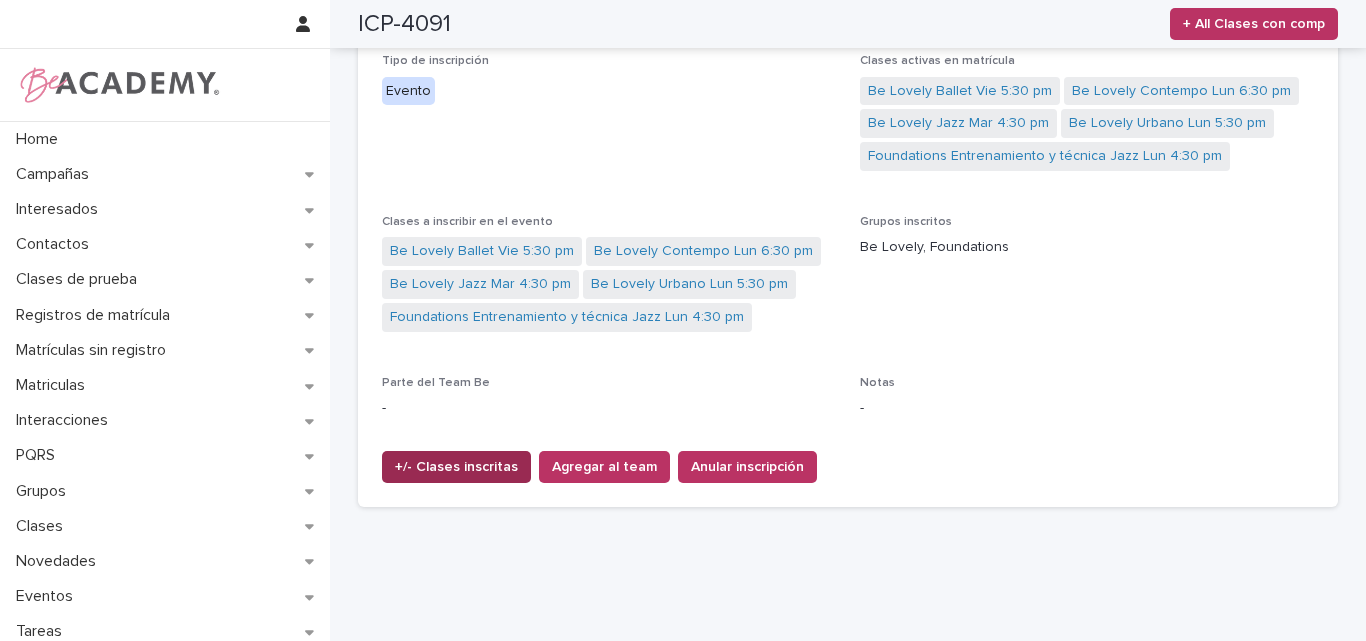 click on "+/- Clases inscritas" at bounding box center [456, 467] 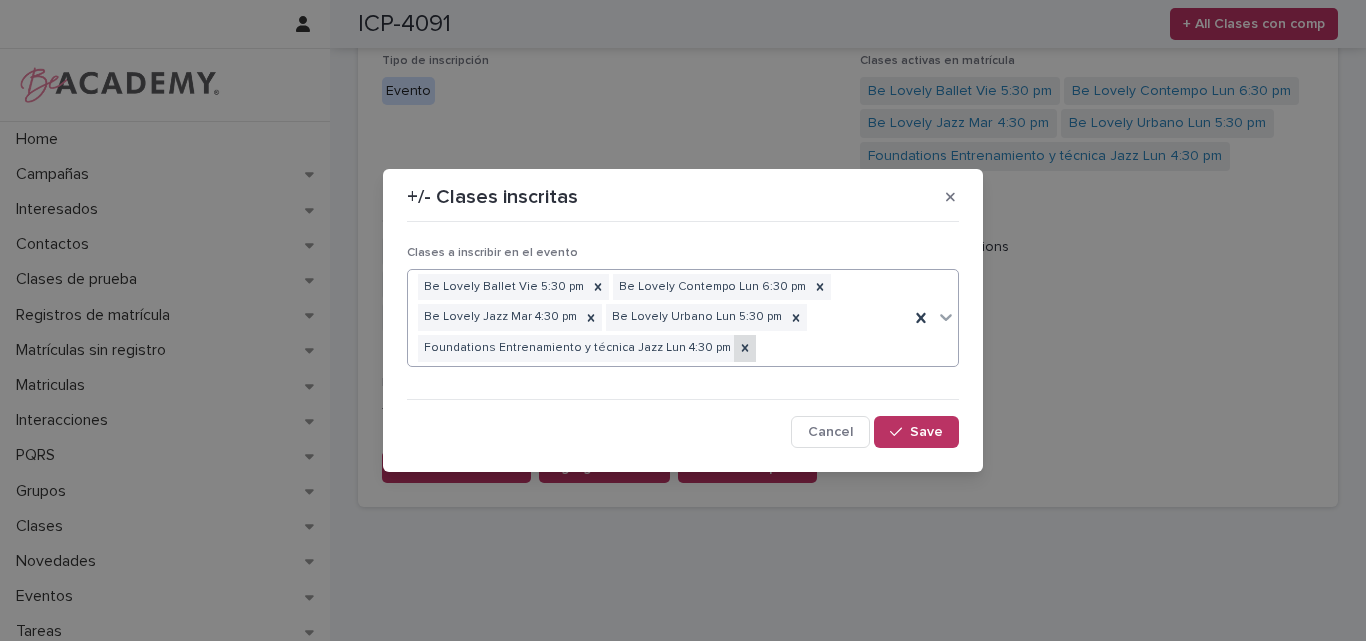 click 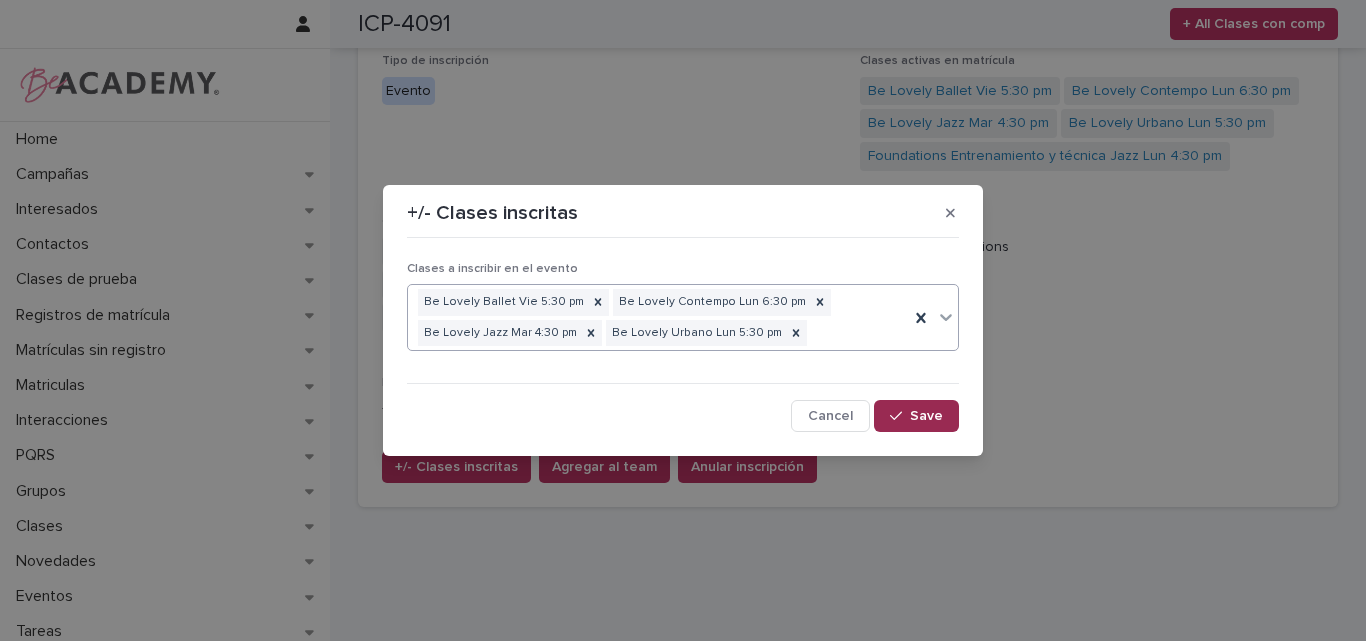 click on "Save" at bounding box center [926, 416] 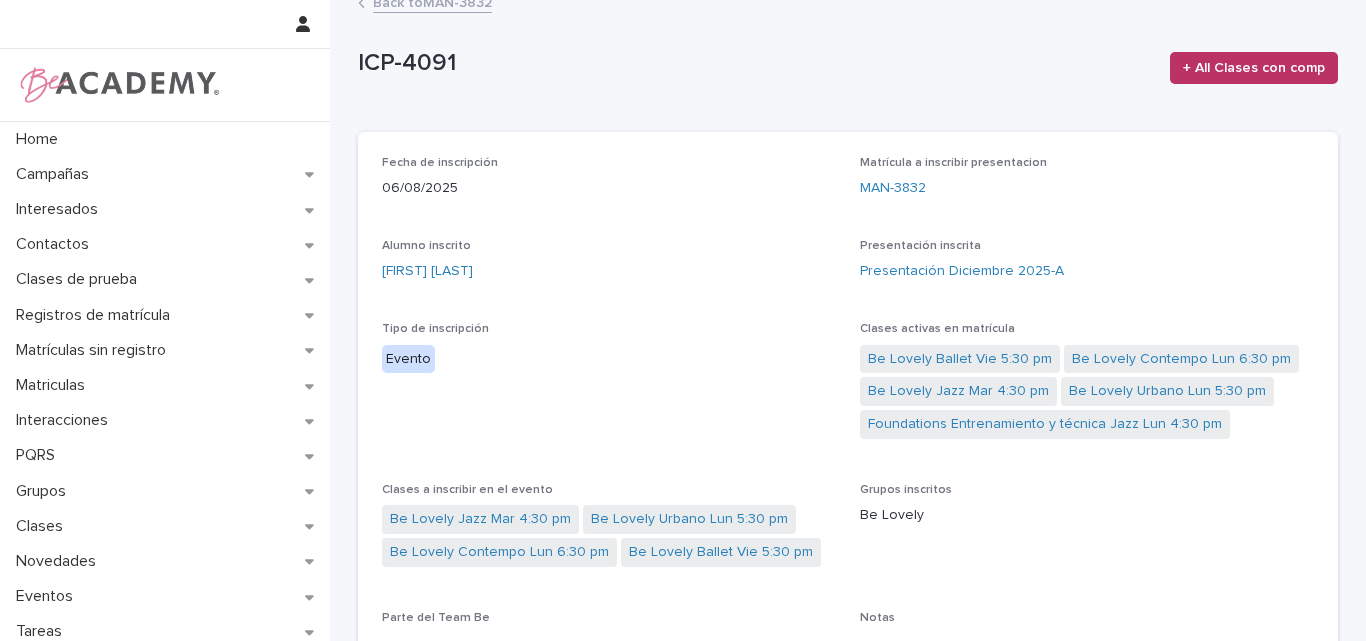 scroll, scrollTop: 0, scrollLeft: 0, axis: both 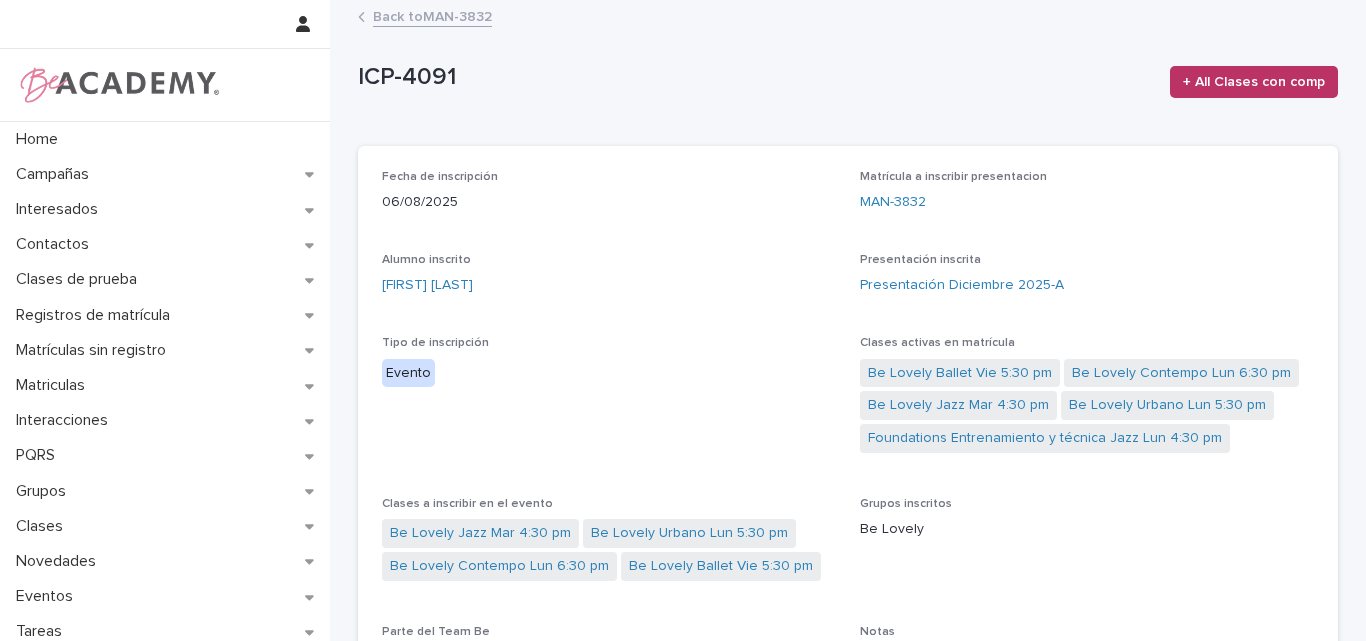 click on "Back to  MAN-3832" at bounding box center (432, 15) 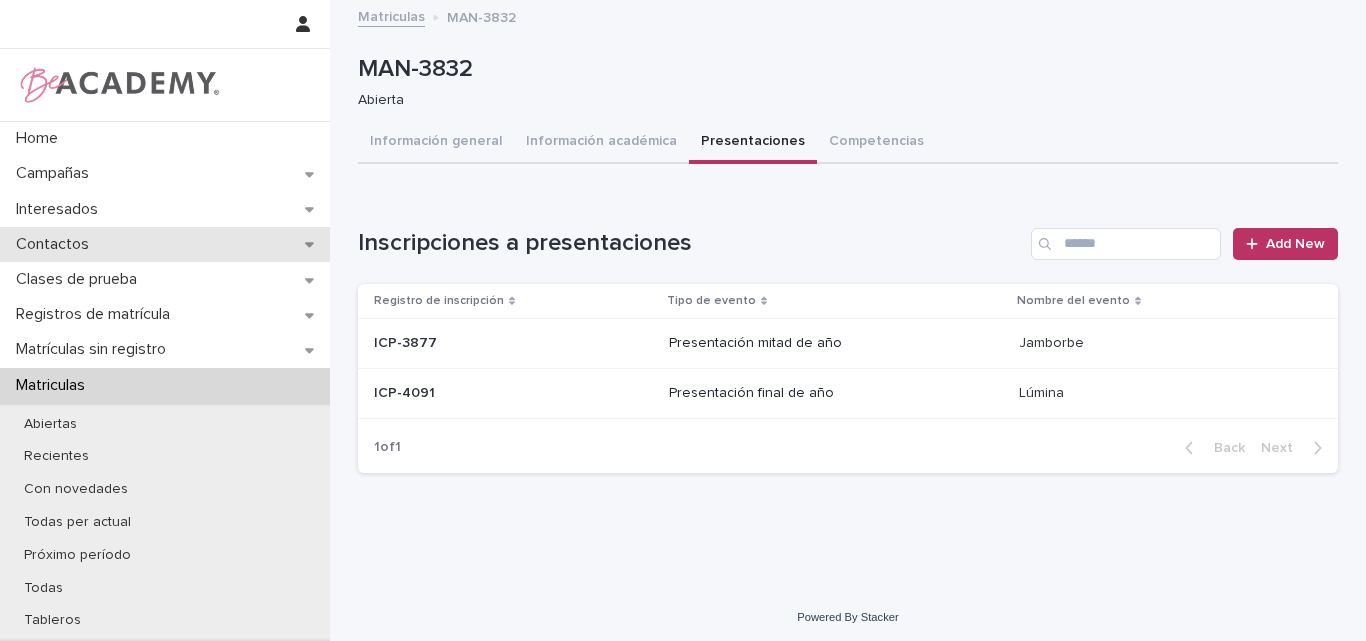 click on "Contactos" at bounding box center (56, 244) 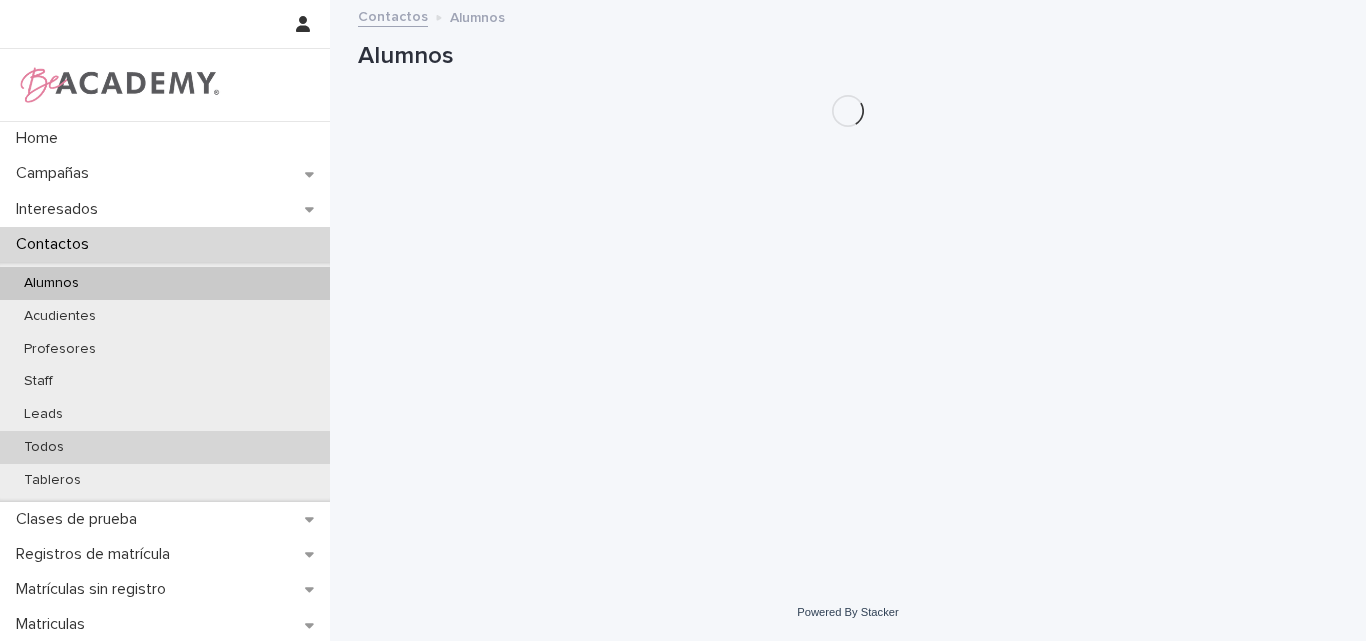 click on "Todos" at bounding box center (44, 447) 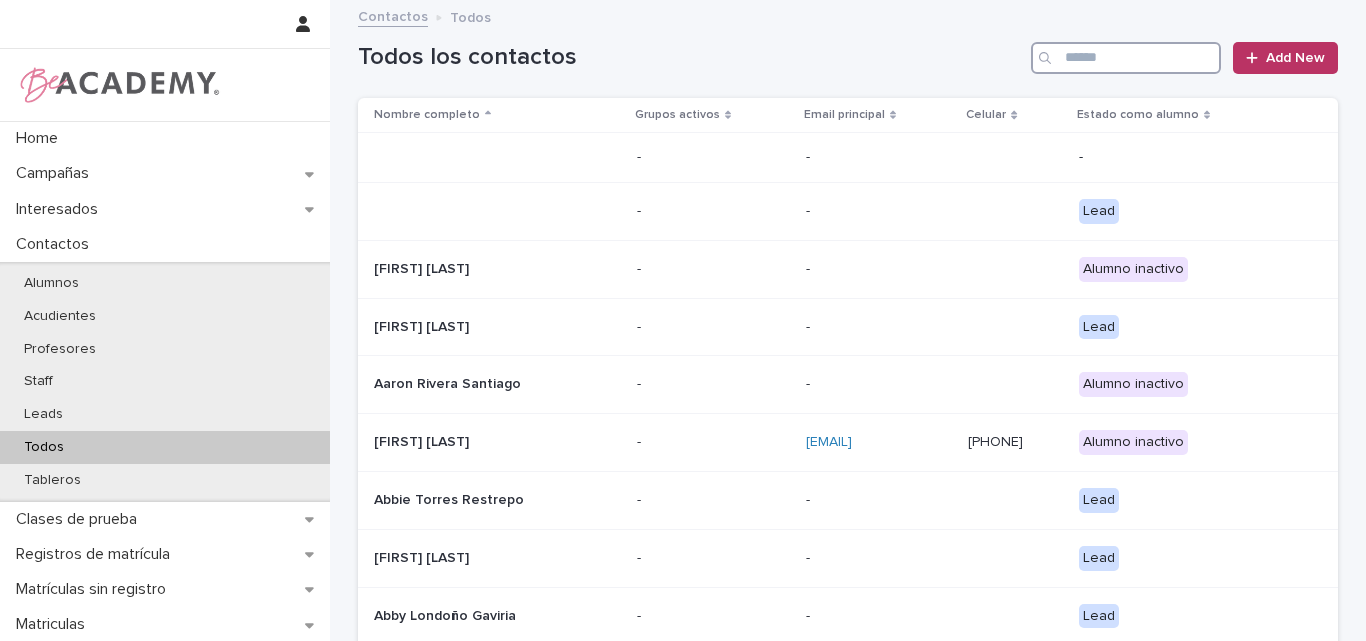 click at bounding box center (1126, 58) 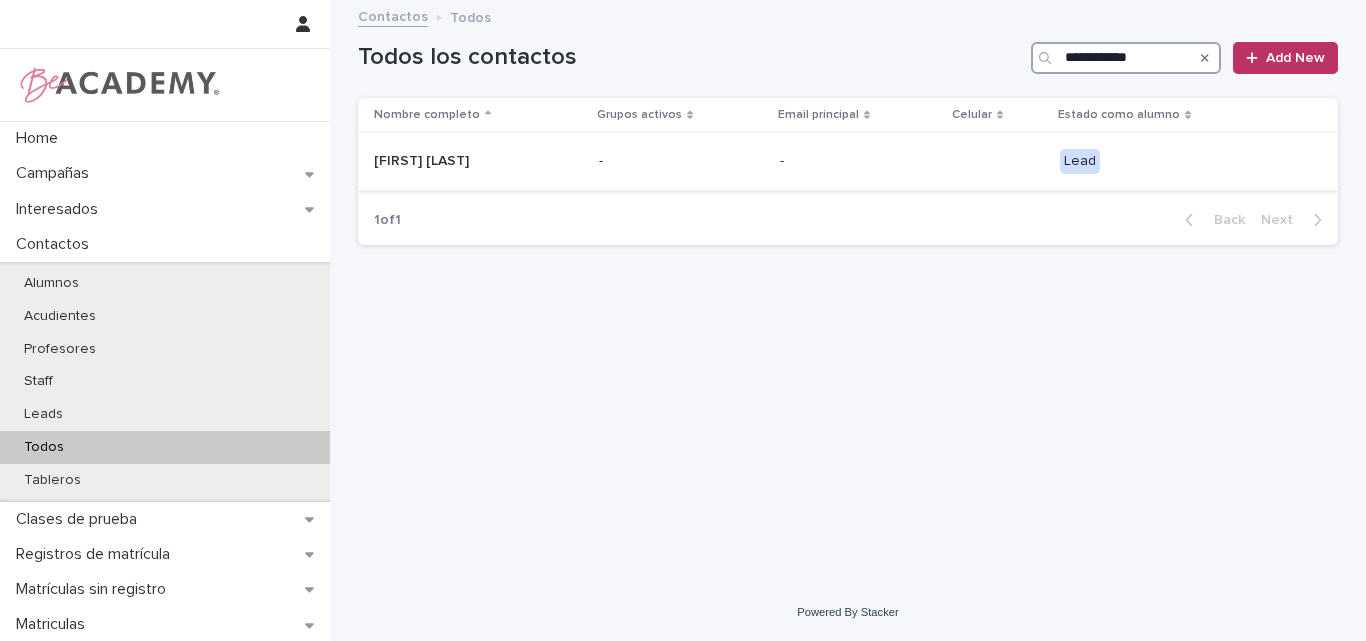 type on "**********" 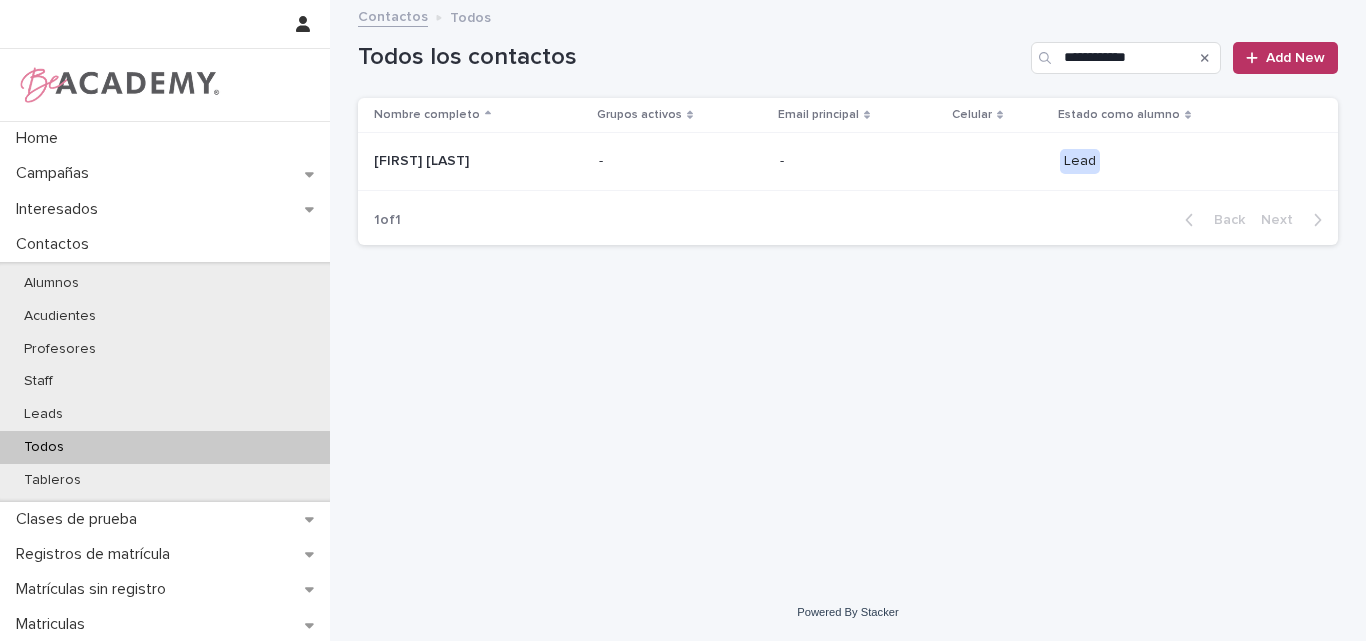 click on "Leandra Ardila Giraldo" at bounding box center [474, 161] 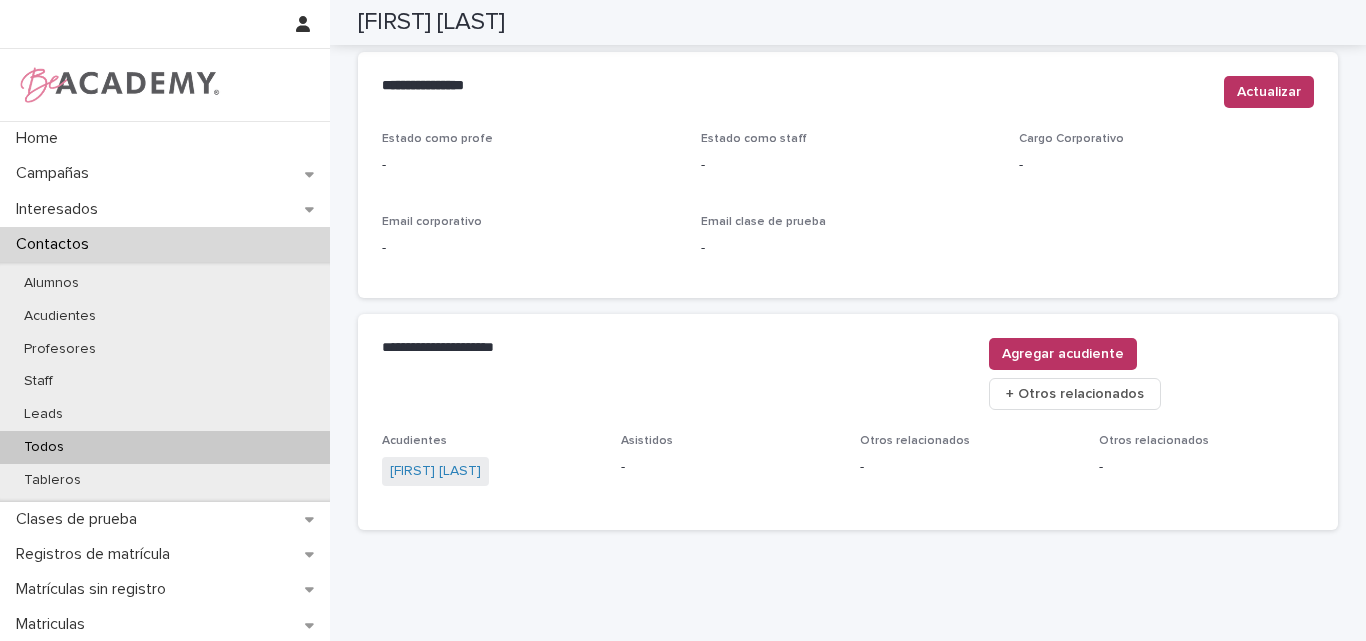 scroll, scrollTop: 847, scrollLeft: 0, axis: vertical 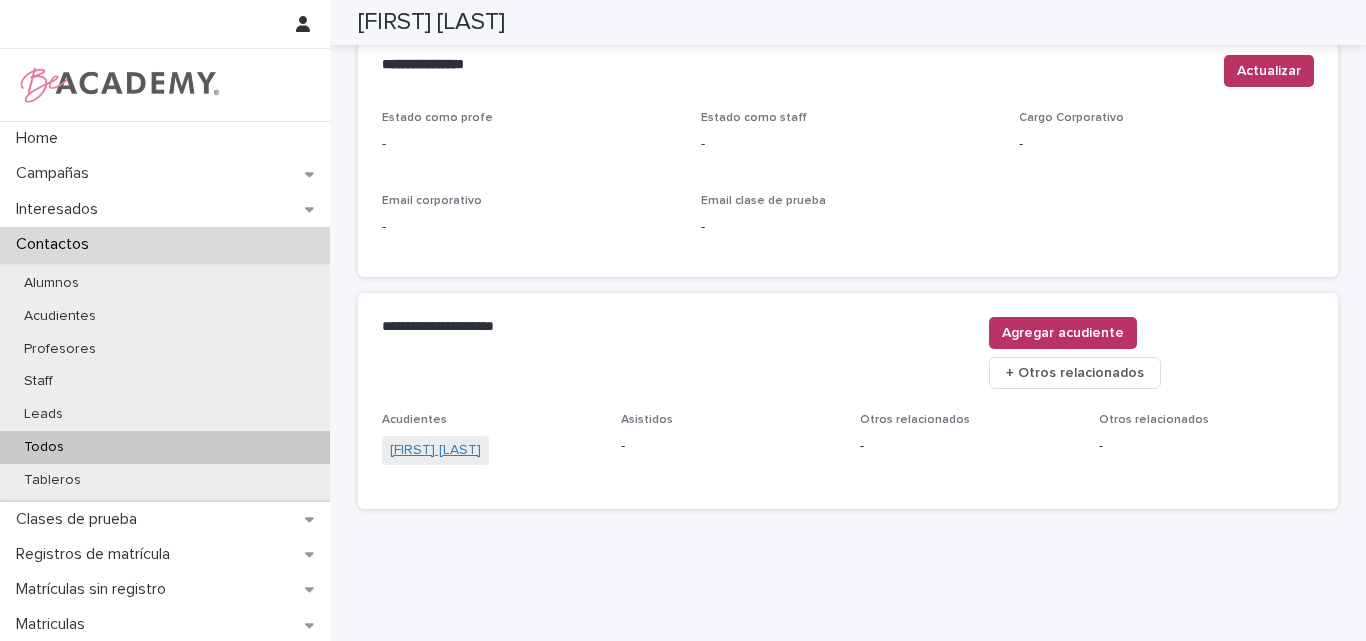 click on "Camila Giraldo Botero" at bounding box center (435, 450) 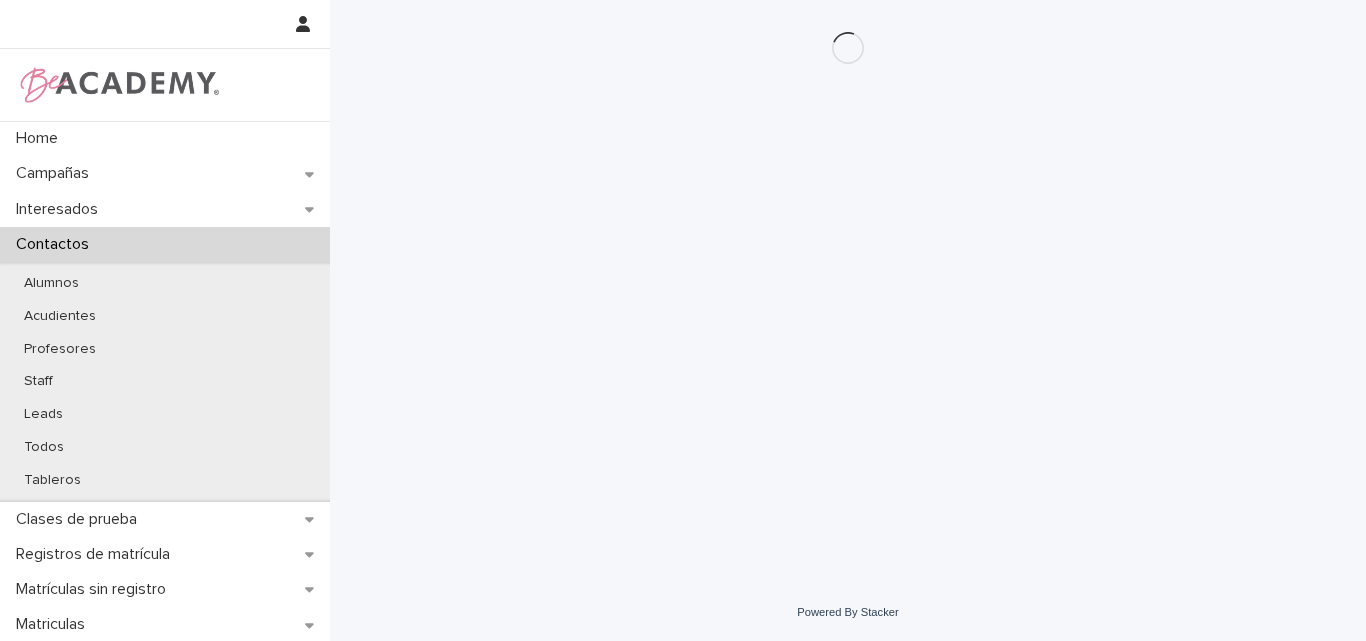 scroll, scrollTop: 0, scrollLeft: 0, axis: both 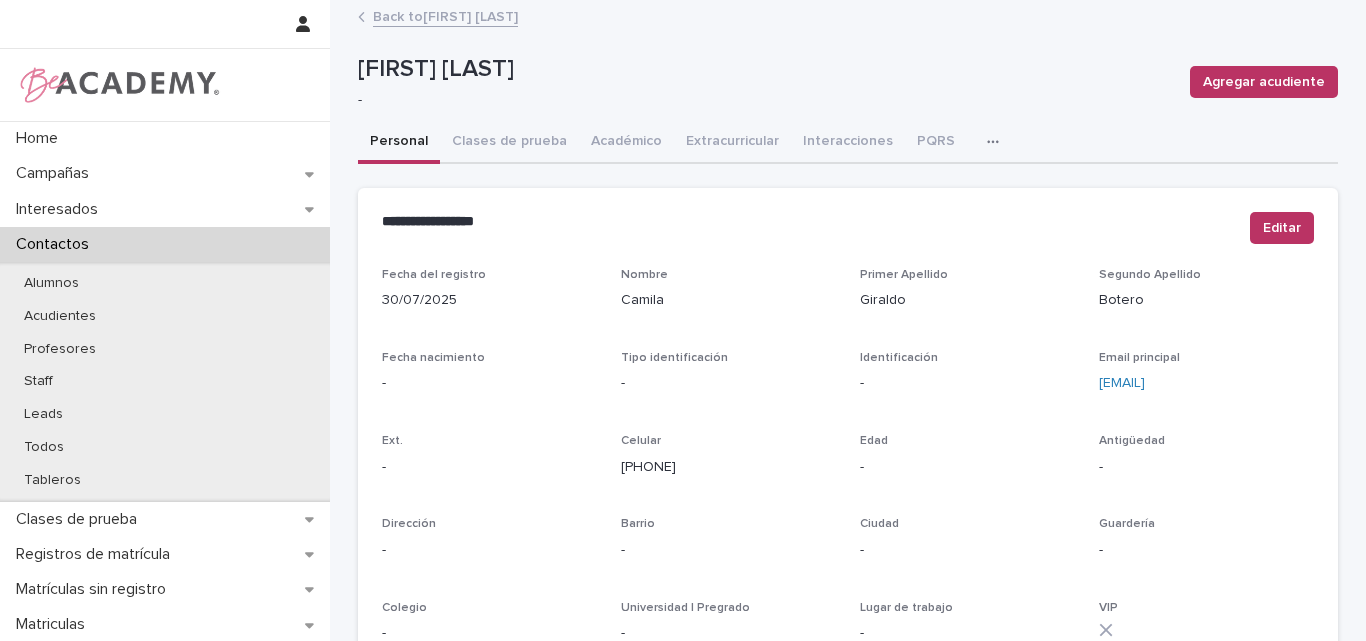 drag, startPoint x: 719, startPoint y: 473, endPoint x: 609, endPoint y: 476, distance: 110.0409 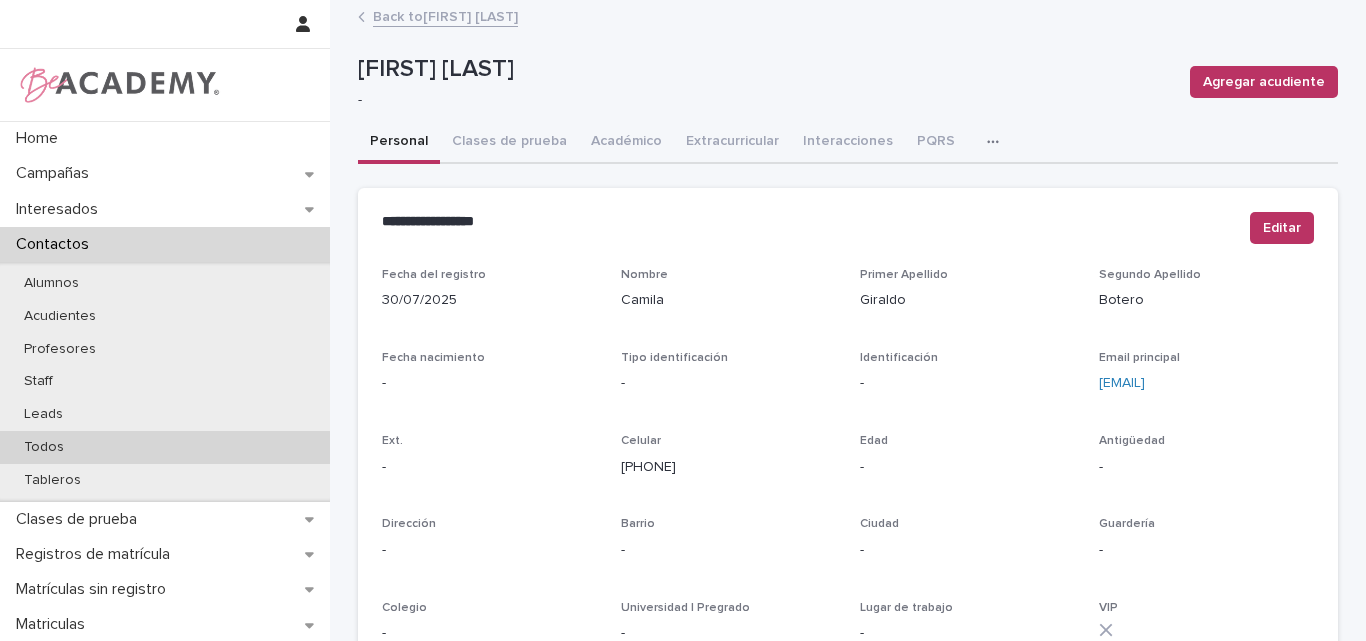 click on "Todos" at bounding box center [165, 447] 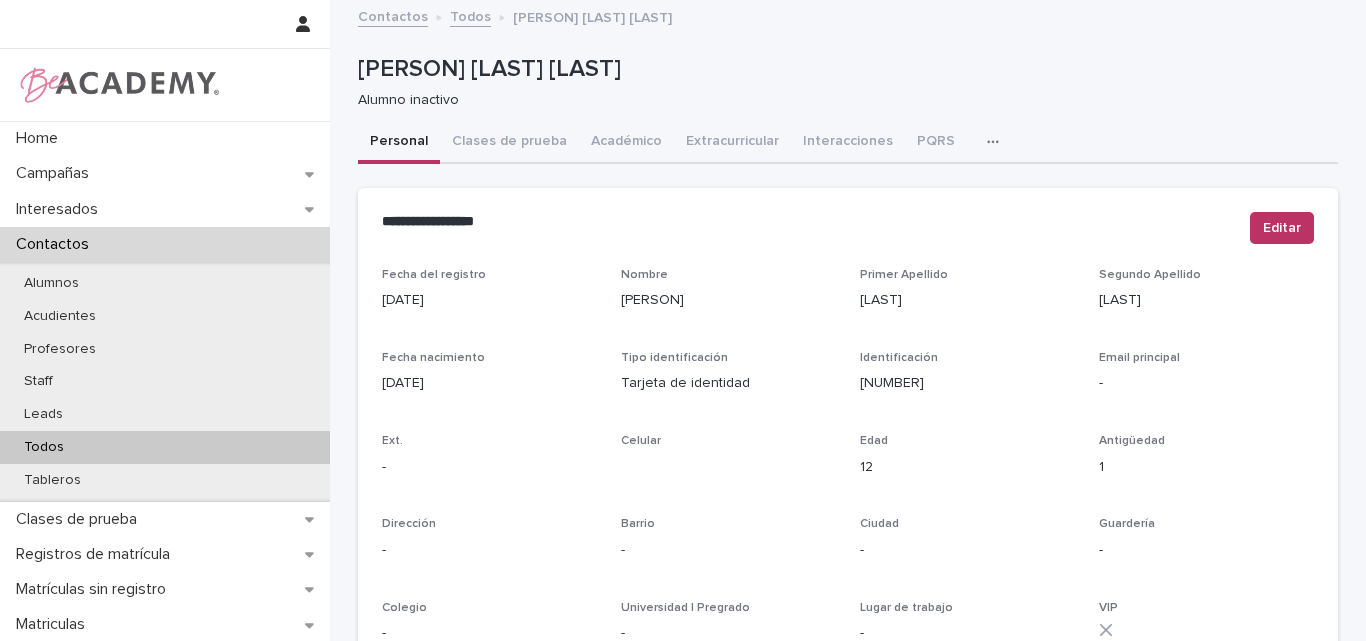 scroll, scrollTop: 0, scrollLeft: 0, axis: both 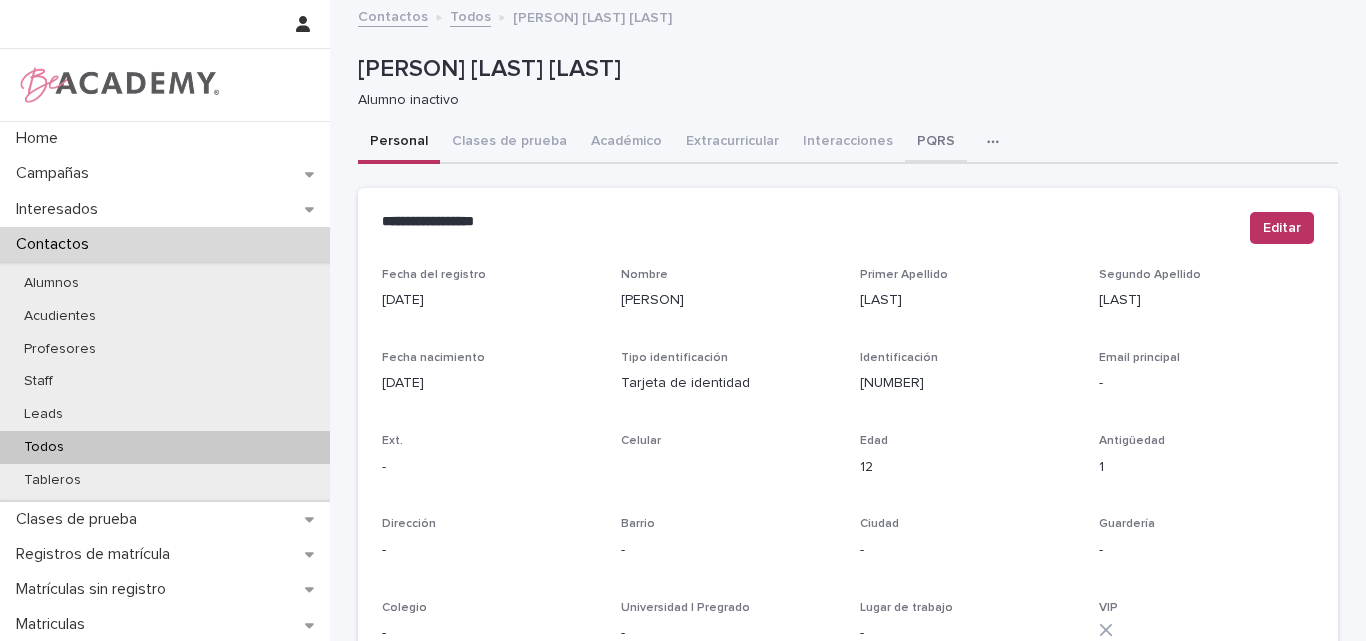 click on "PQRS" at bounding box center (936, 143) 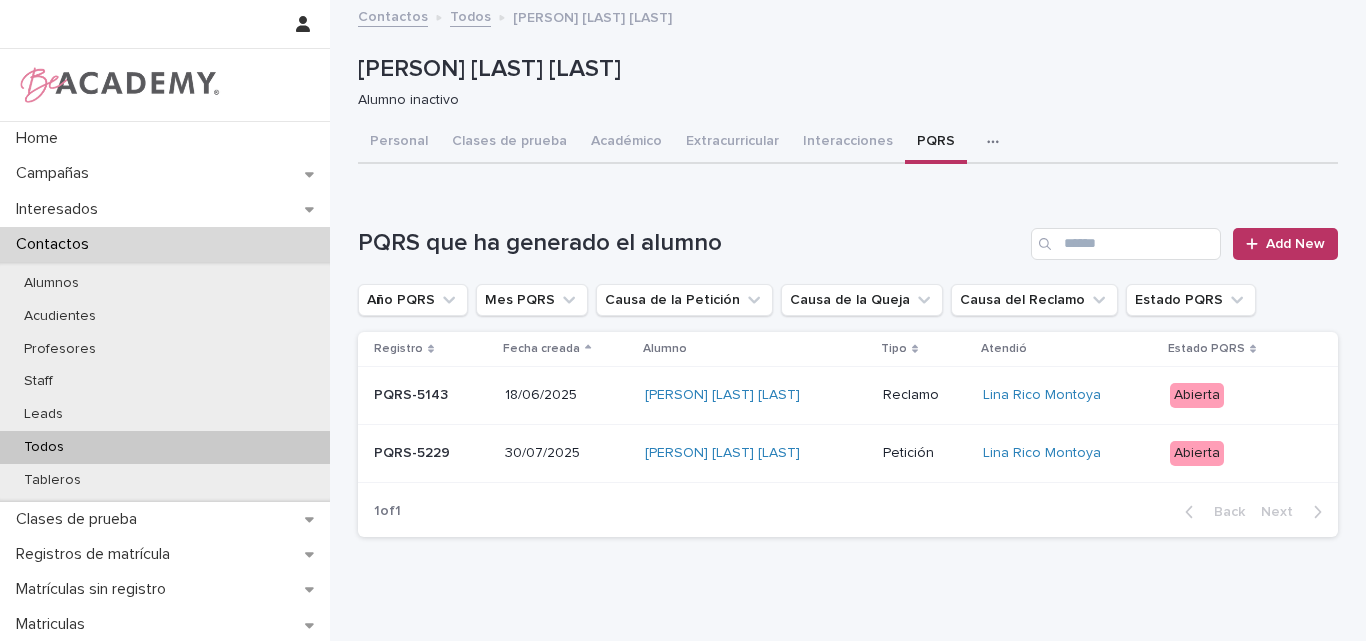 click on "PQRS-5229" at bounding box center [431, 453] 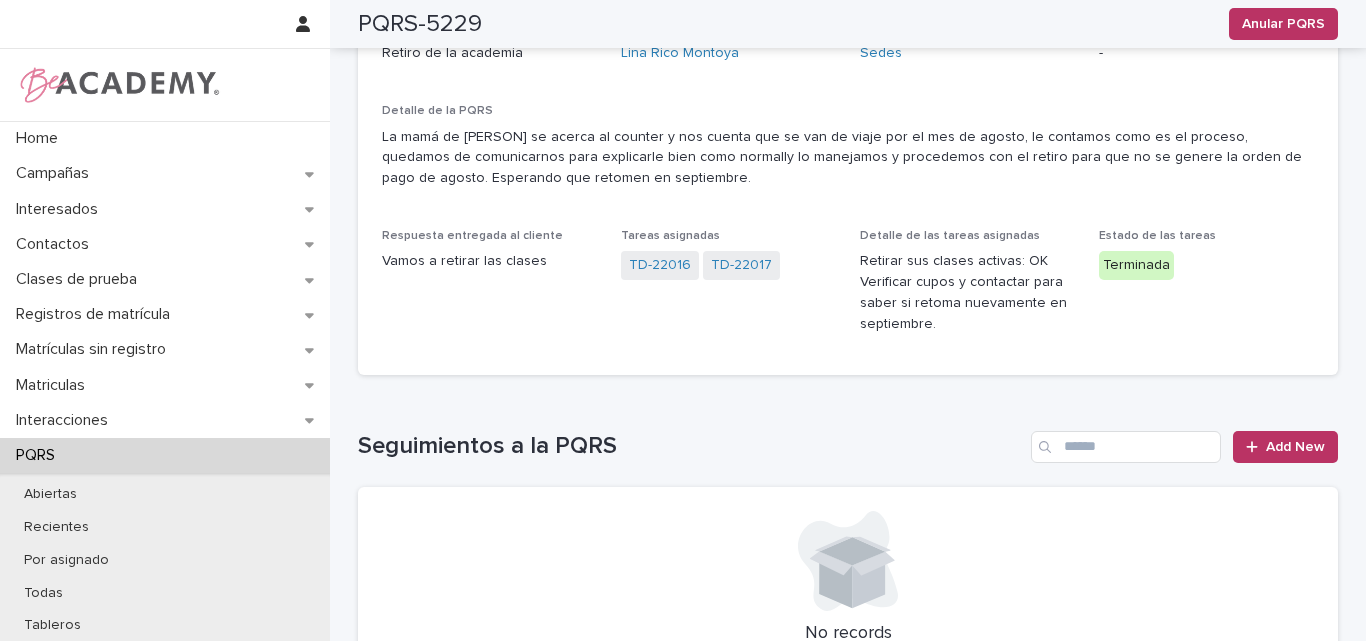 scroll, scrollTop: 228, scrollLeft: 0, axis: vertical 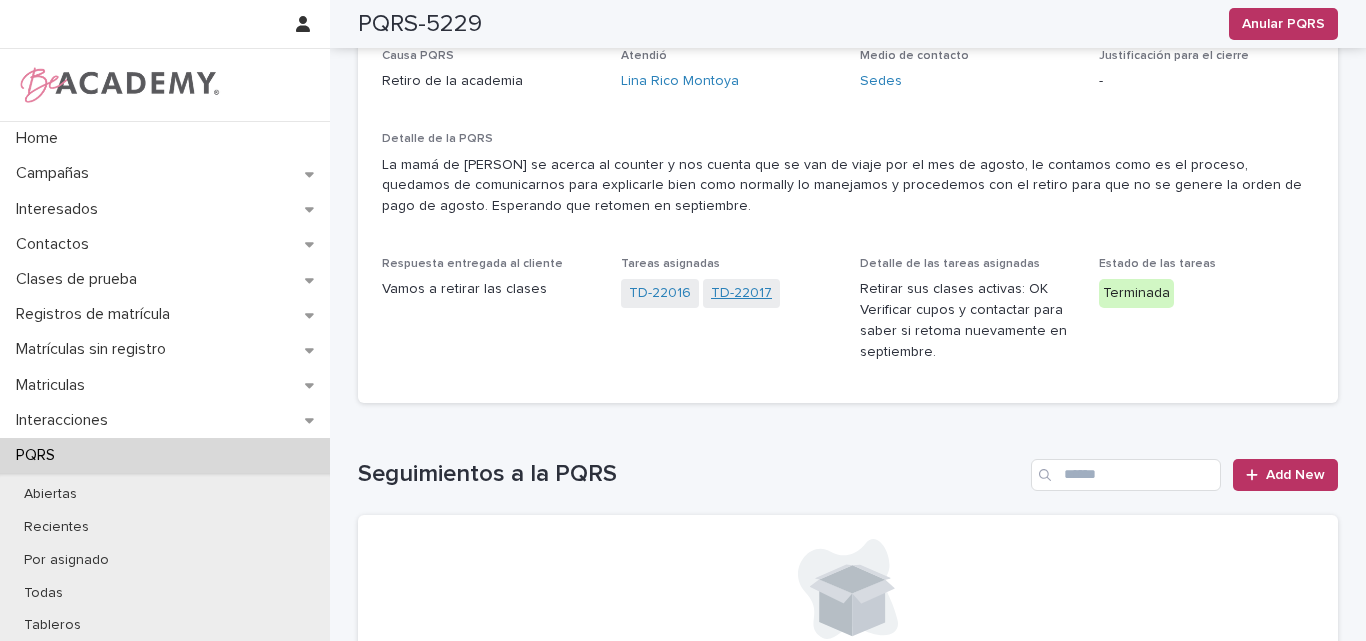 click on "TD-22017" at bounding box center (741, 293) 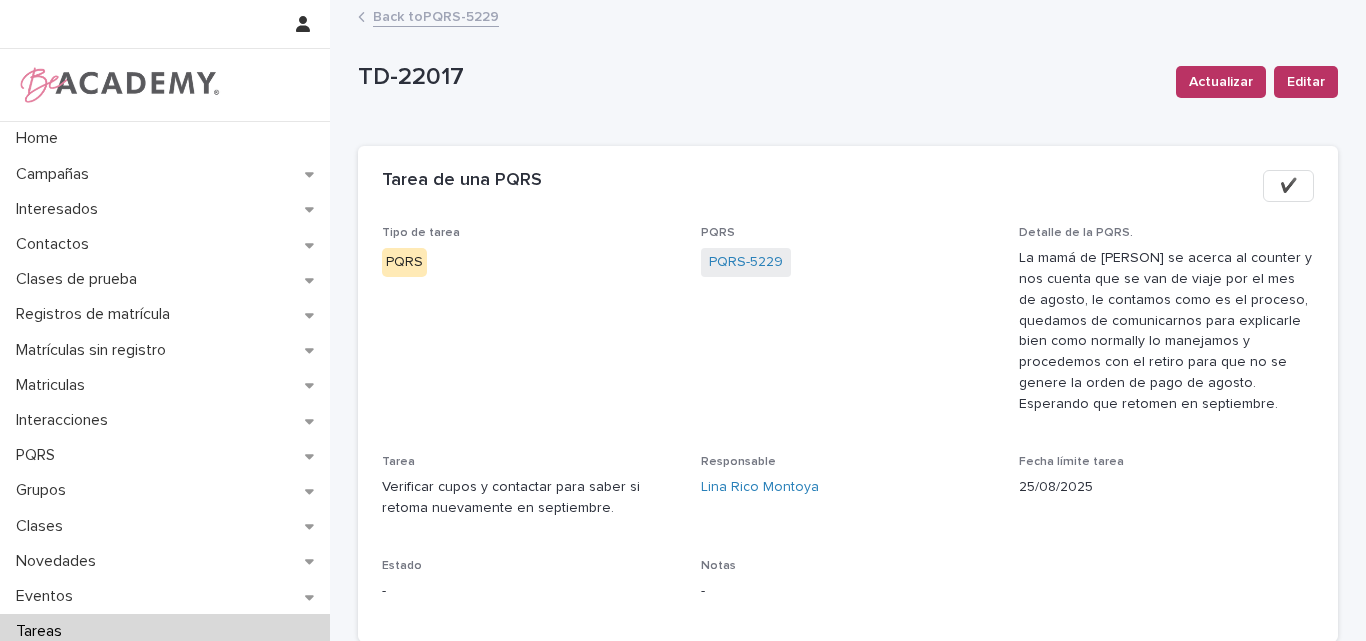 scroll, scrollTop: 100, scrollLeft: 0, axis: vertical 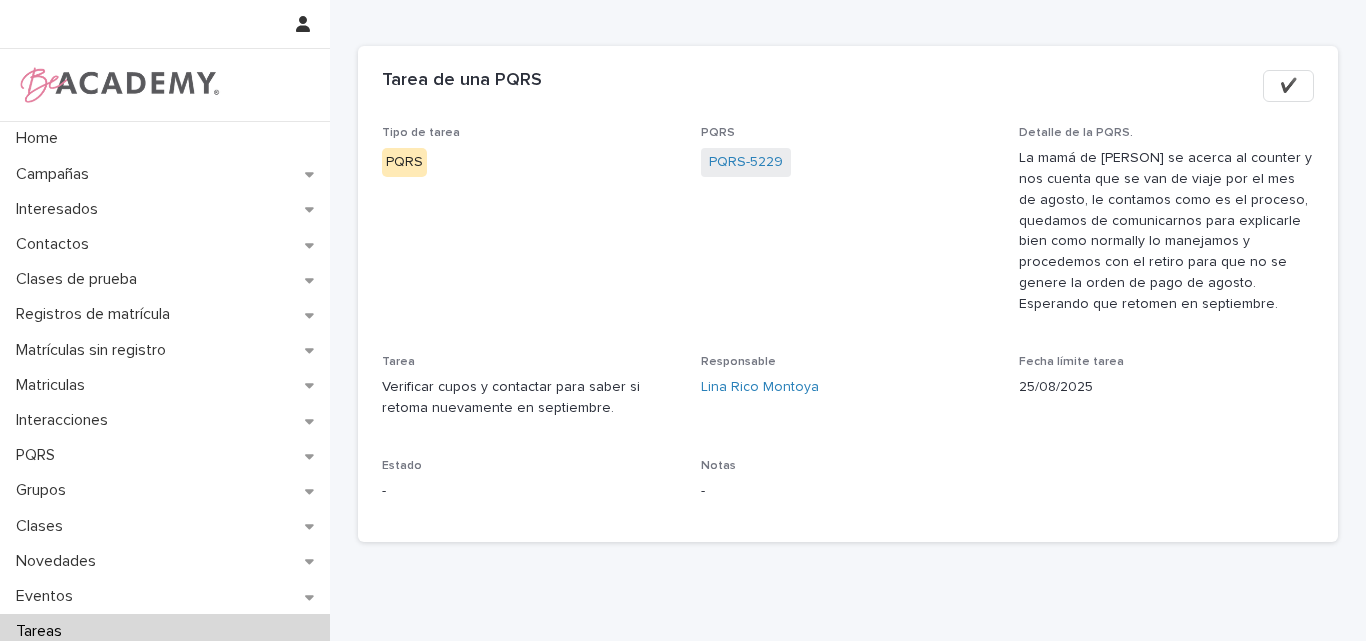 click on "✔️" at bounding box center [1288, 86] 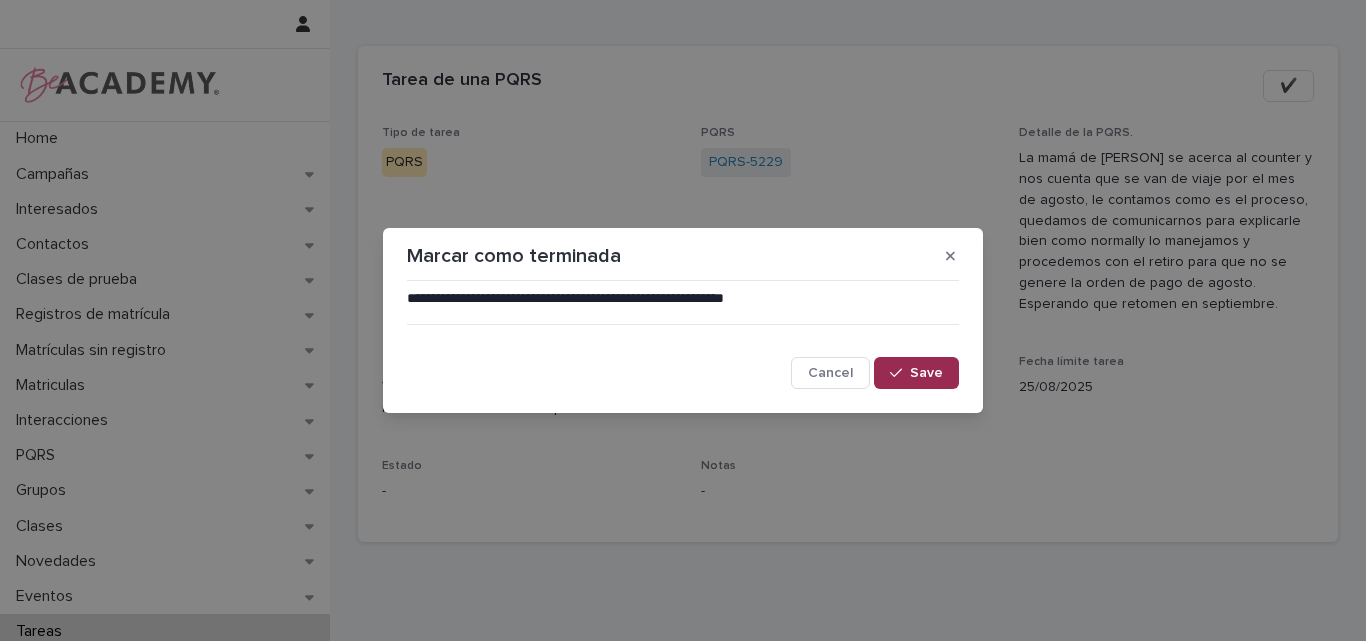 click 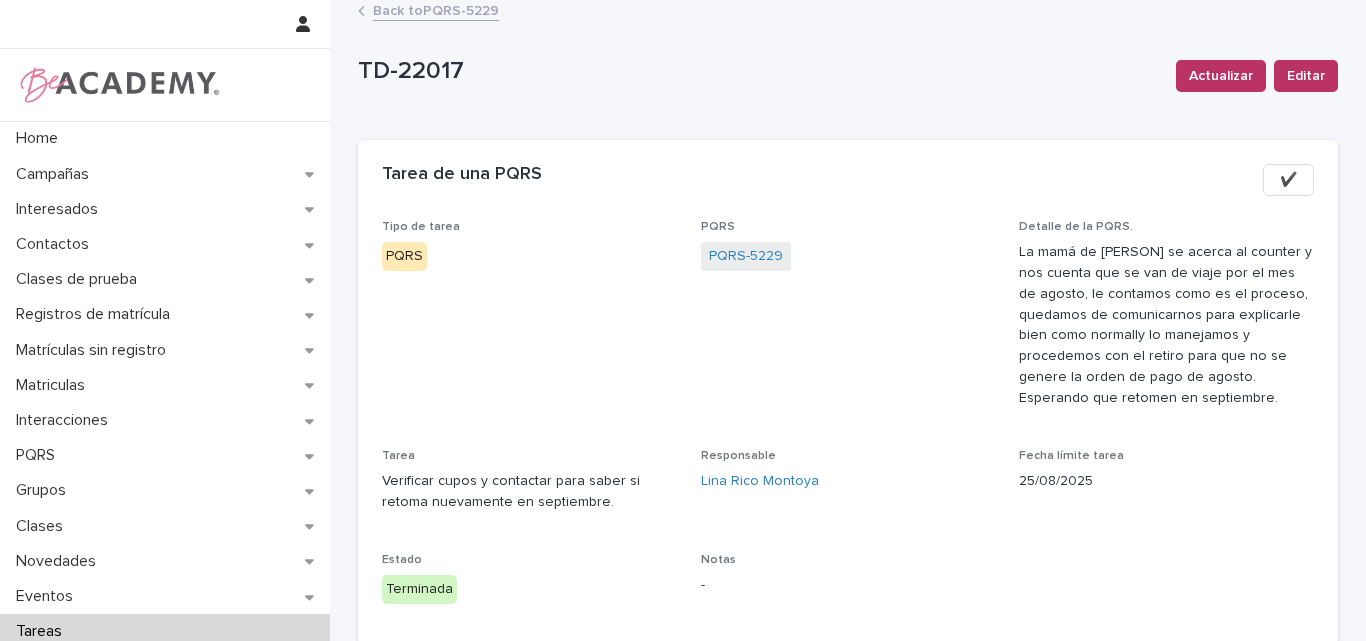 scroll, scrollTop: 0, scrollLeft: 0, axis: both 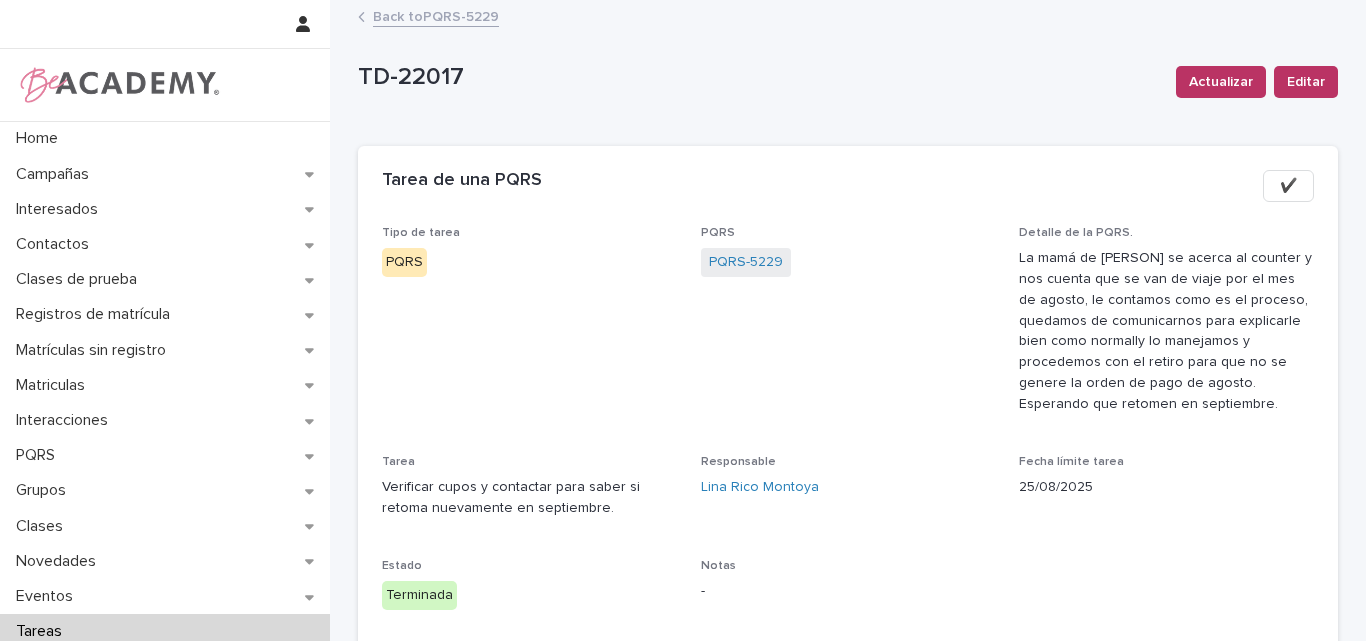 click on "Back to PQRS-5229" at bounding box center (436, 15) 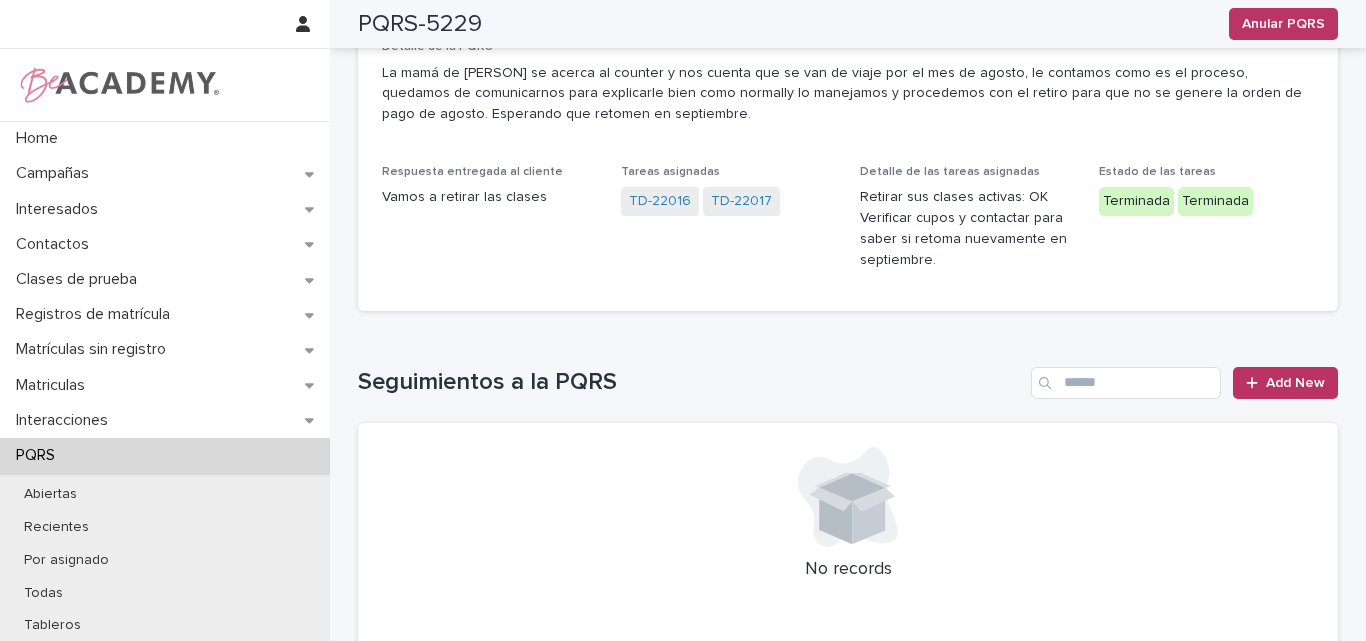 scroll, scrollTop: 400, scrollLeft: 0, axis: vertical 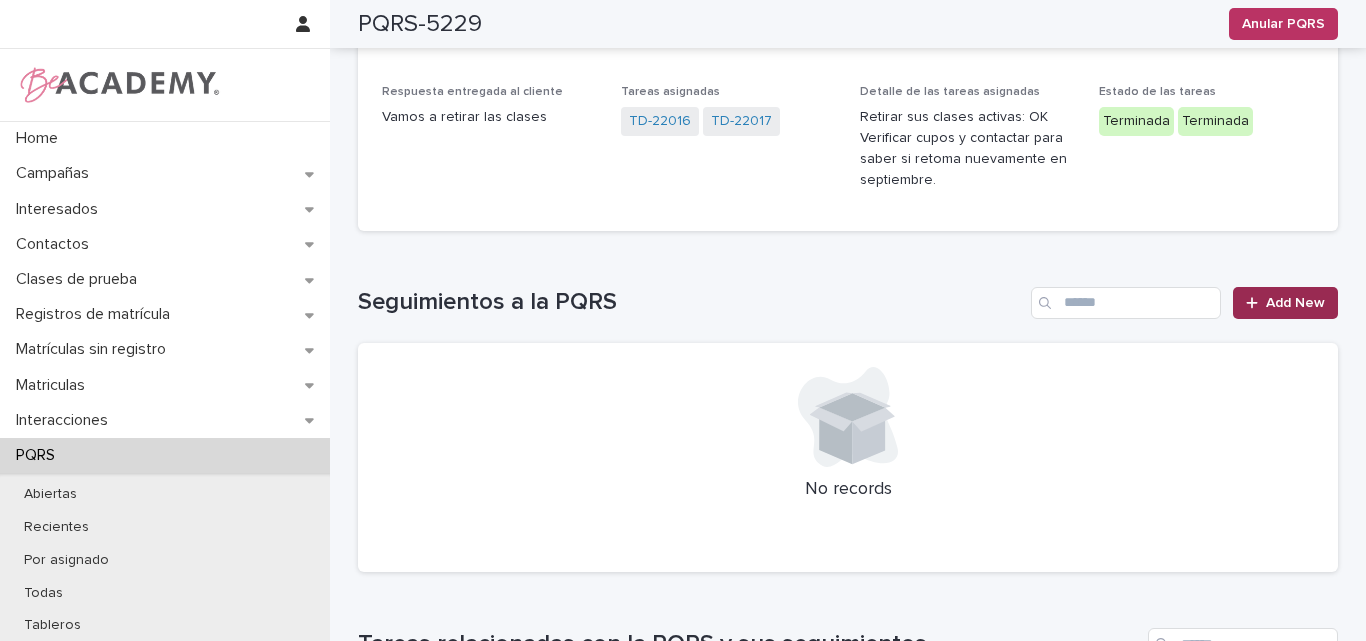 click on "Add New" at bounding box center [1285, 303] 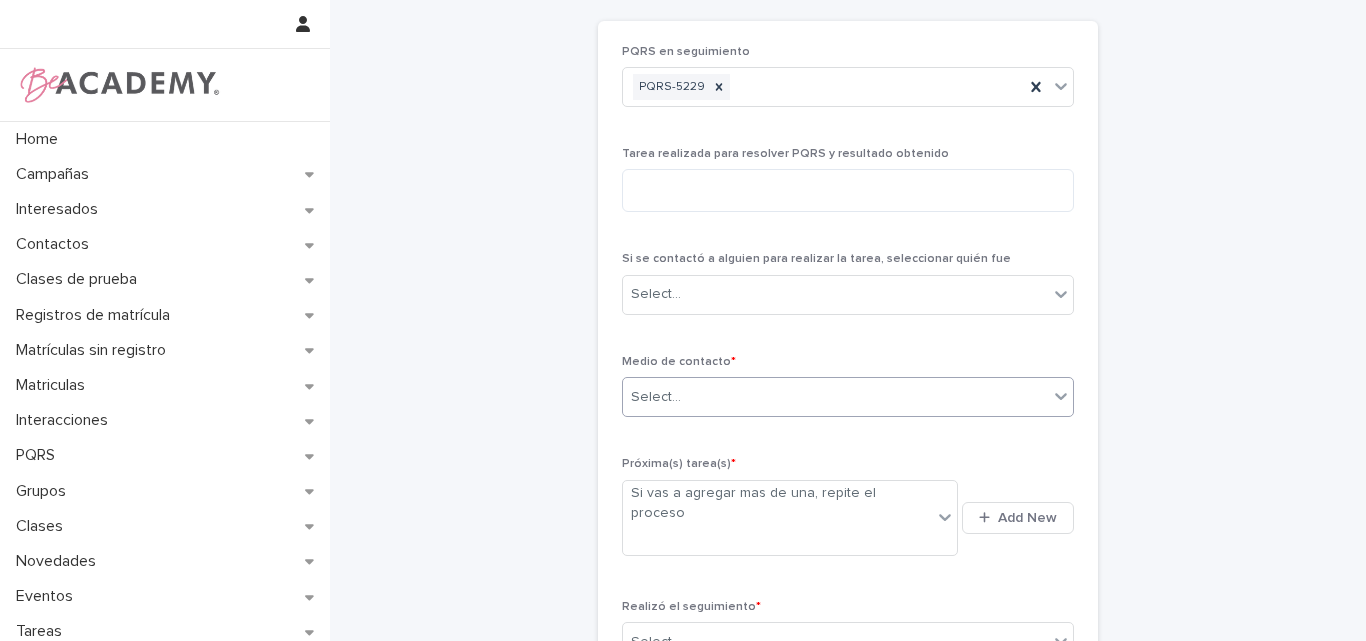 scroll, scrollTop: 0, scrollLeft: 0, axis: both 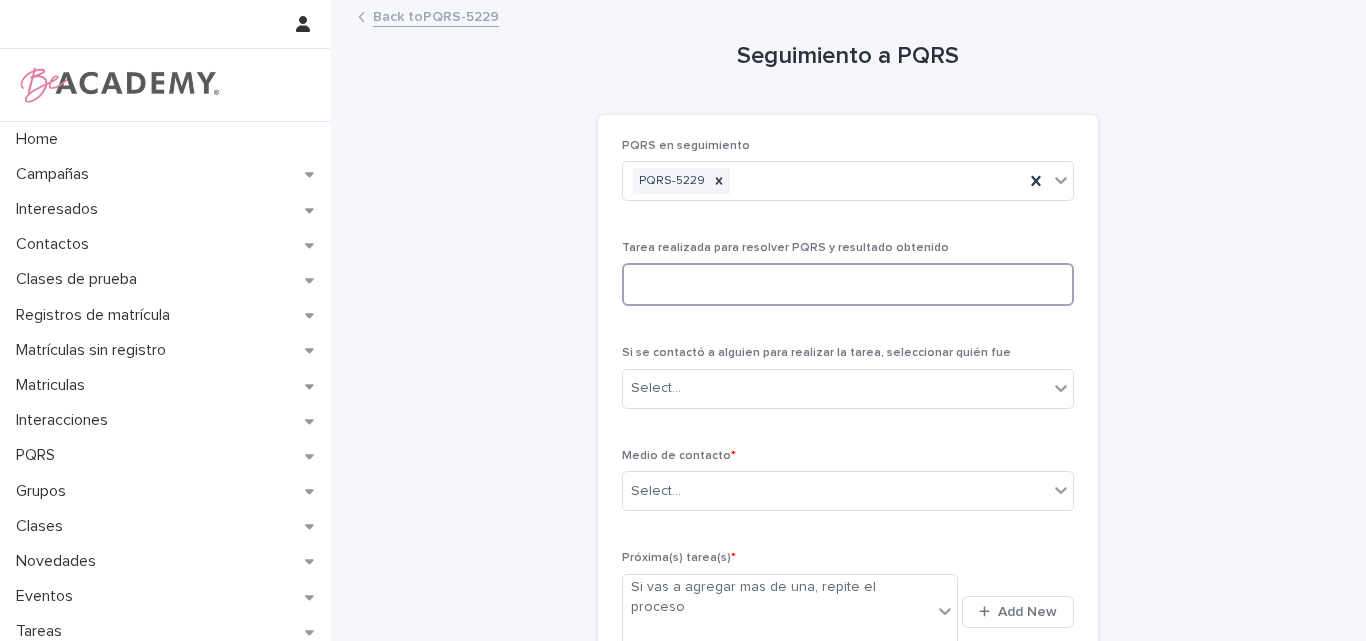 click at bounding box center (848, 284) 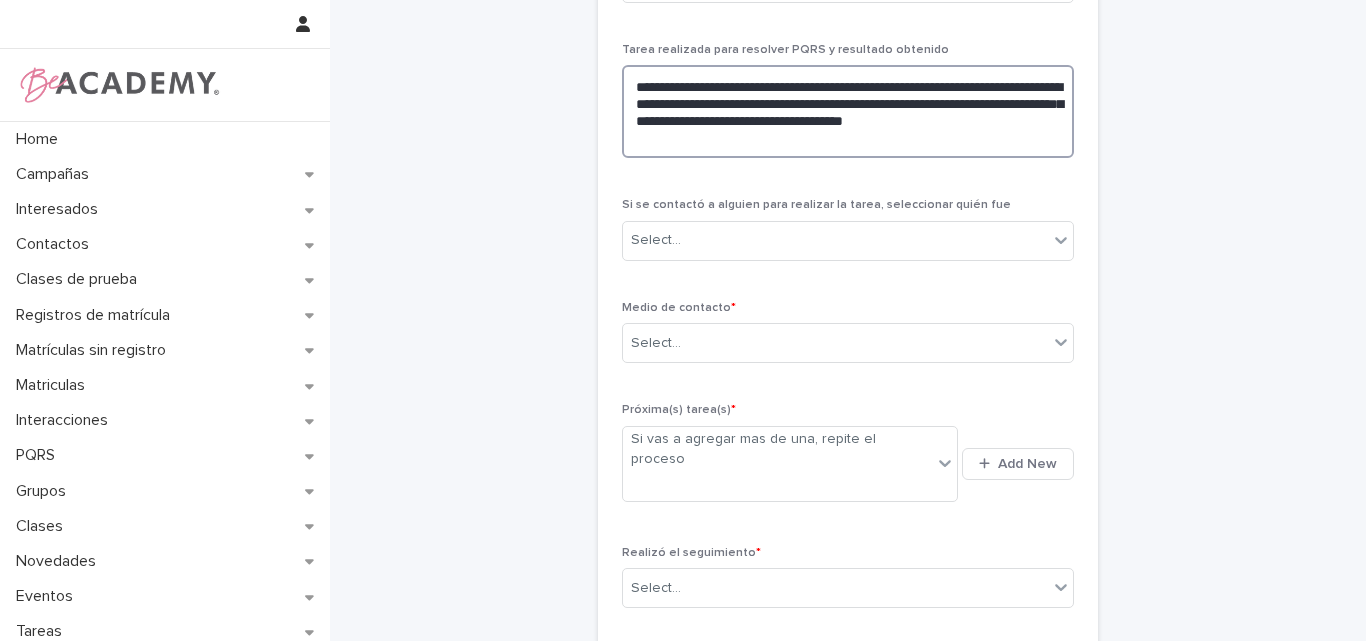 scroll, scrollTop: 200, scrollLeft: 0, axis: vertical 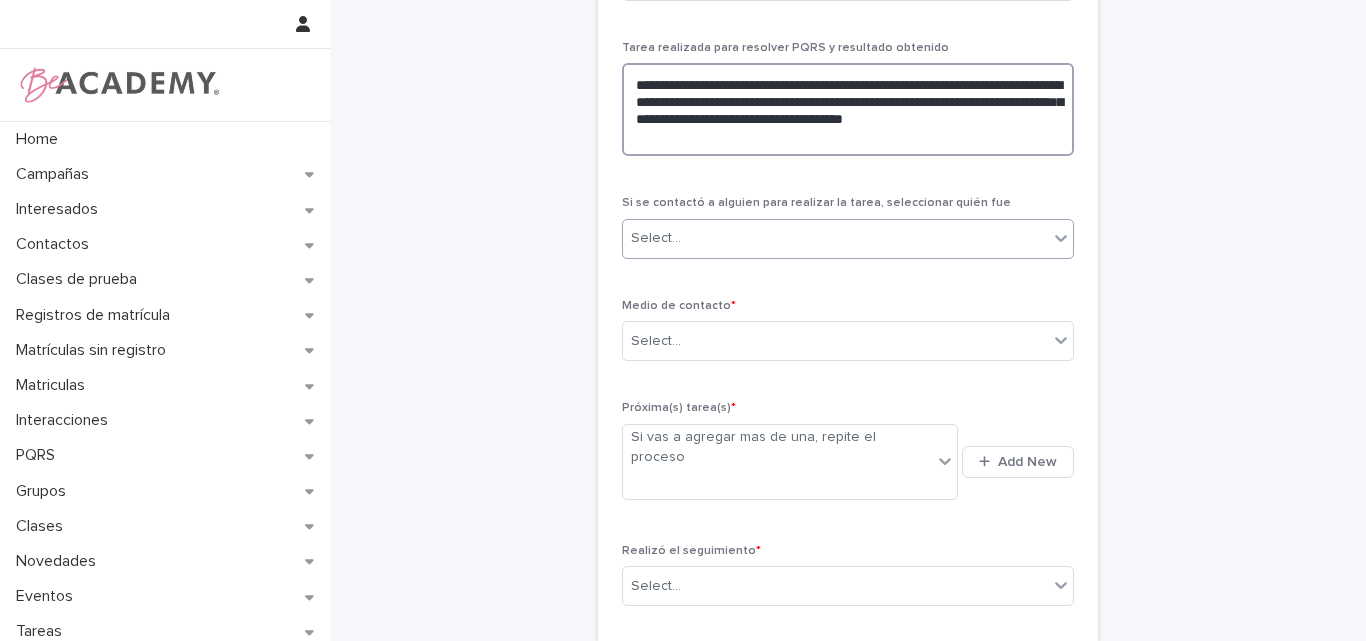 type on "**********" 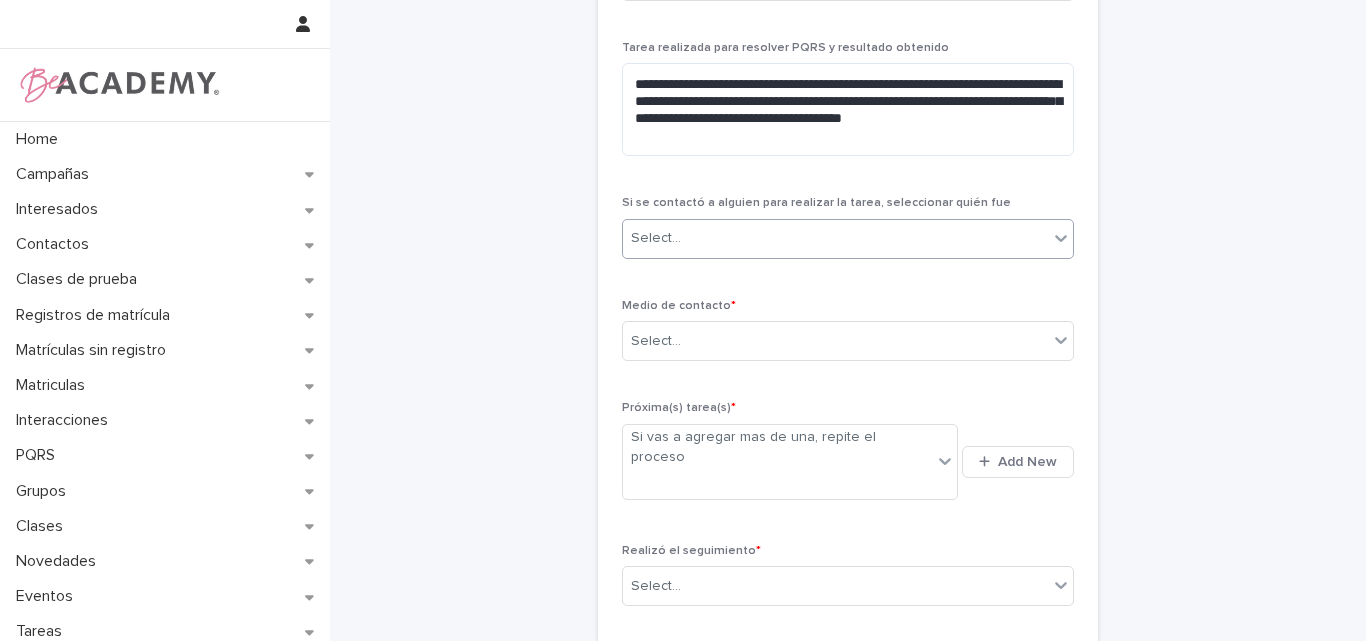 click on "Select..." at bounding box center [835, 238] 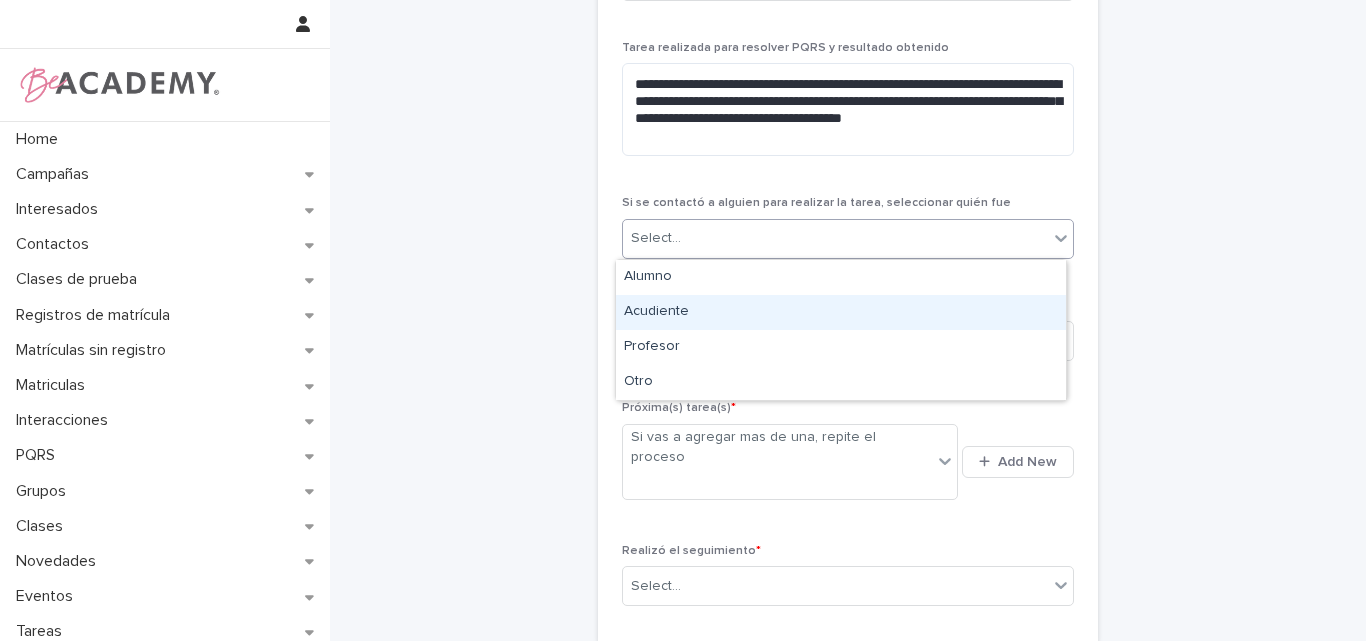click on "Acudiente" at bounding box center [841, 312] 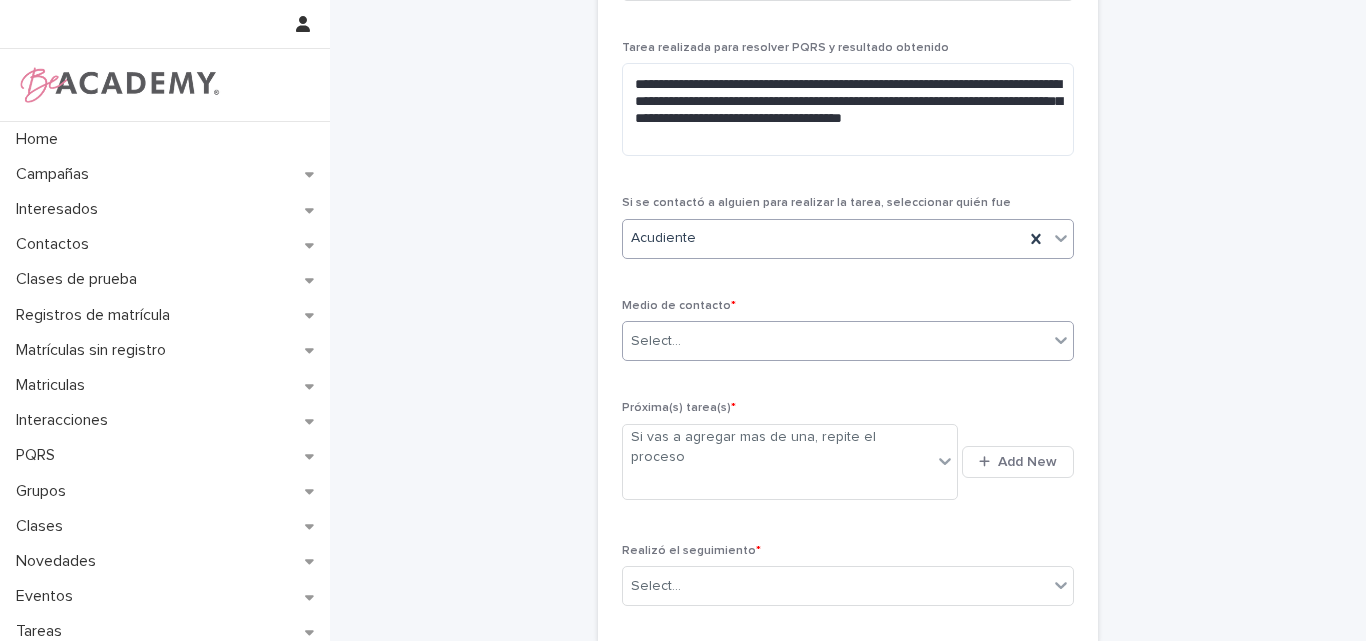 click on "Select..." at bounding box center [835, 341] 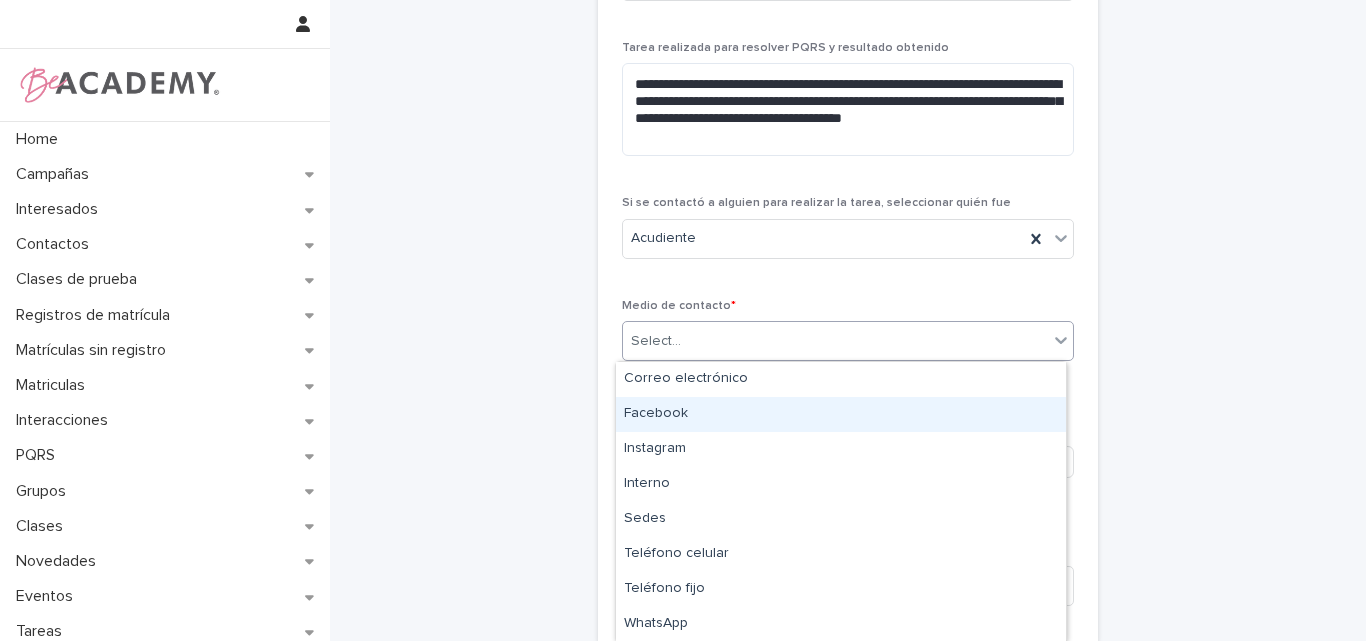 type on "*" 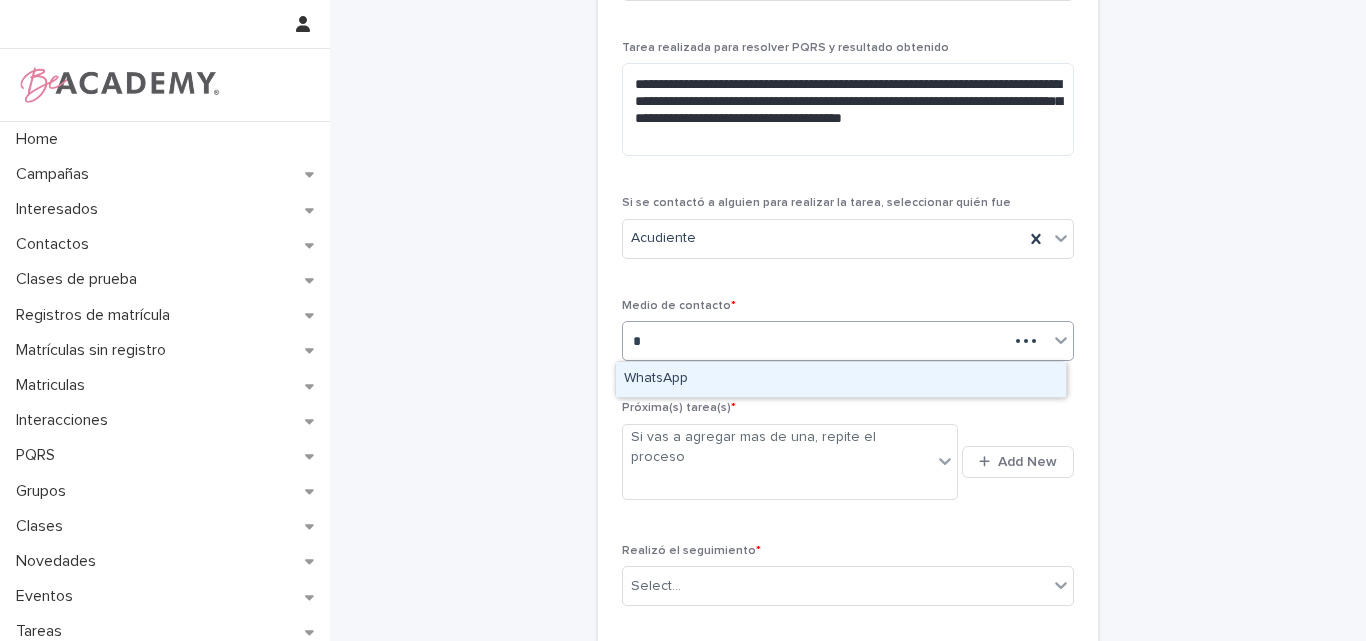 click on "WhatsApp" at bounding box center (841, 379) 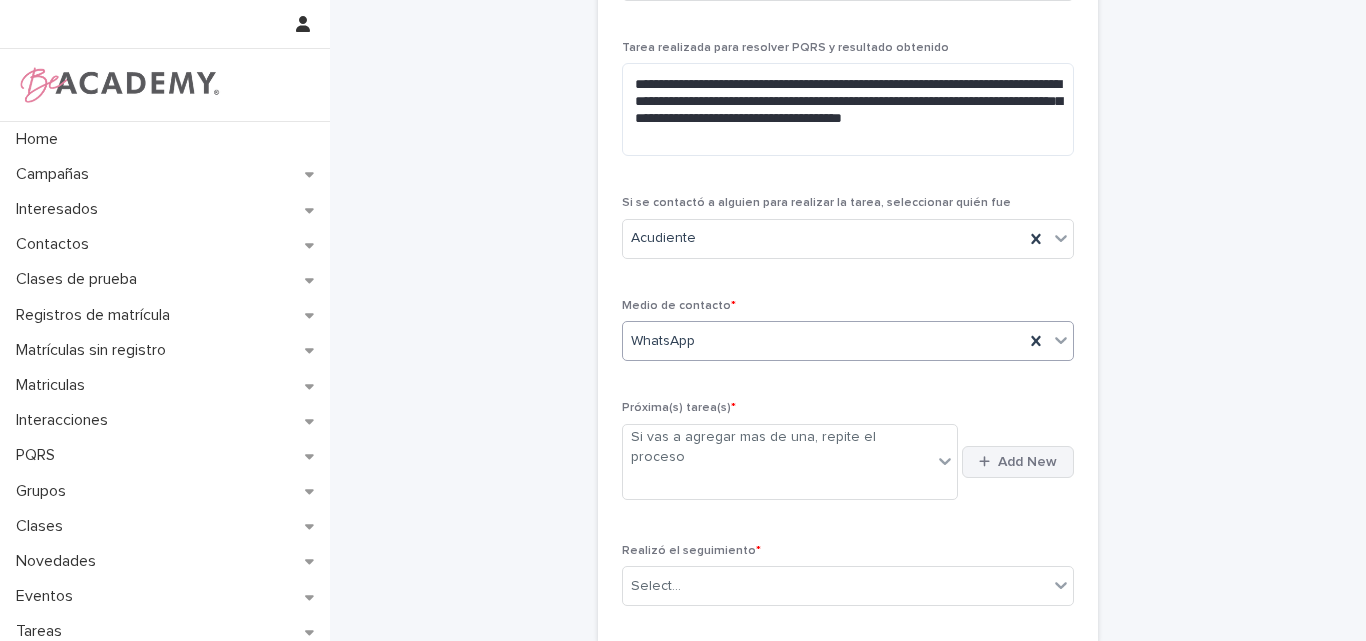 click on "Add New" at bounding box center (1027, 462) 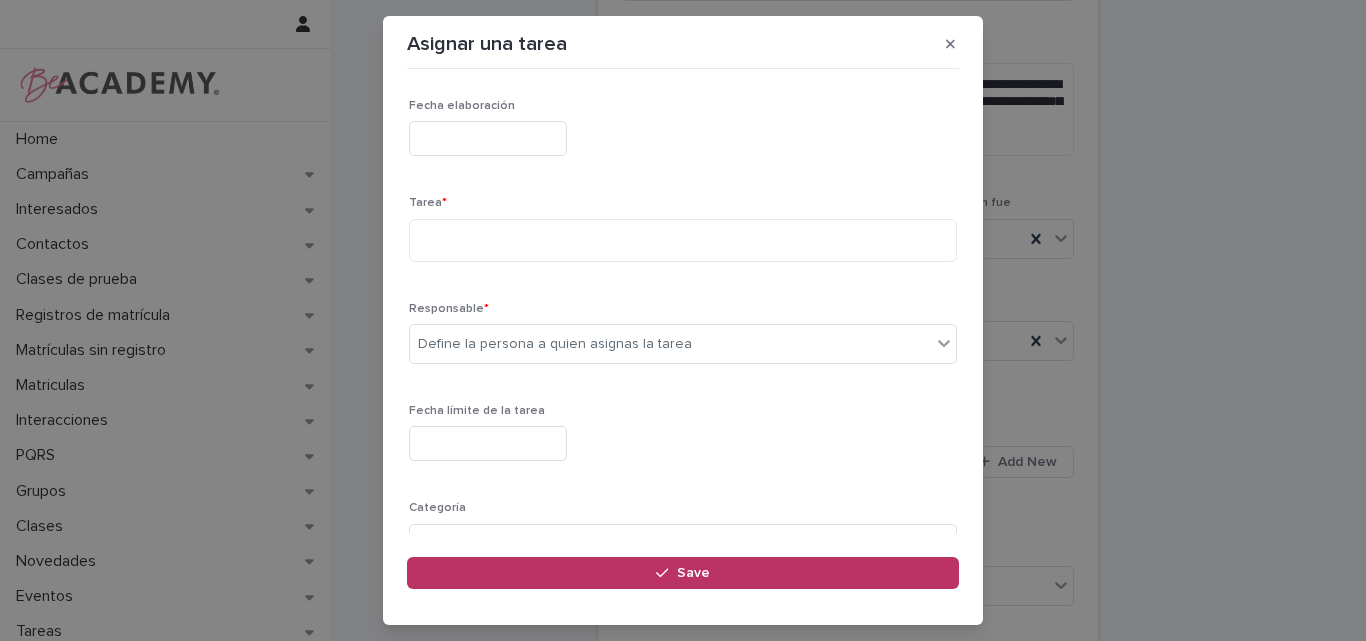 click at bounding box center [488, 138] 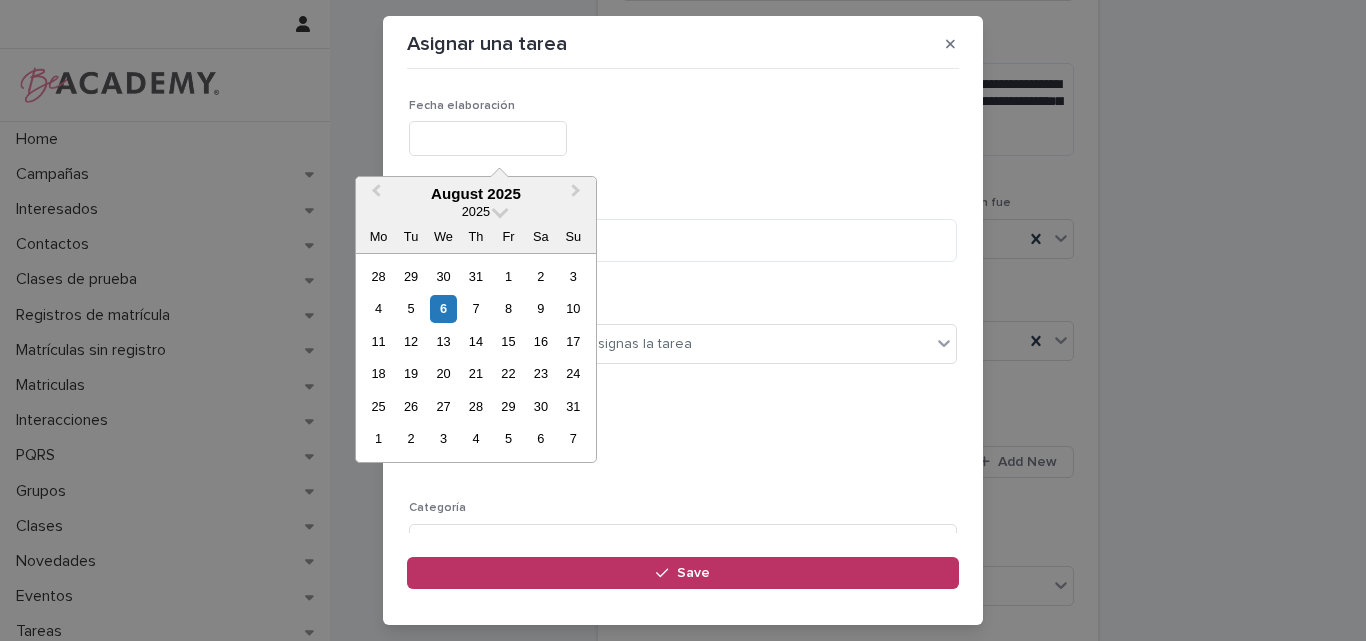 type on "**********" 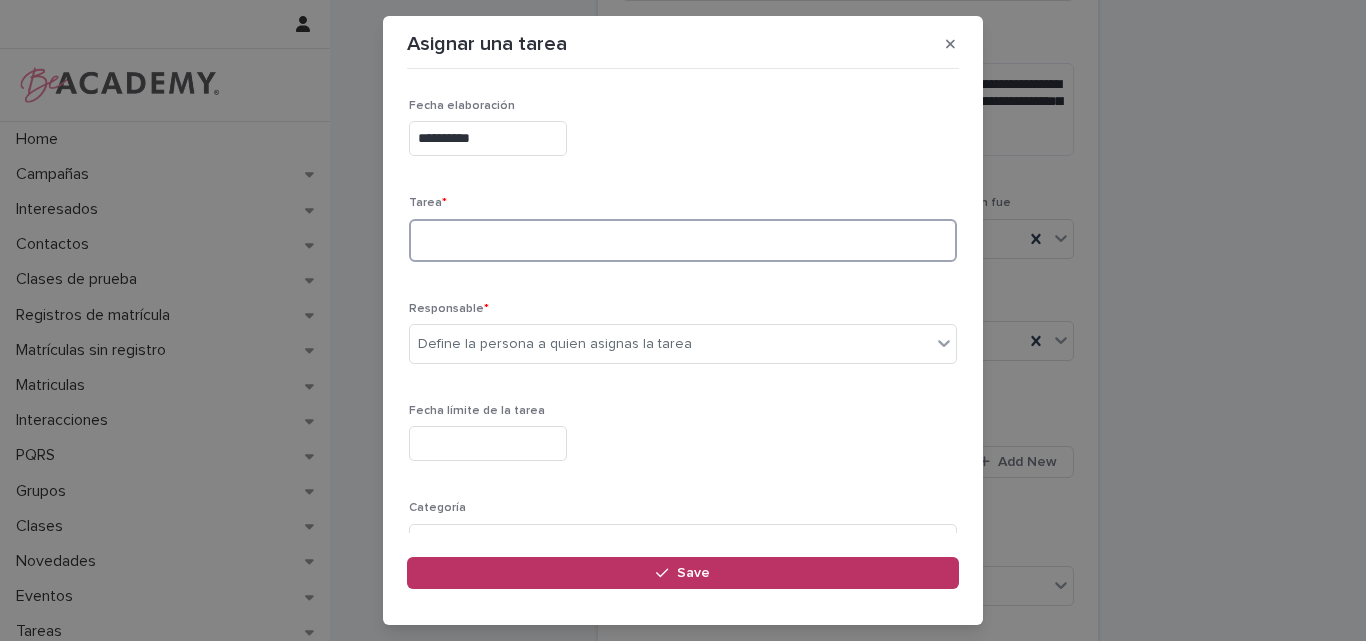 click at bounding box center [683, 240] 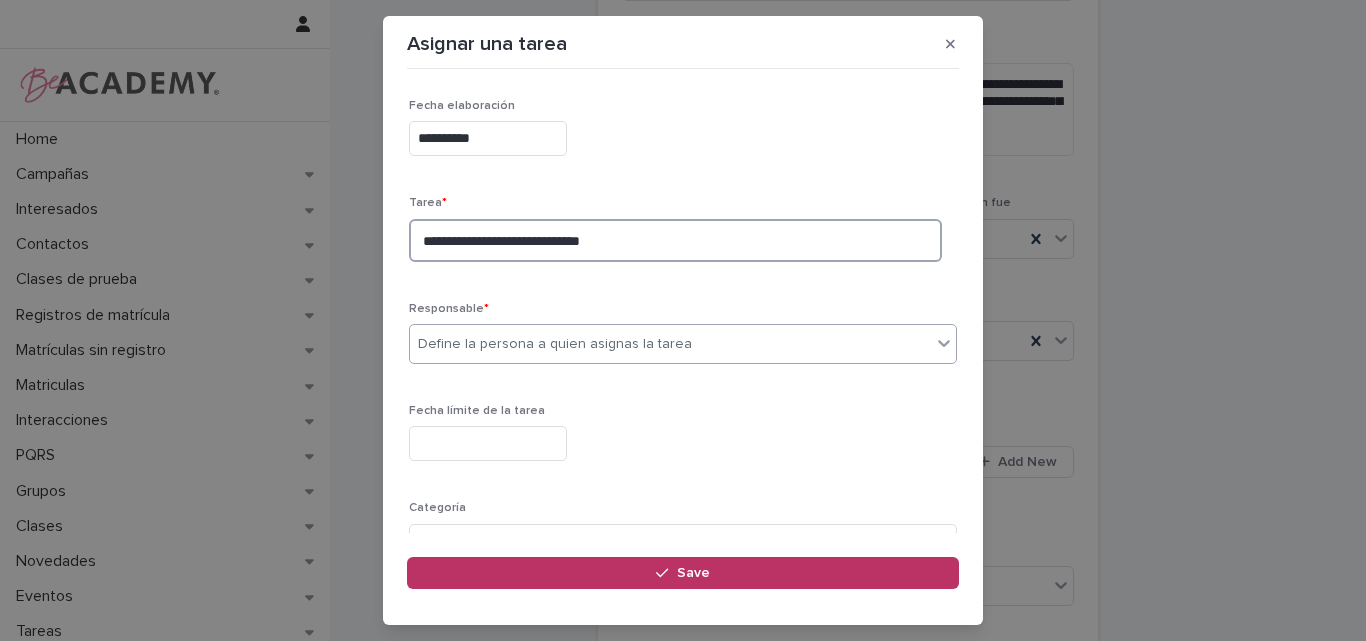 type on "**********" 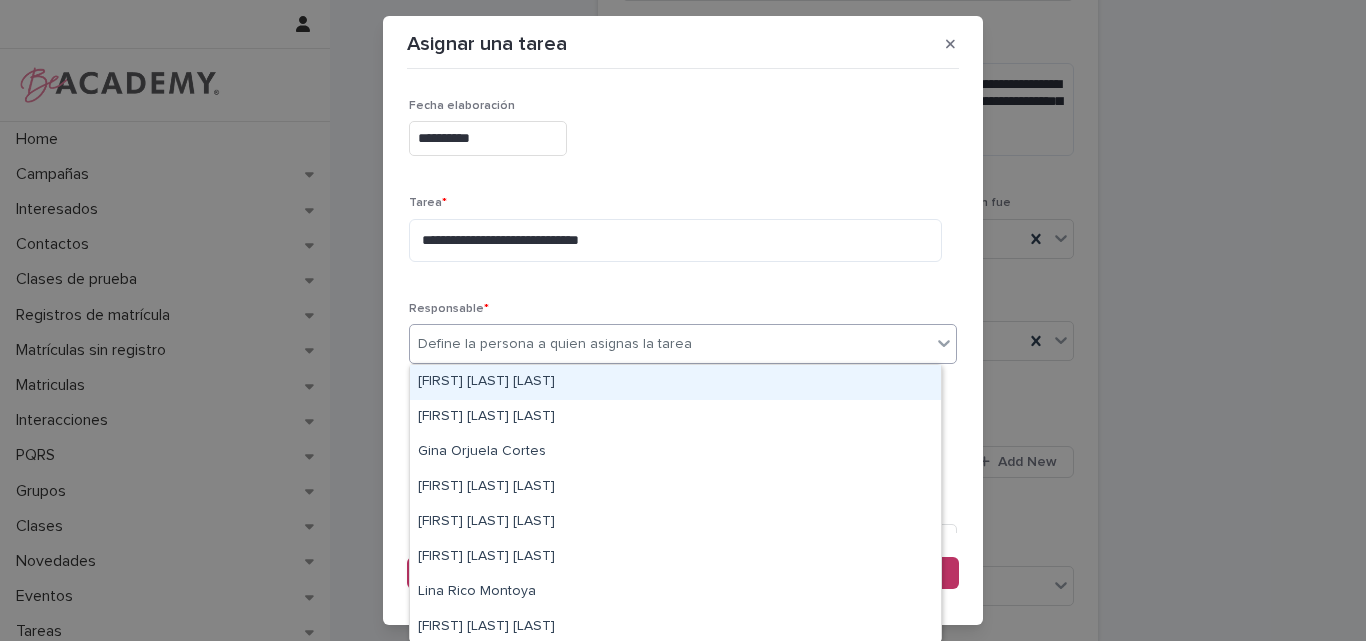 click on "Define la persona a quien asignas la tarea" at bounding box center (555, 344) 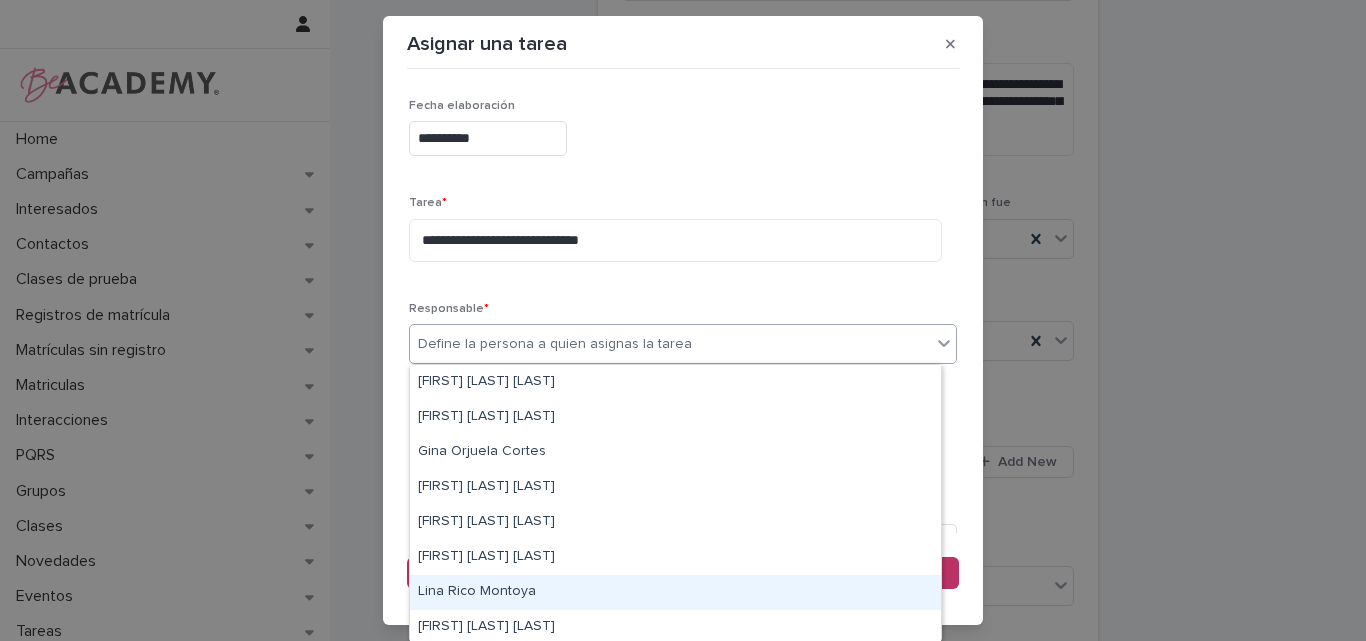 click on "Lina Rico Montoya" at bounding box center (675, 592) 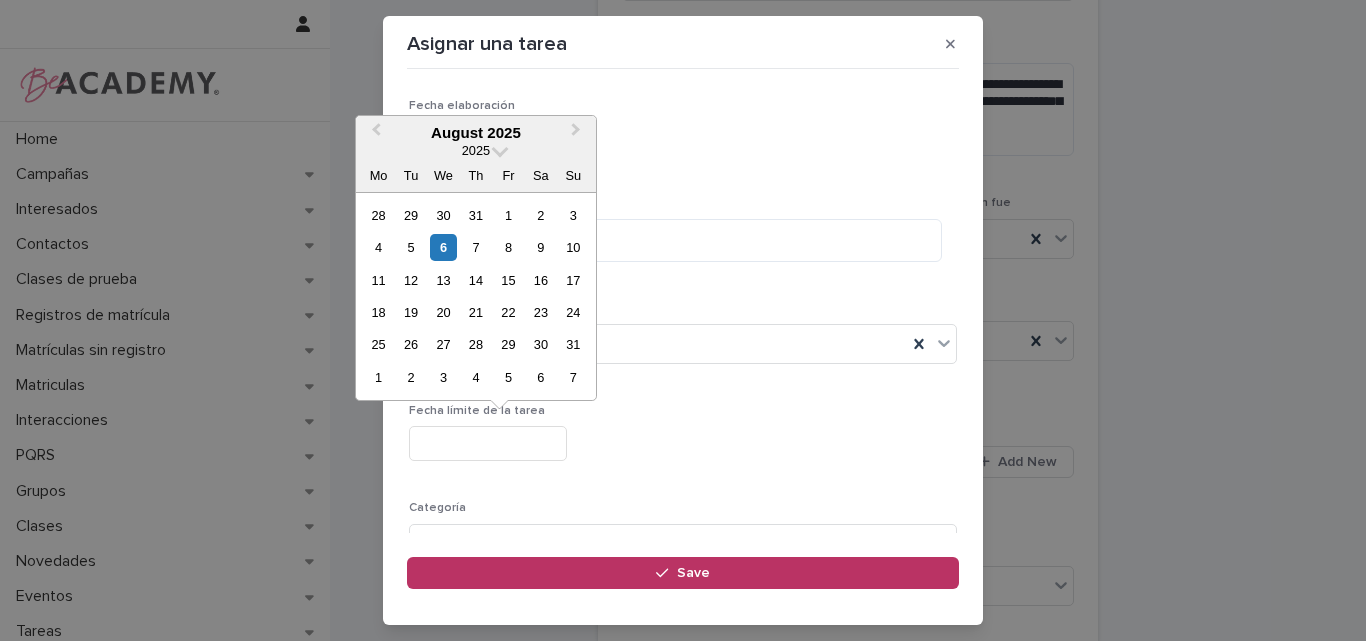 click at bounding box center [488, 443] 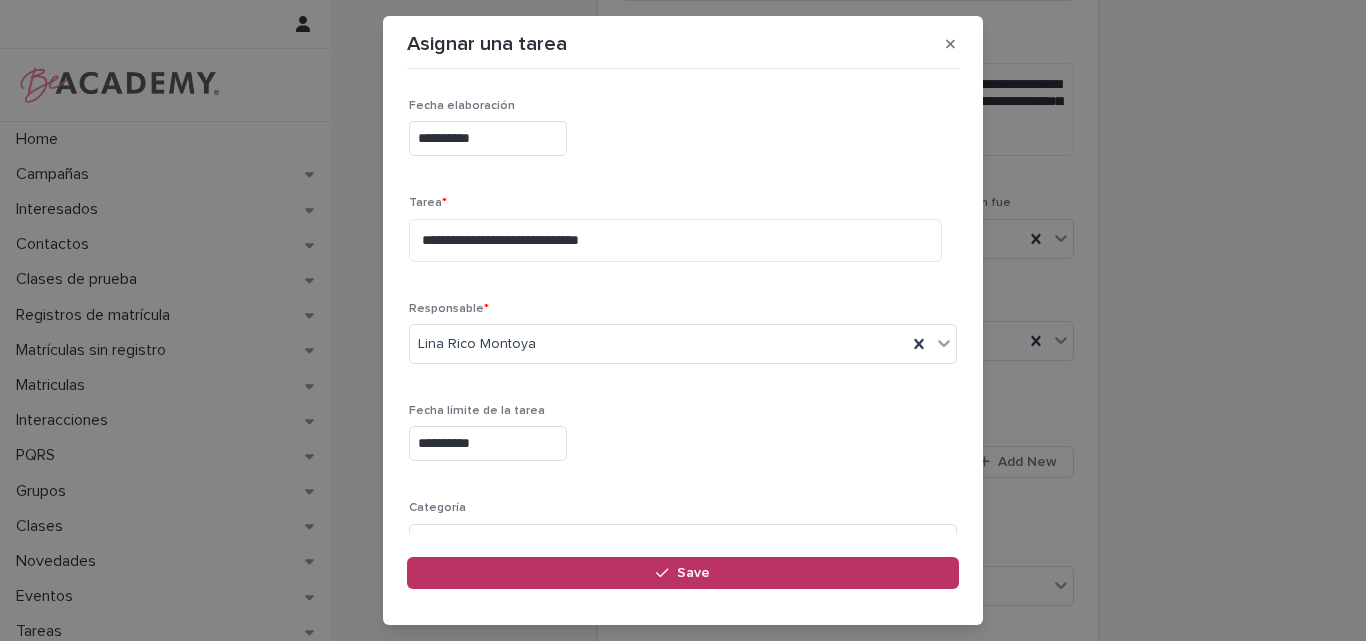 scroll, scrollTop: 195, scrollLeft: 0, axis: vertical 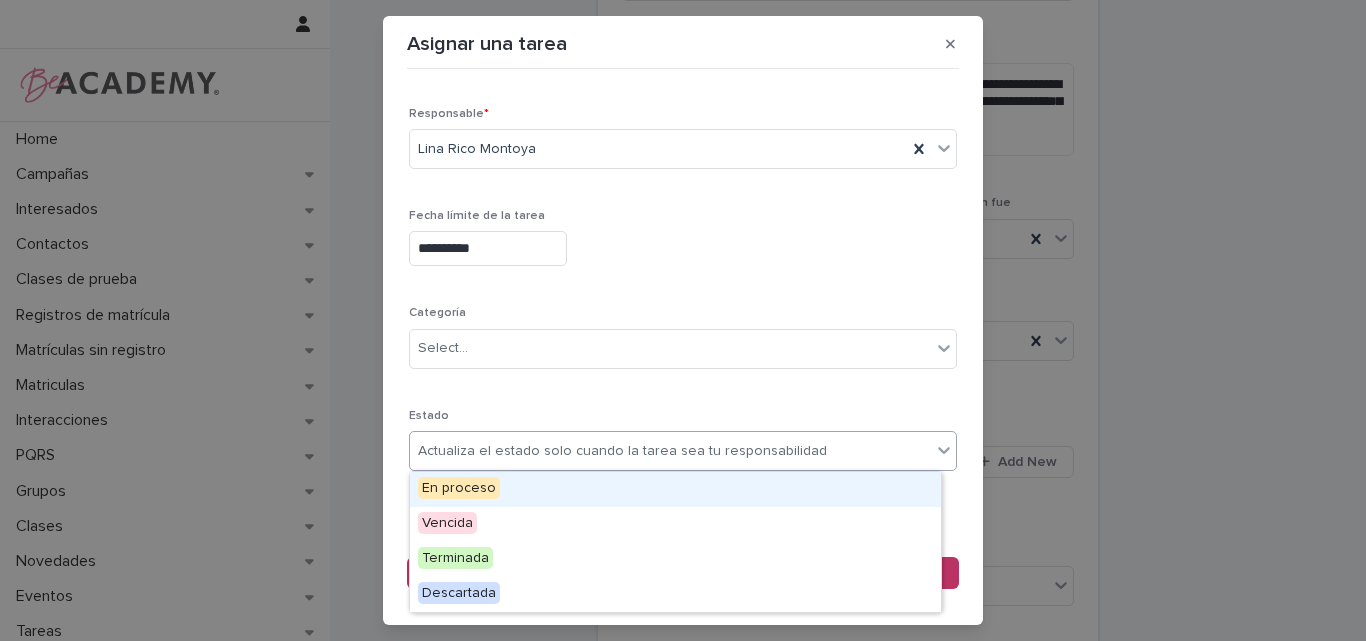 drag, startPoint x: 532, startPoint y: 450, endPoint x: 525, endPoint y: 506, distance: 56.435802 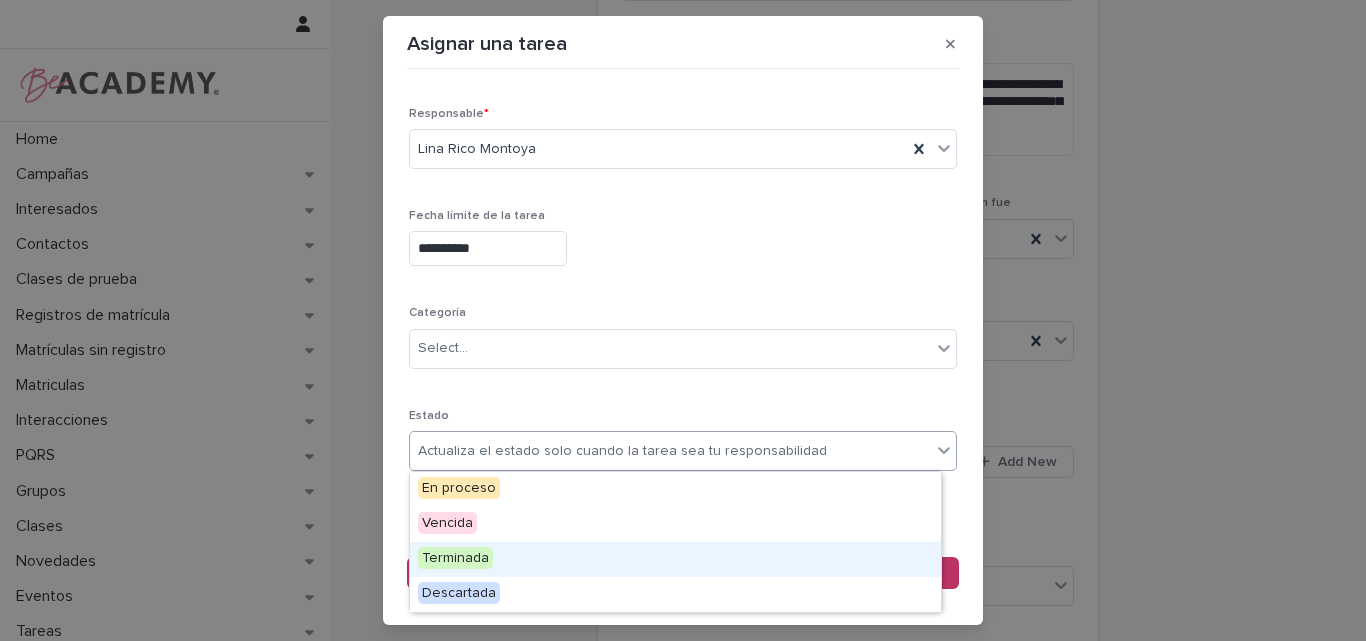 click on "Terminada" at bounding box center (455, 558) 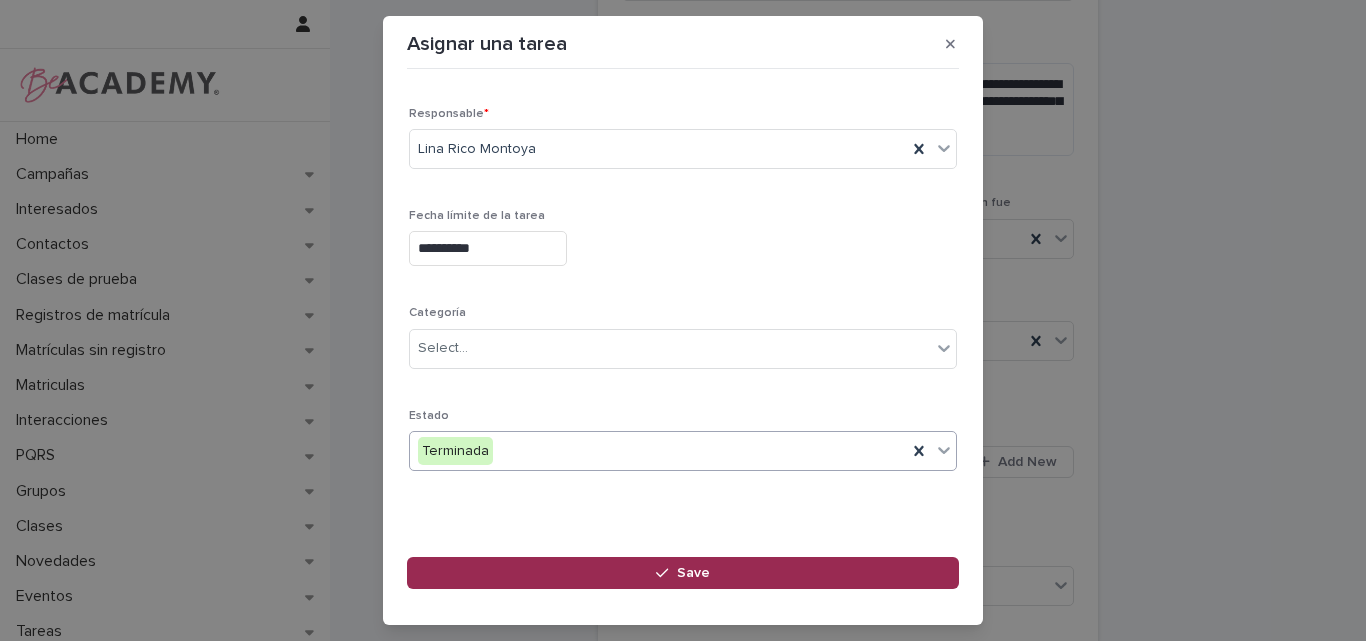 click on "Save" at bounding box center (693, 573) 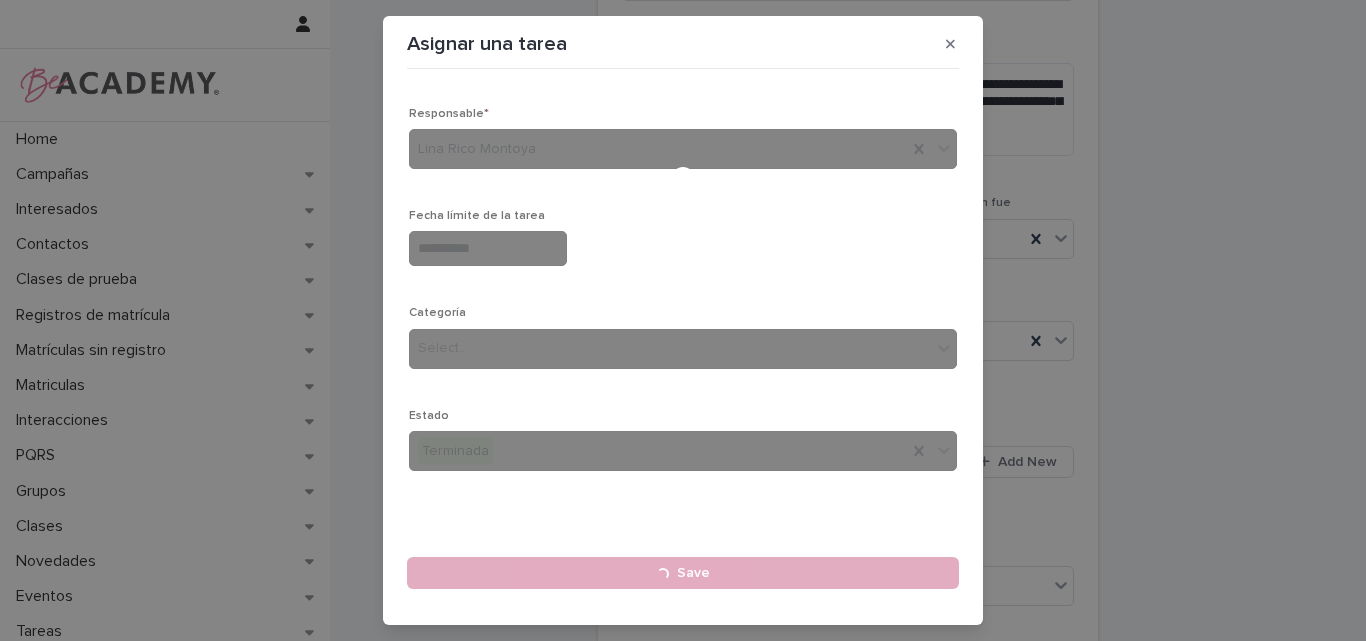type 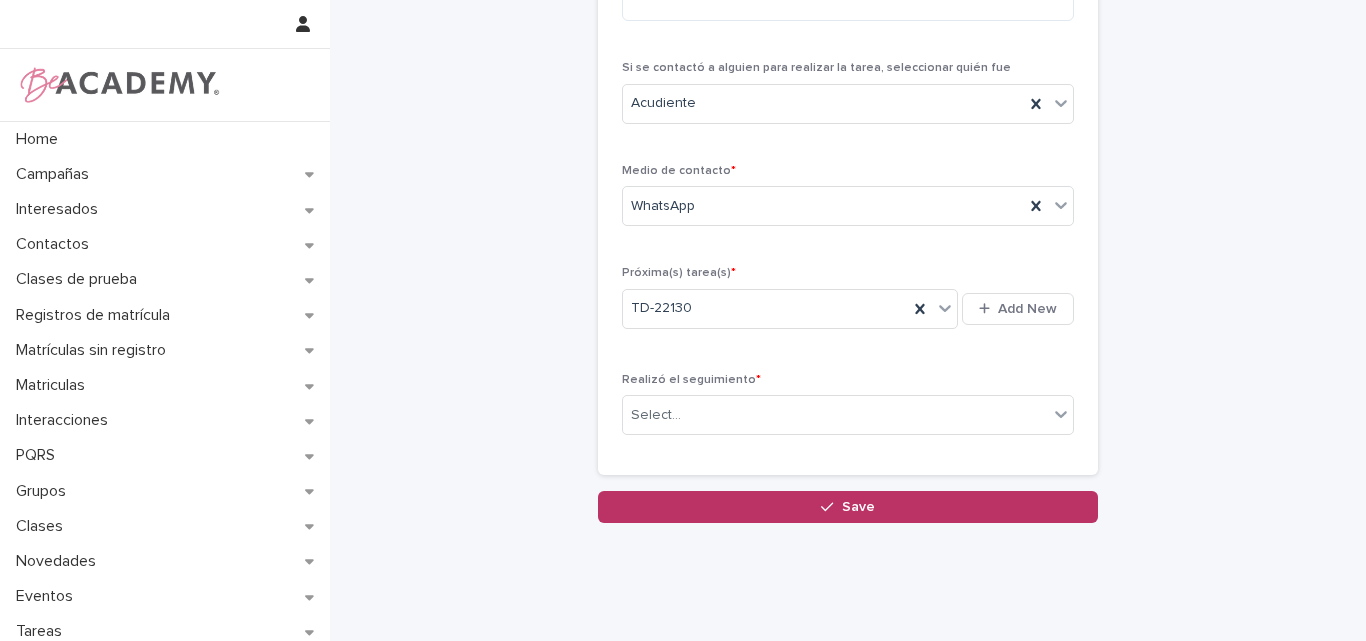 scroll, scrollTop: 374, scrollLeft: 0, axis: vertical 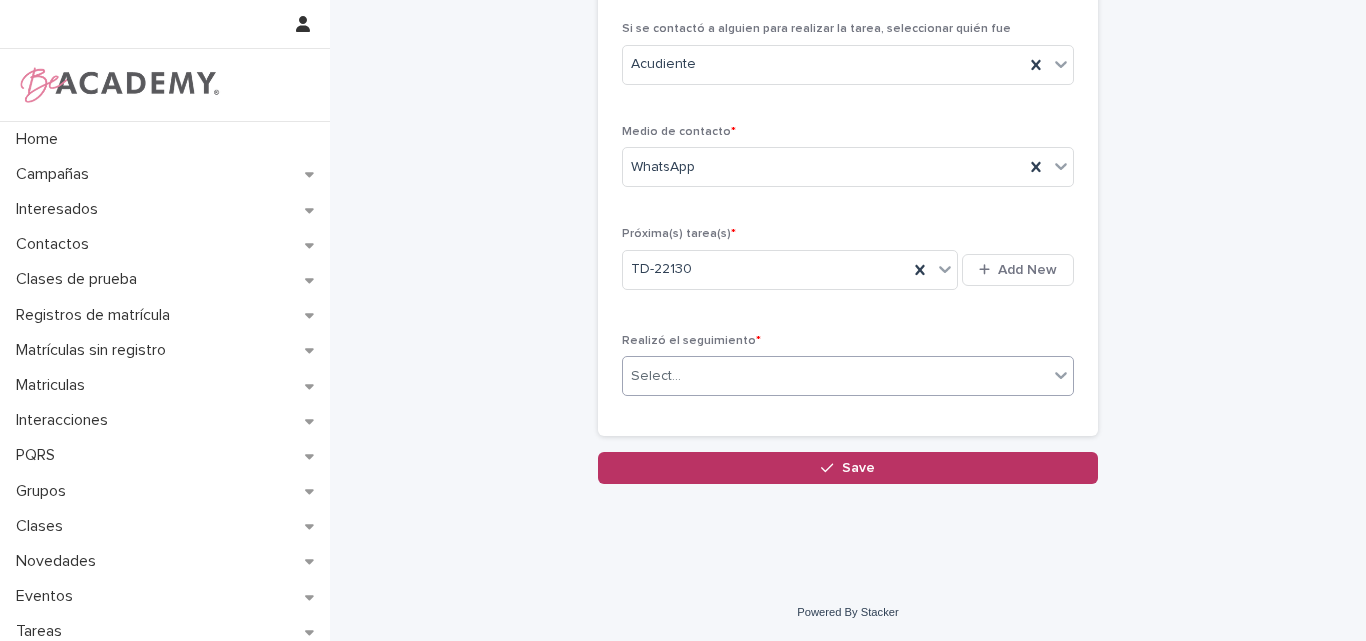 click on "Select..." at bounding box center (835, 376) 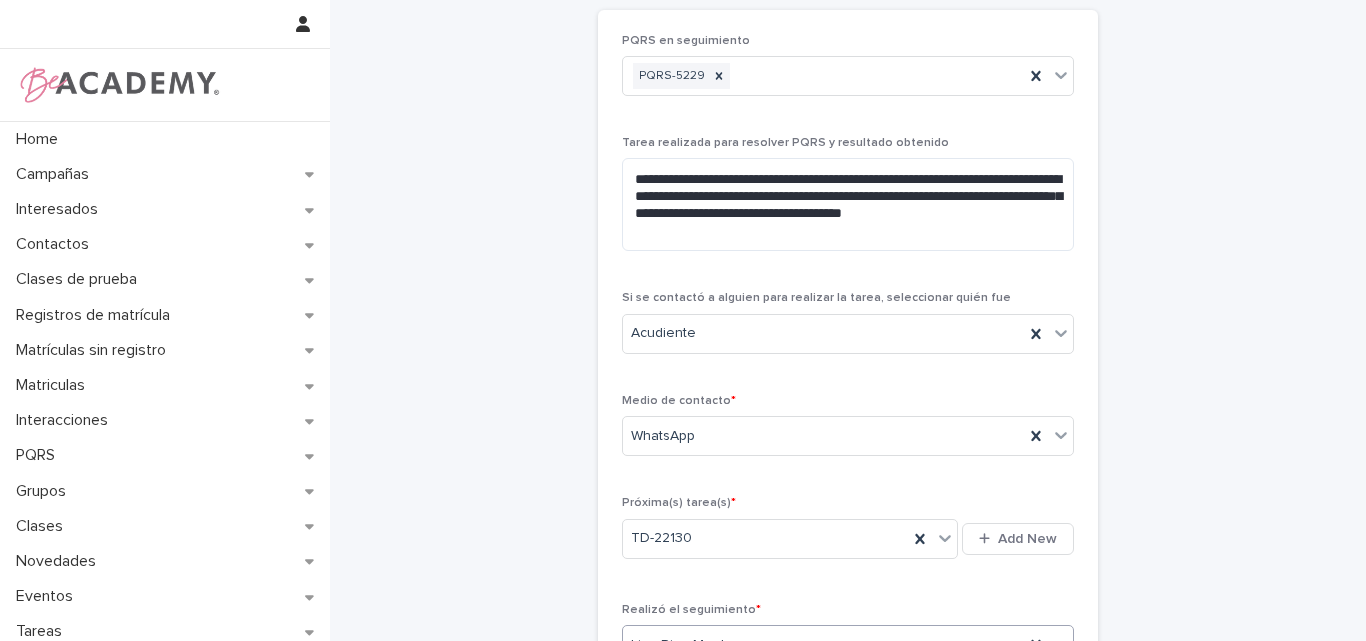 scroll, scrollTop: 200, scrollLeft: 0, axis: vertical 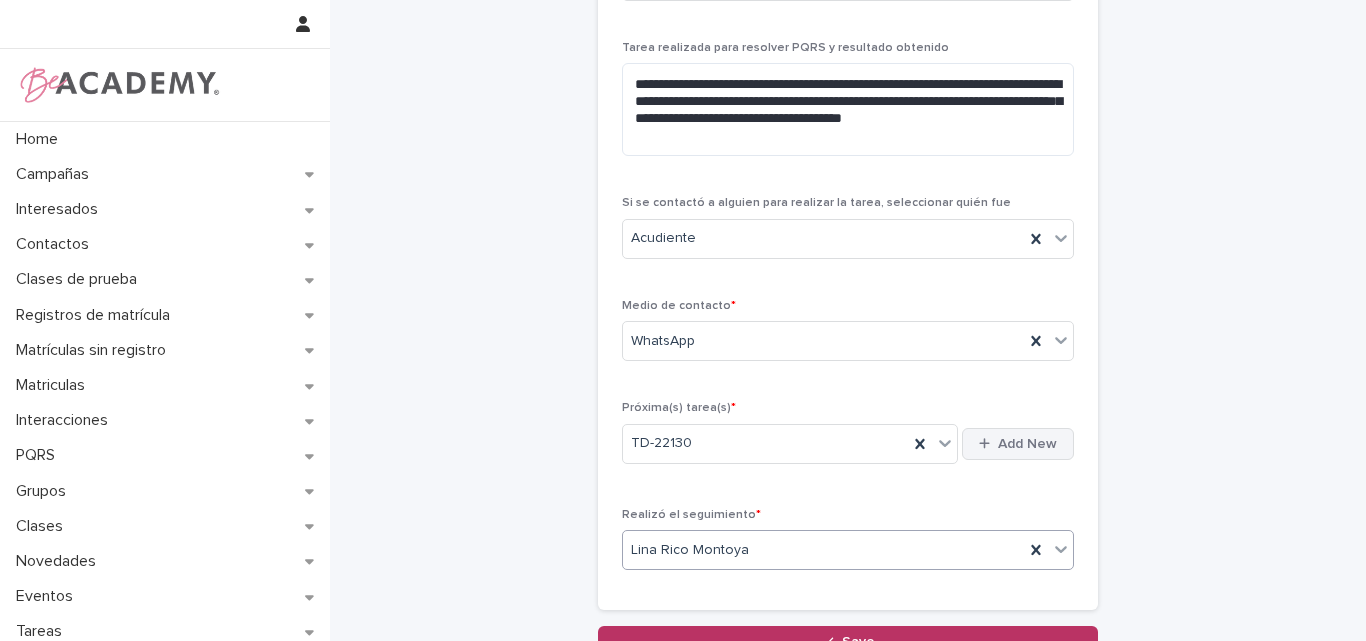 click on "Add New" at bounding box center [1027, 444] 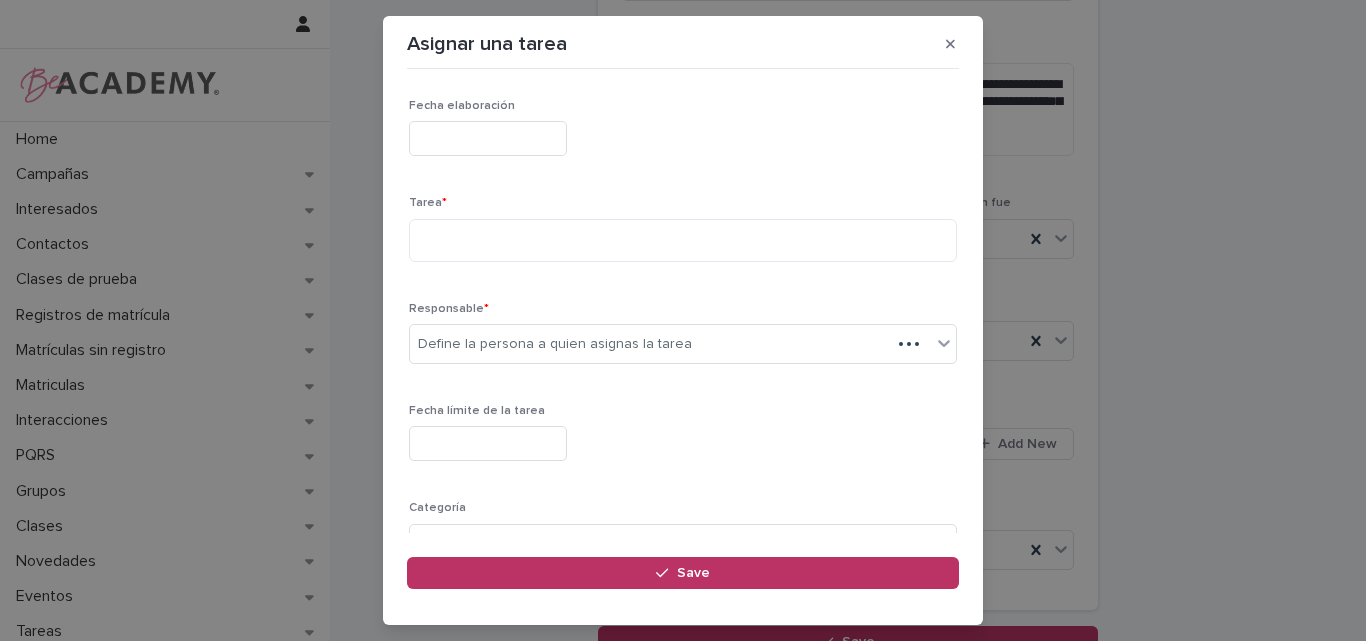 click at bounding box center (488, 138) 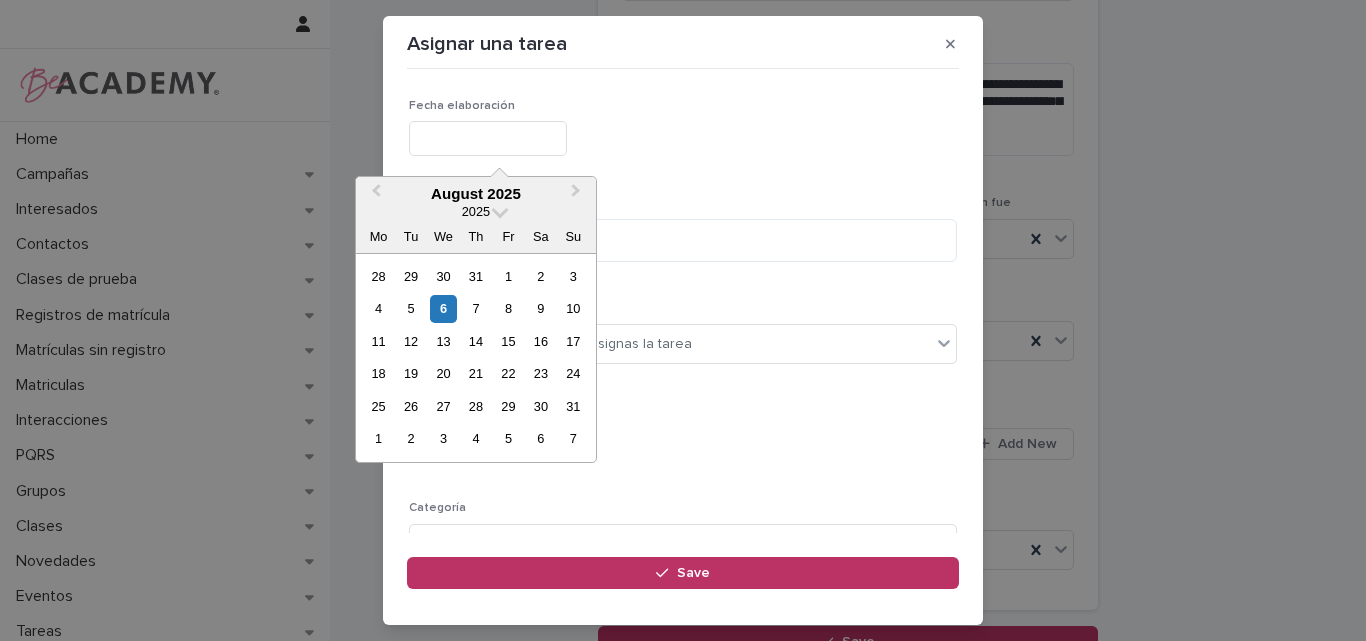 type on "**********" 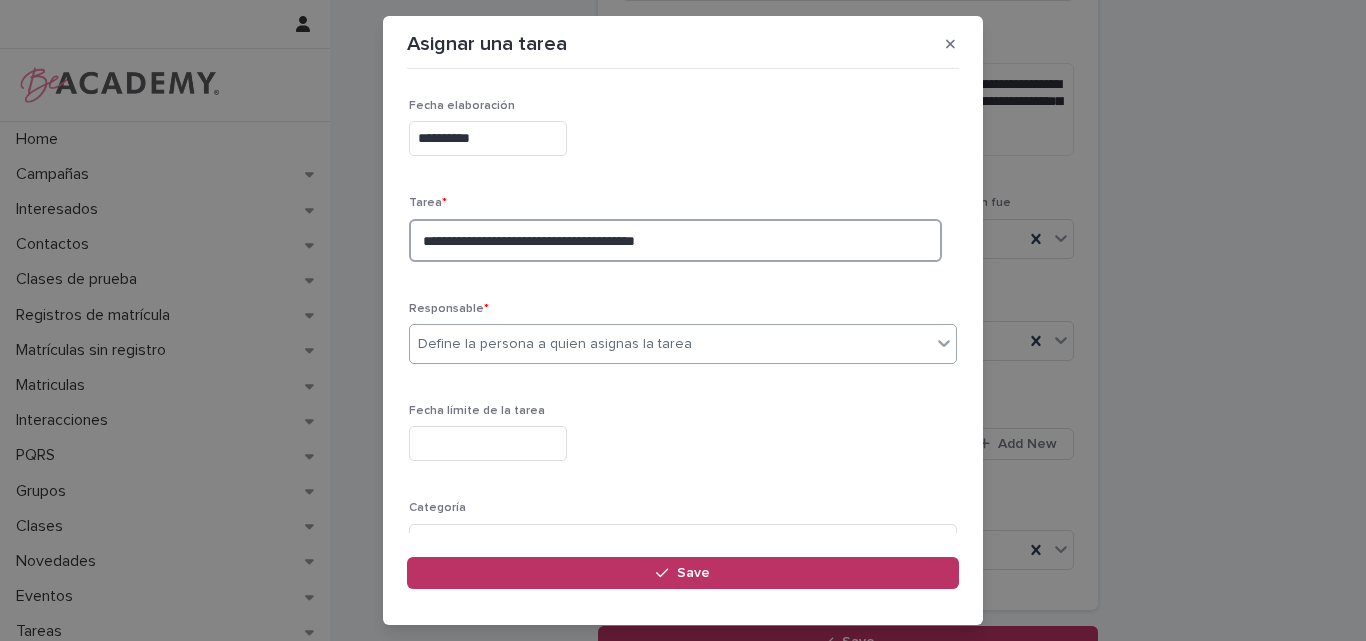 type on "**********" 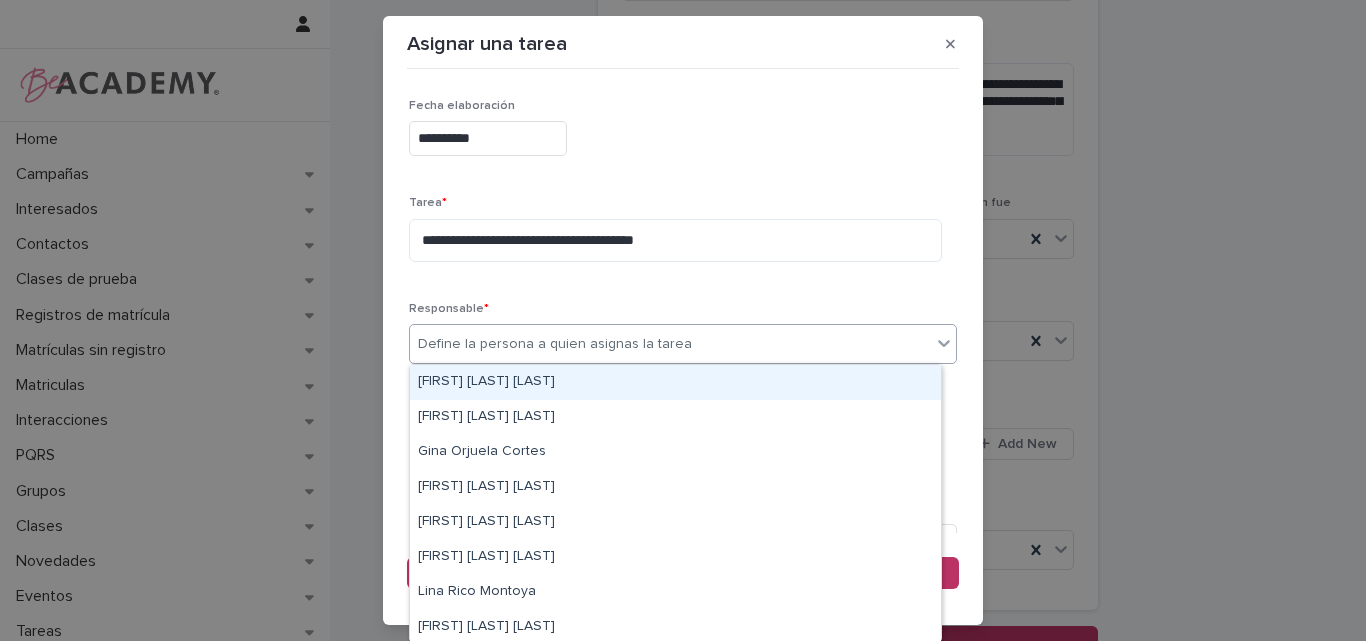 drag, startPoint x: 690, startPoint y: 346, endPoint x: 643, endPoint y: 354, distance: 47.67599 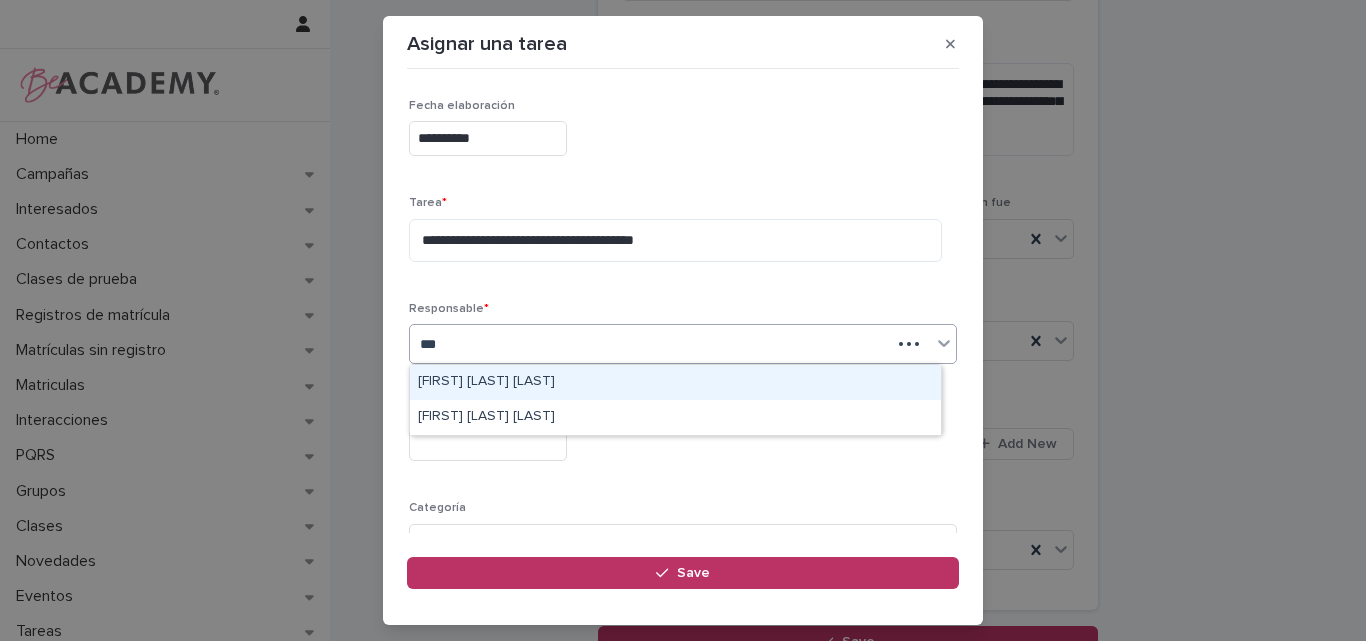 type on "****" 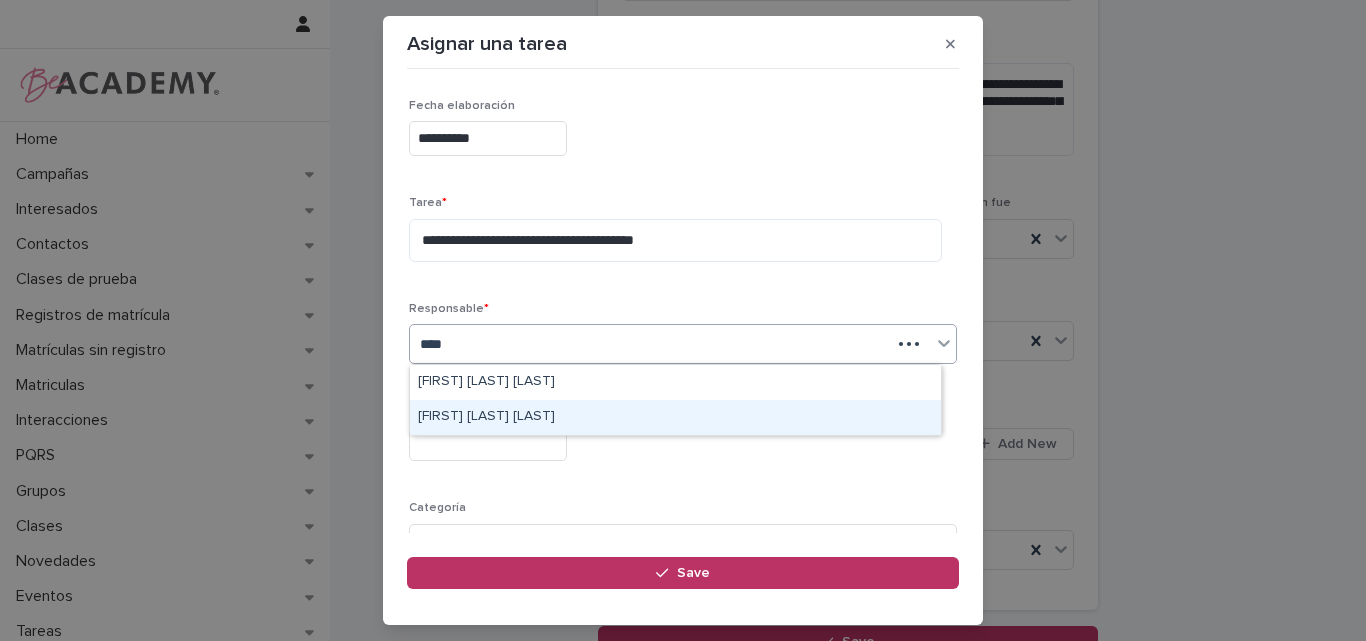 click on "Sara Velez Henao" at bounding box center [675, 417] 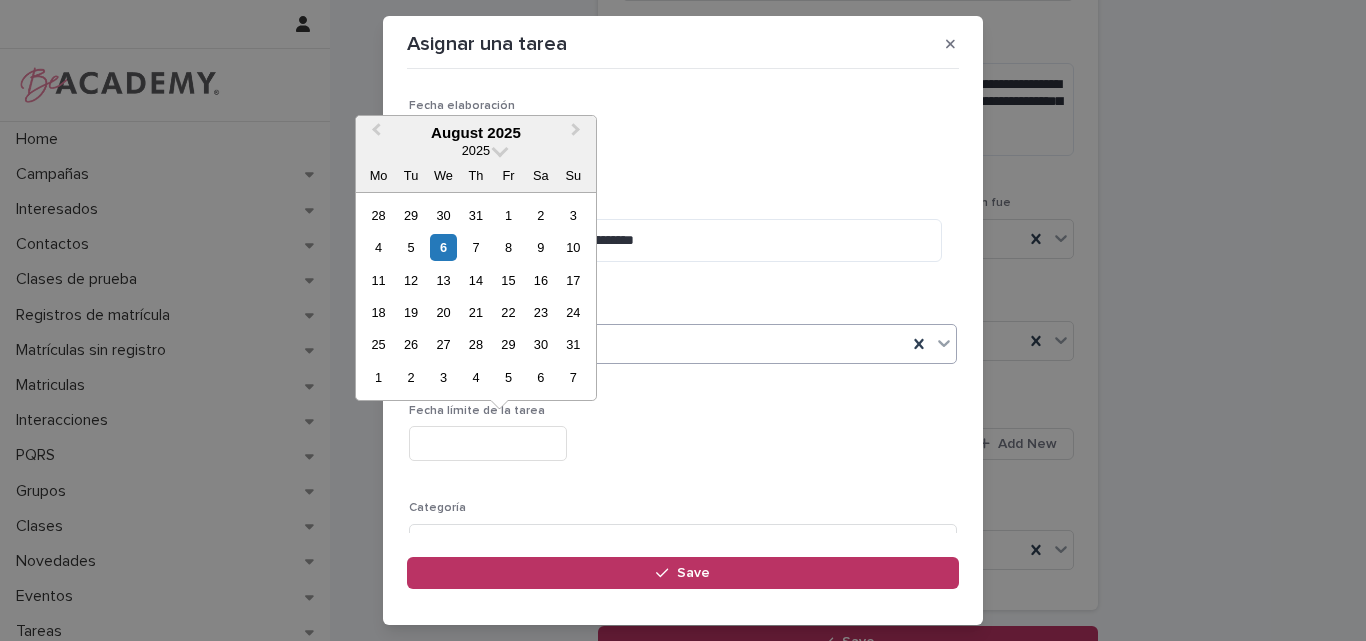 click at bounding box center (488, 443) 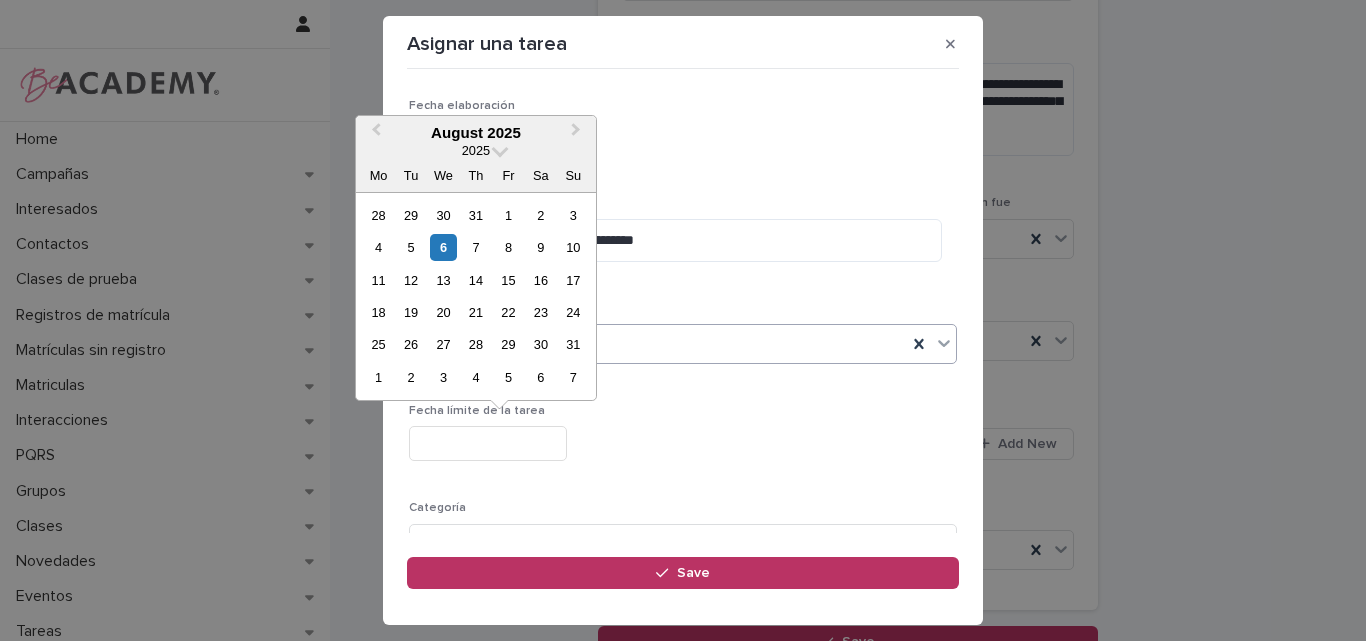 click on "Fecha límite de la tarea" at bounding box center (683, 411) 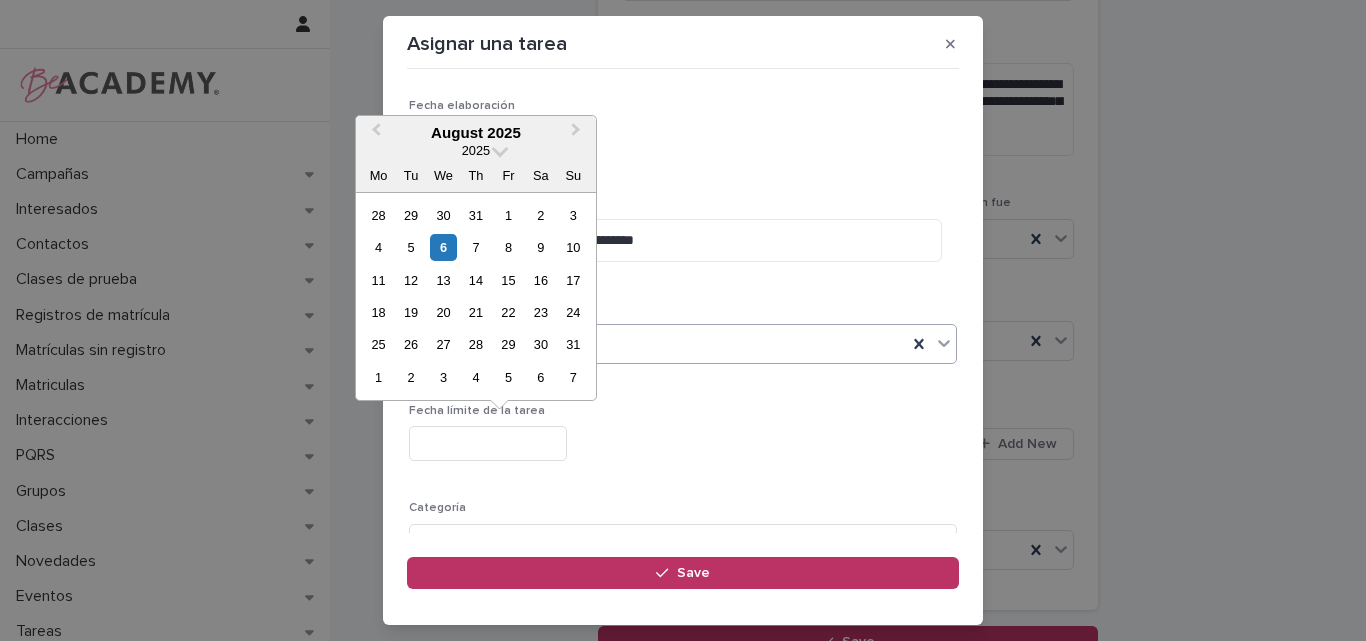 click at bounding box center (488, 443) 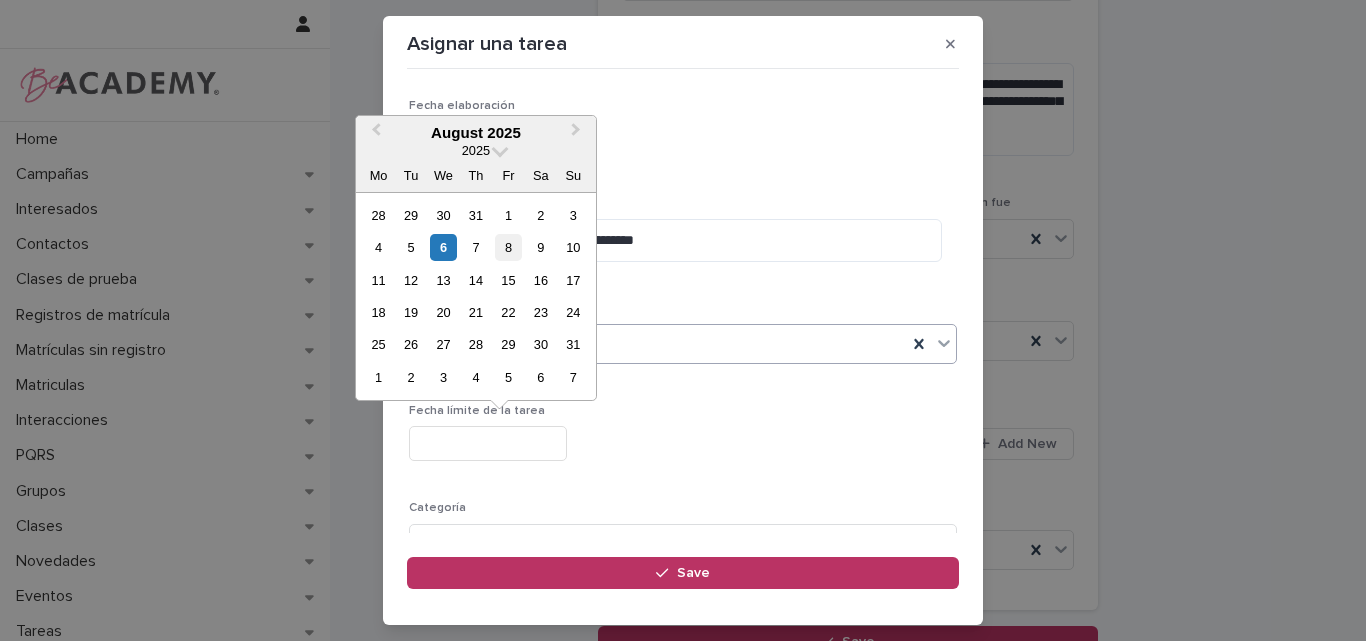 click on "8" at bounding box center (508, 247) 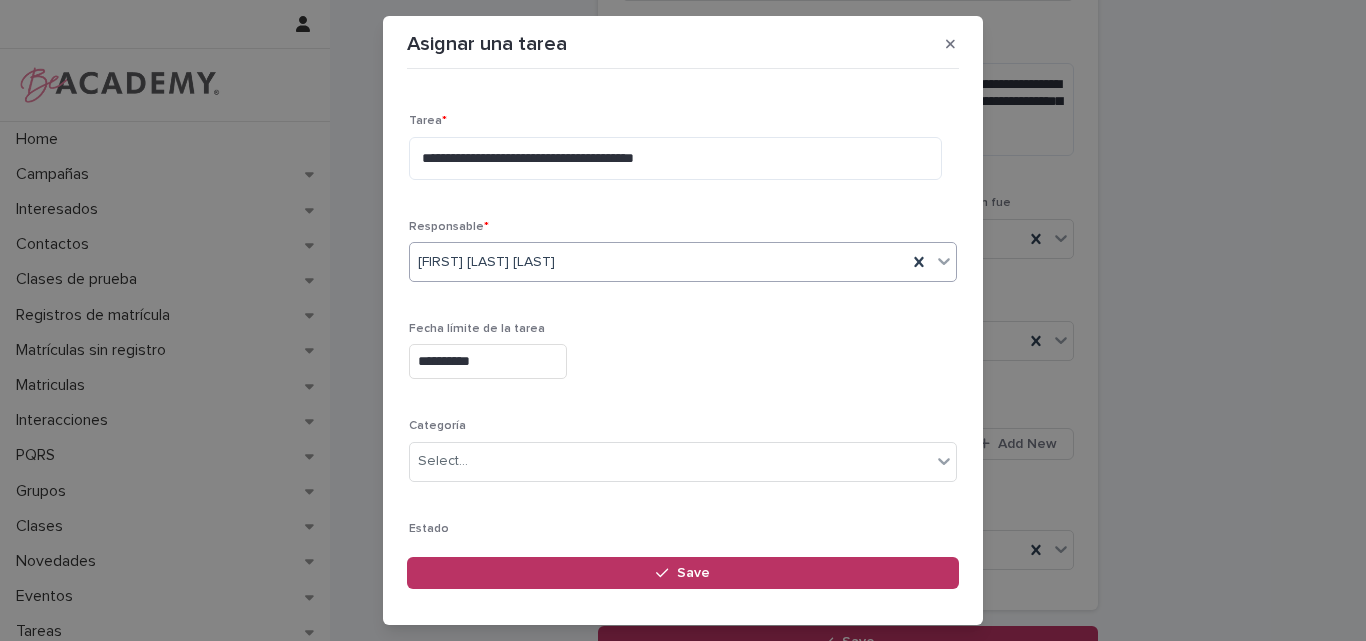 scroll, scrollTop: 195, scrollLeft: 0, axis: vertical 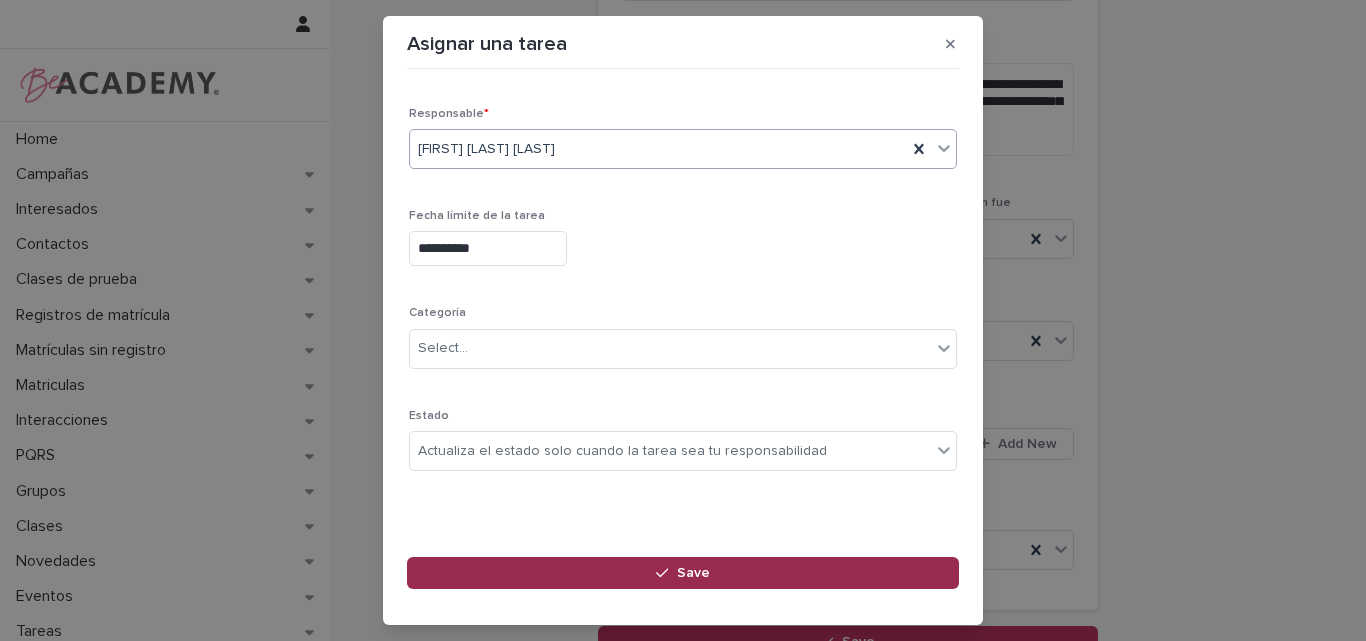 click on "Save" at bounding box center (683, 573) 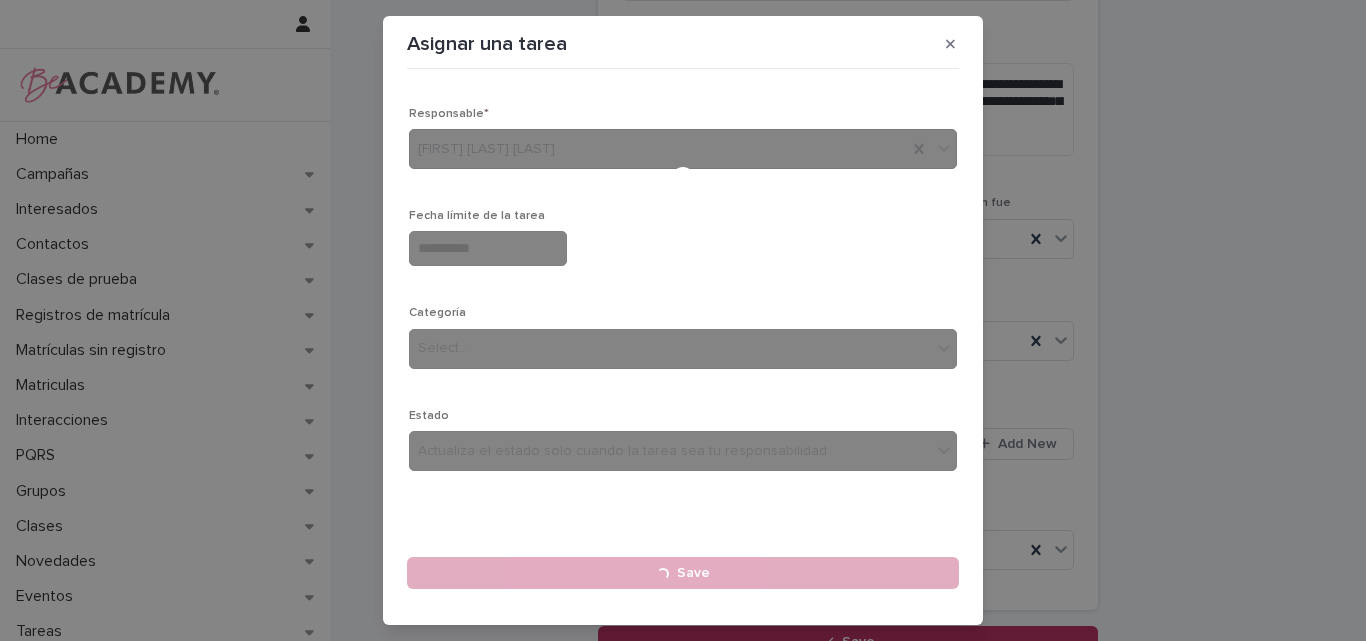 type 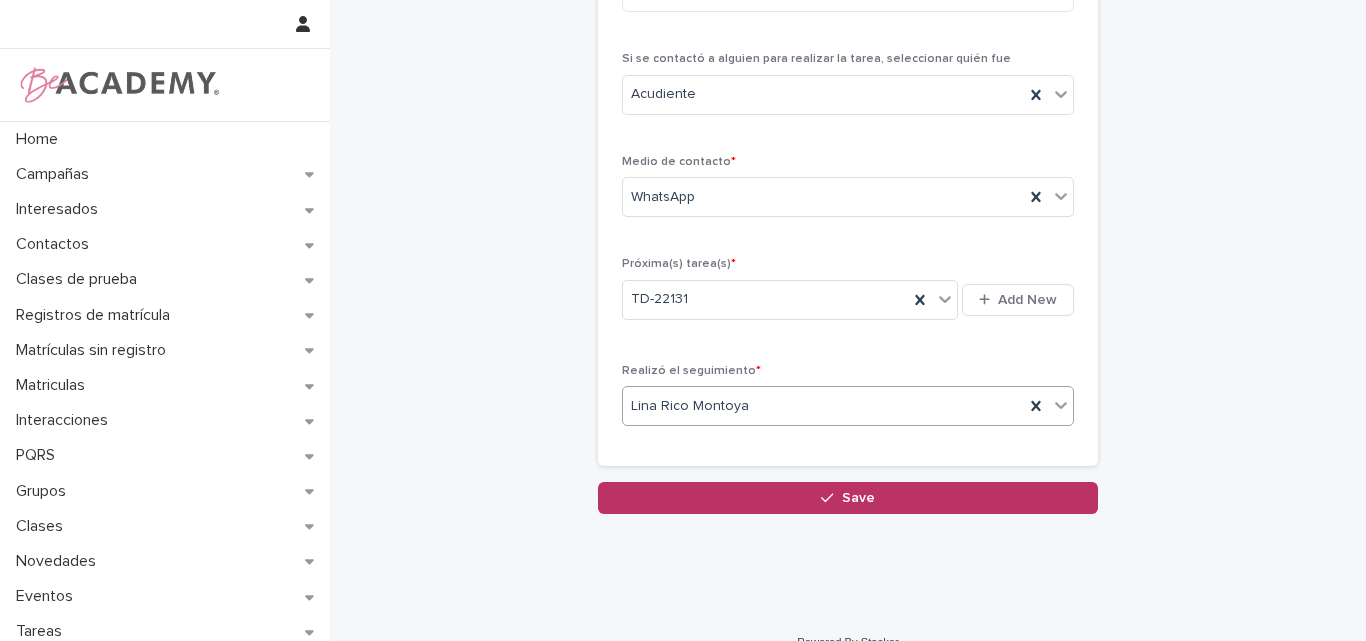 scroll, scrollTop: 374, scrollLeft: 0, axis: vertical 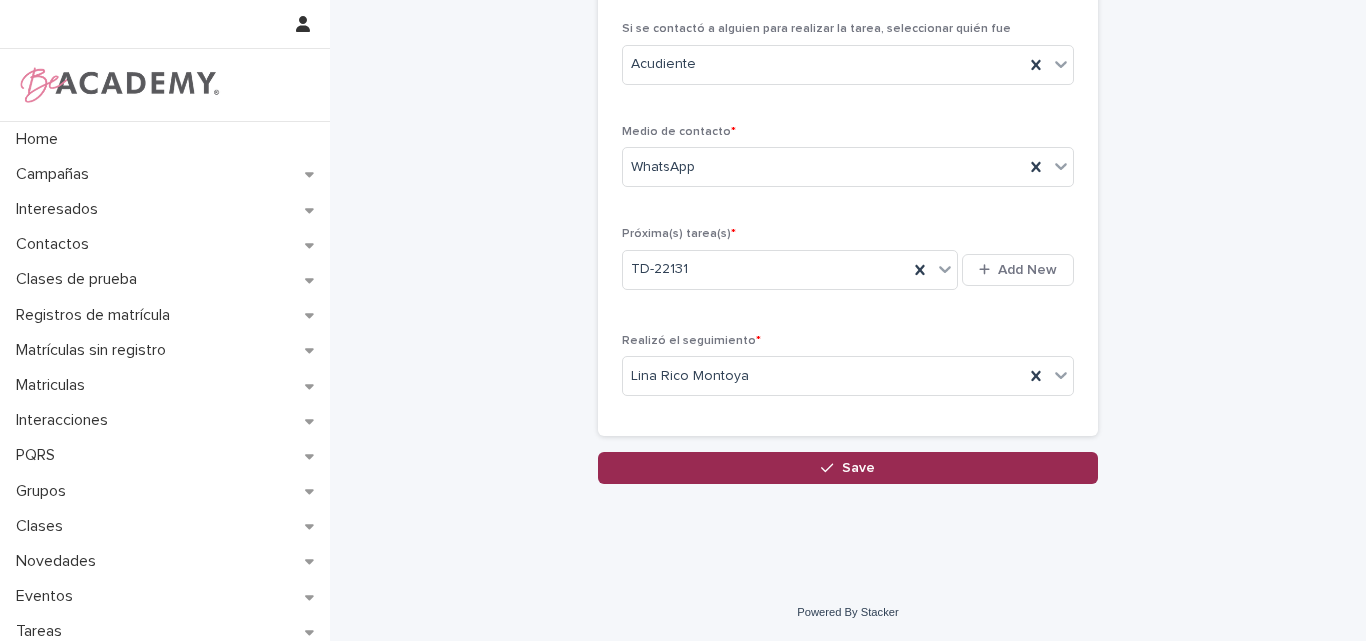 click on "Save" at bounding box center [858, 468] 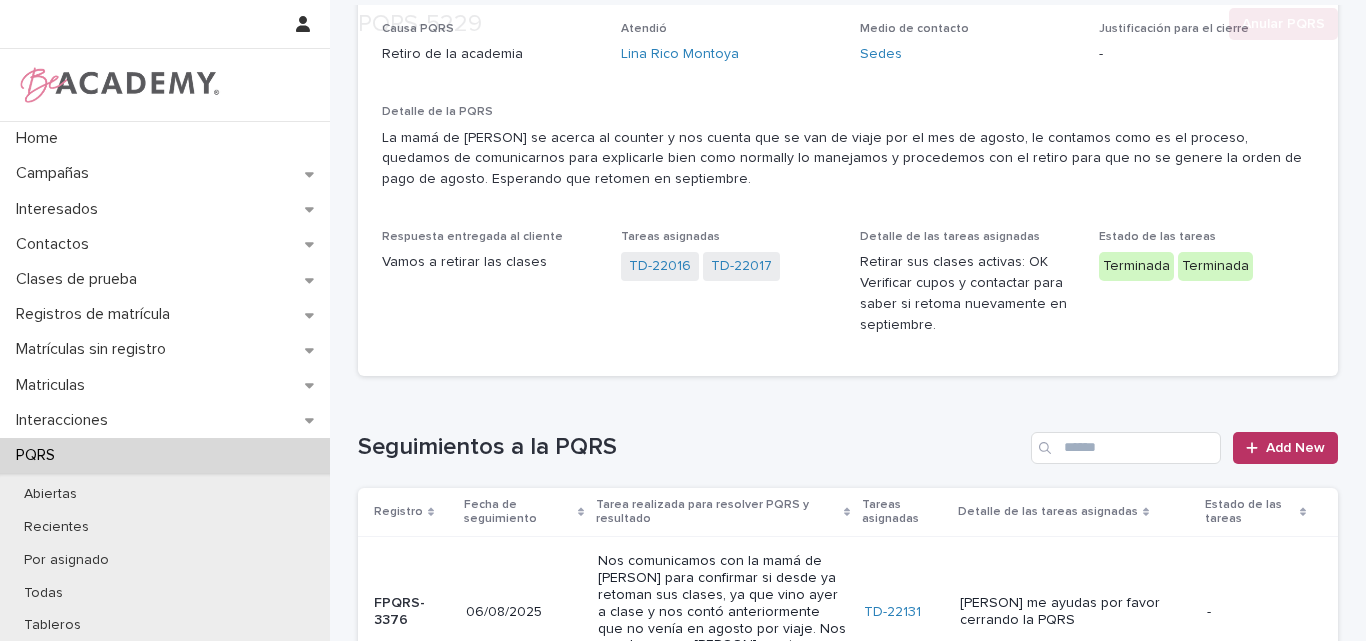 scroll, scrollTop: 500, scrollLeft: 0, axis: vertical 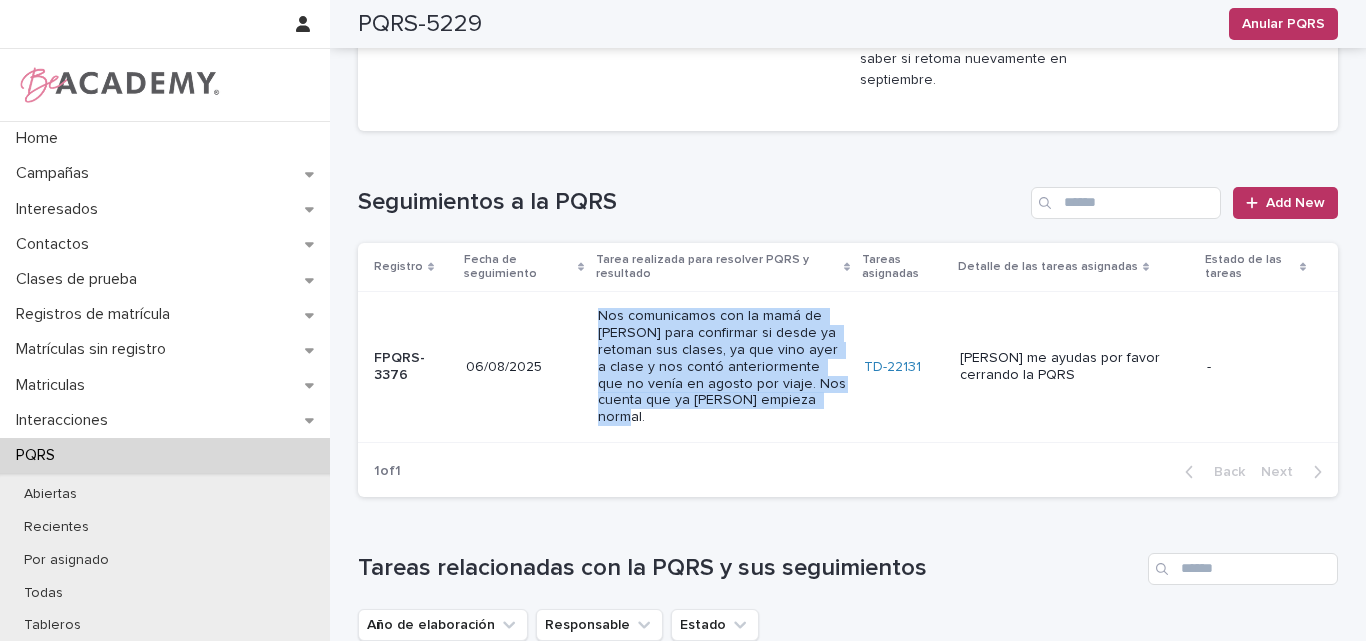 drag, startPoint x: 645, startPoint y: 403, endPoint x: 555, endPoint y: 341, distance: 109.28861 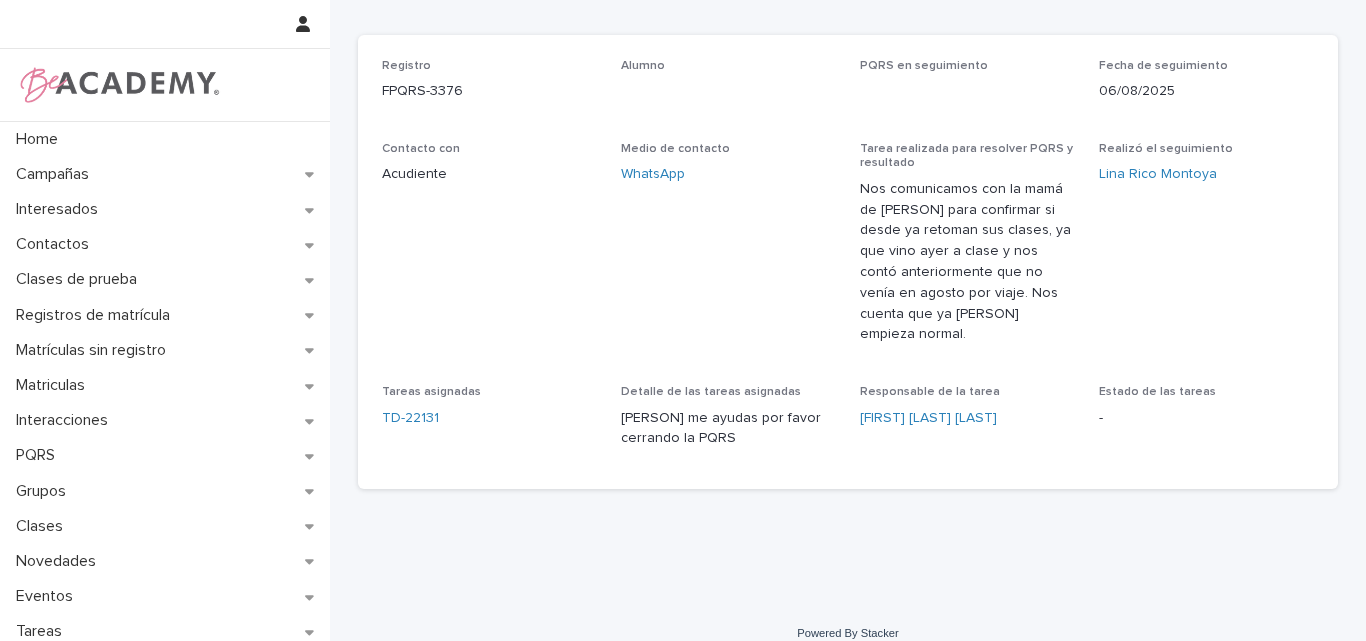scroll, scrollTop: 123, scrollLeft: 0, axis: vertical 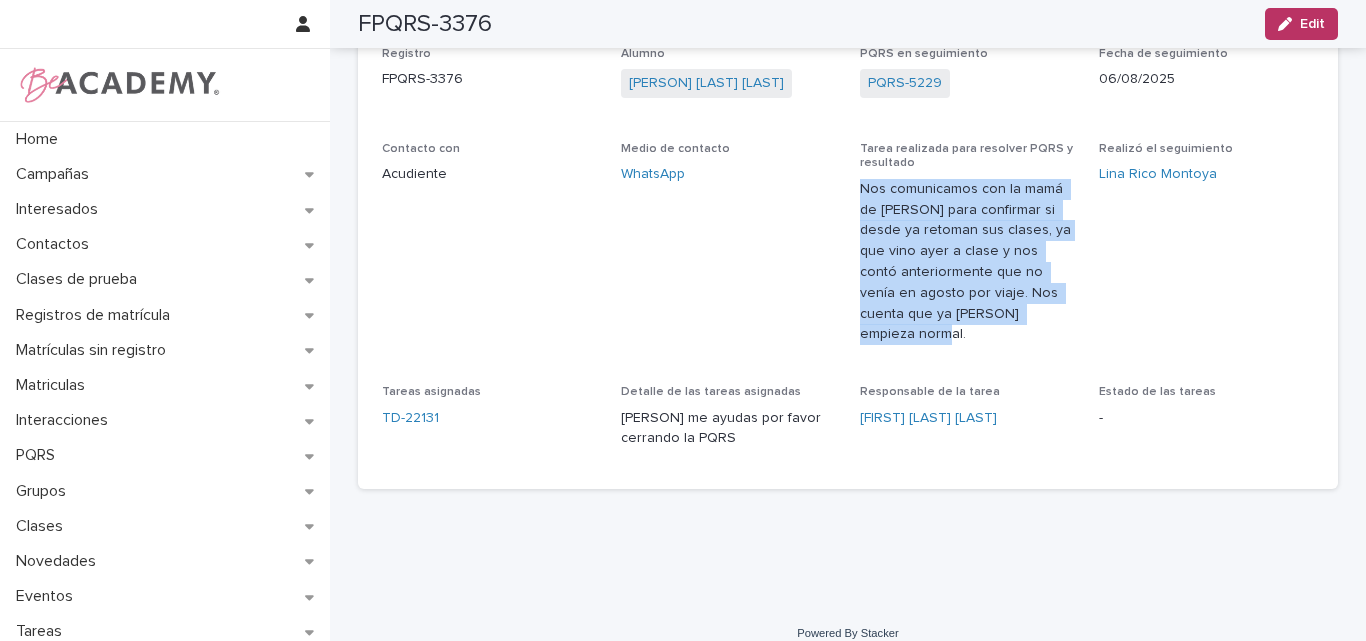 drag, startPoint x: 1056, startPoint y: 309, endPoint x: 854, endPoint y: 190, distance: 234.44615 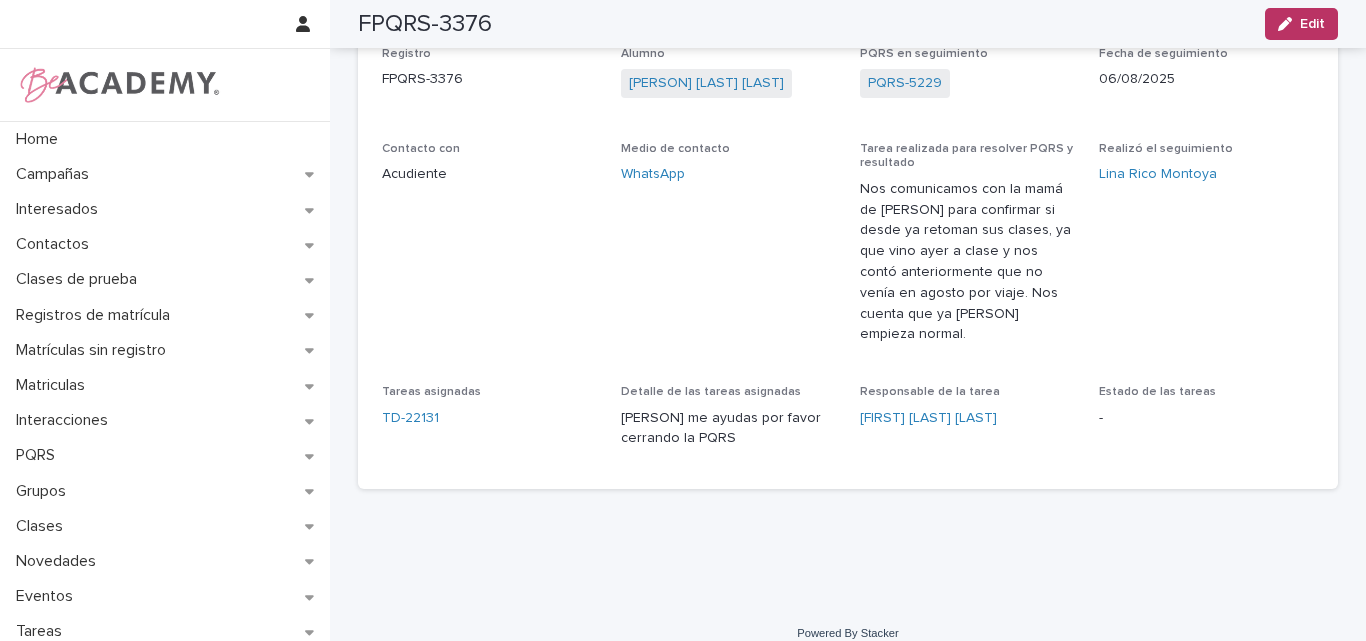 click on "Medio de contacto WhatsApp" at bounding box center [728, 251] 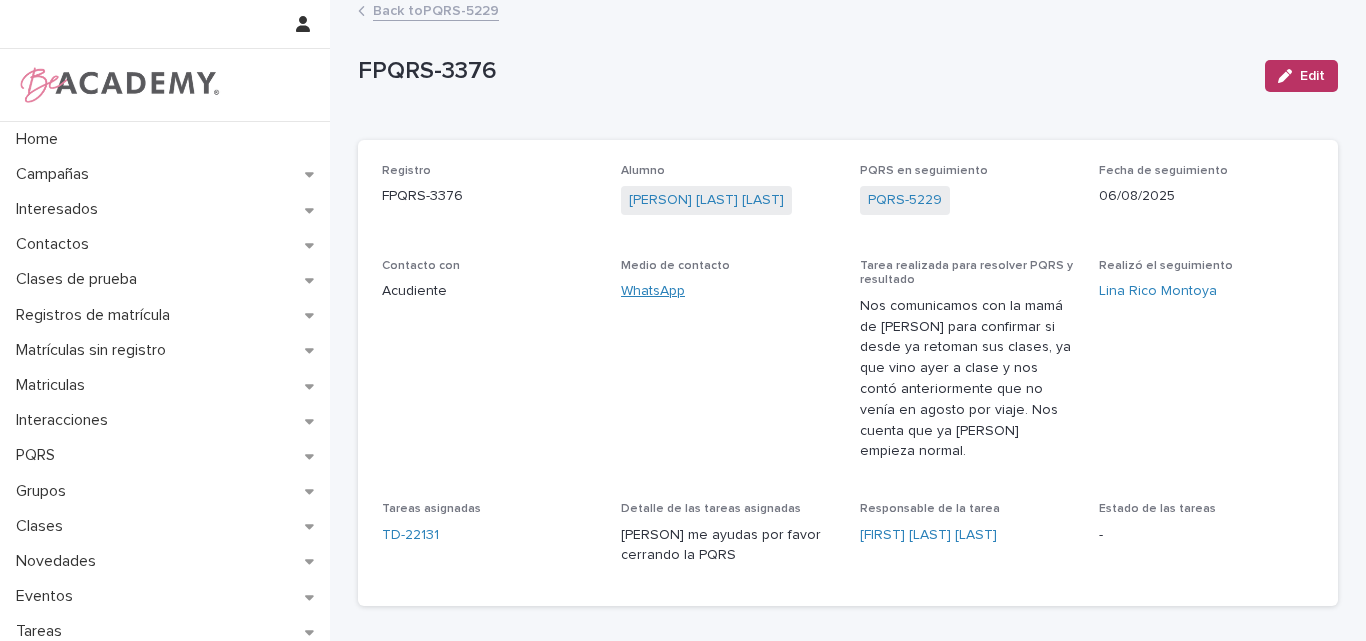 scroll, scrollTop: 0, scrollLeft: 0, axis: both 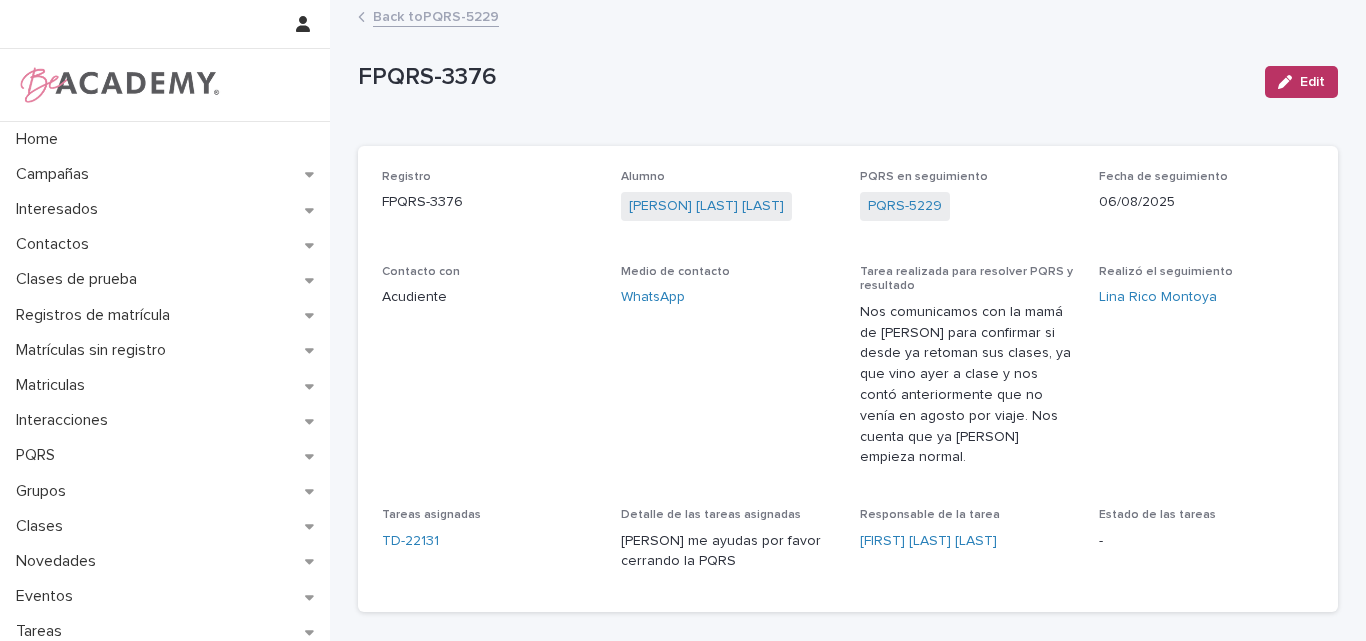 click on "Back to  PQRS-5229" at bounding box center [436, 15] 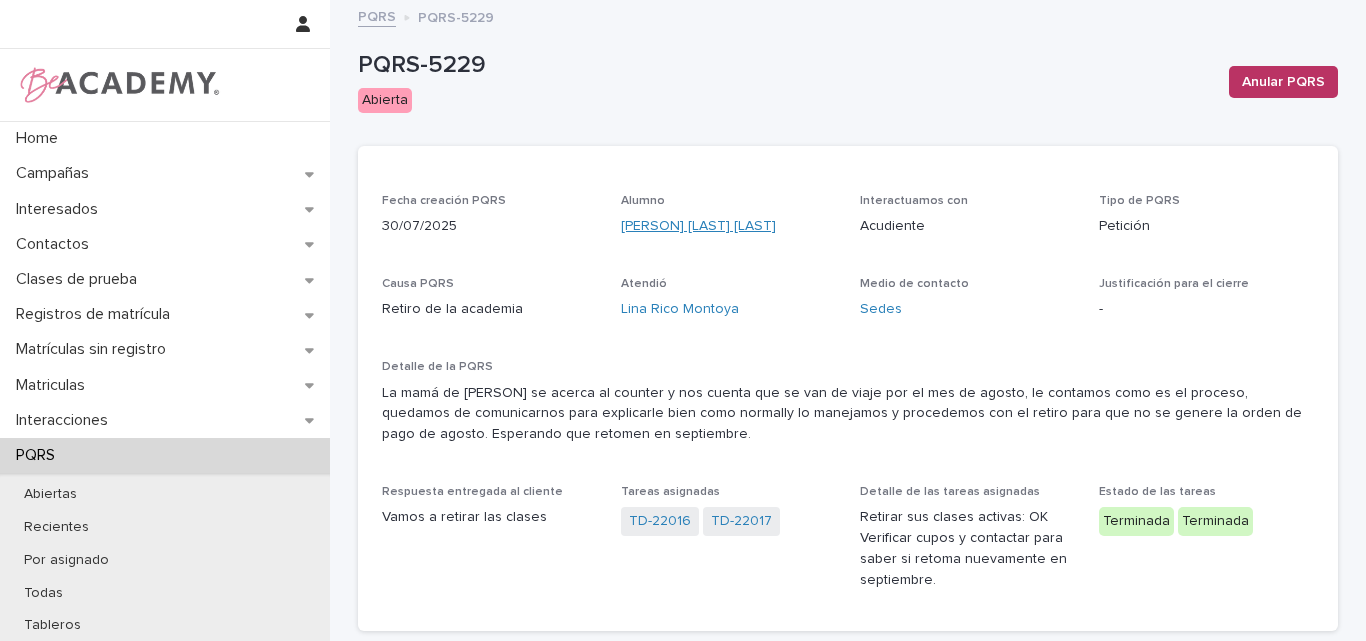 click on "Juanita Alzate Alzate" at bounding box center [698, 226] 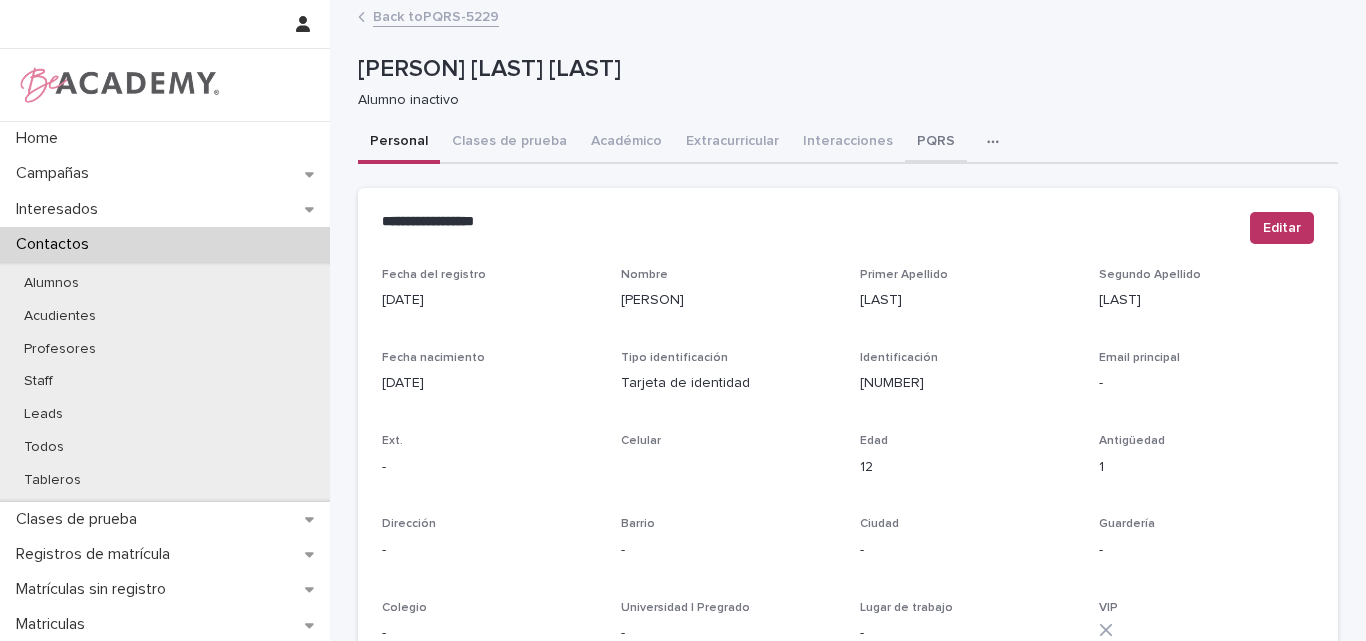 click on "PQRS" at bounding box center (936, 143) 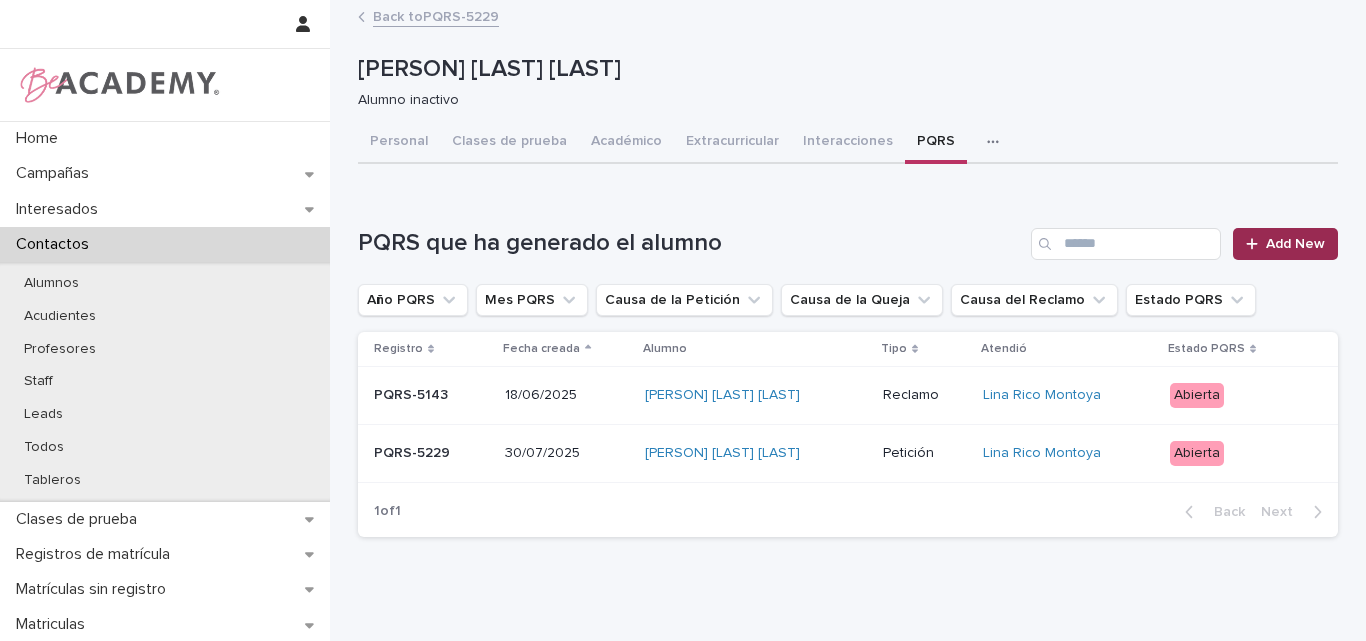 click on "Add New" at bounding box center [1295, 244] 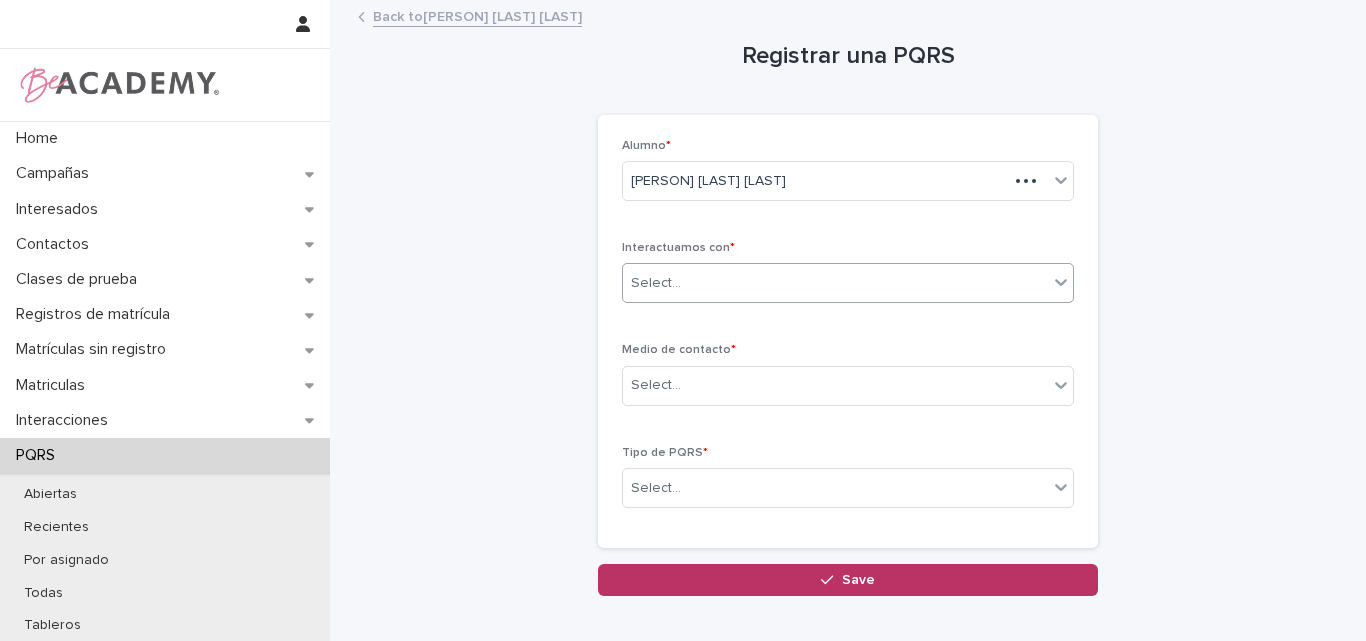 click on "Select..." at bounding box center [835, 283] 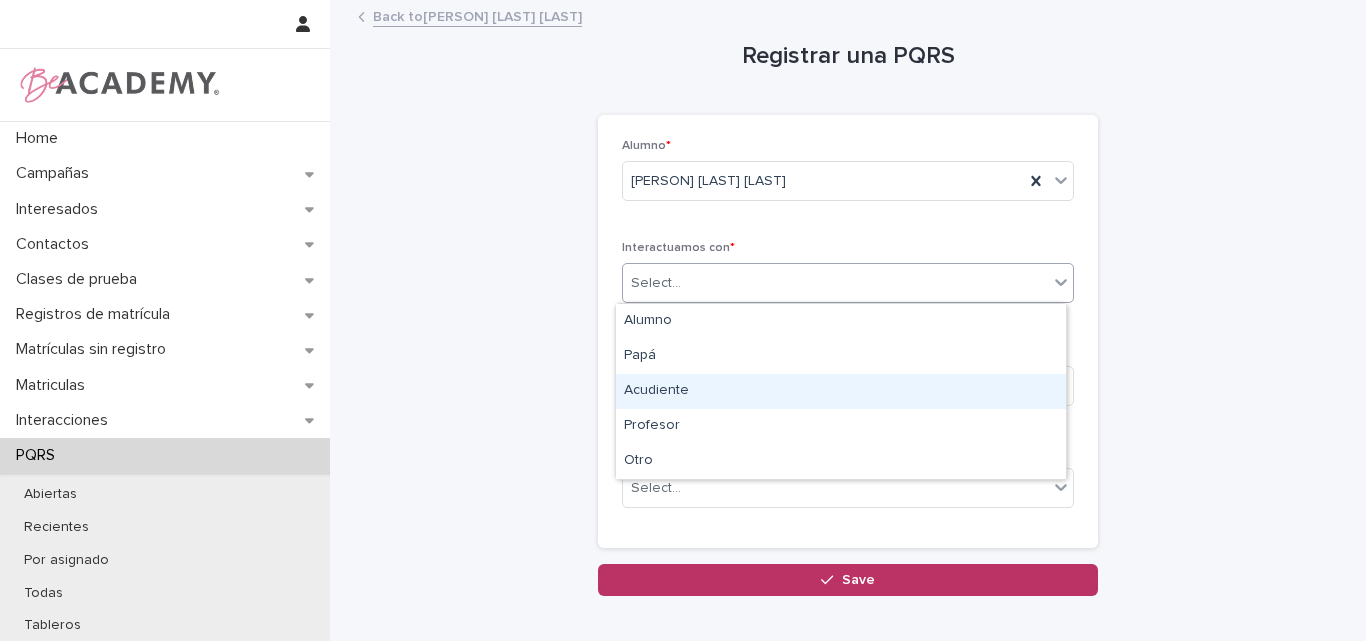 click on "Acudiente" at bounding box center (841, 391) 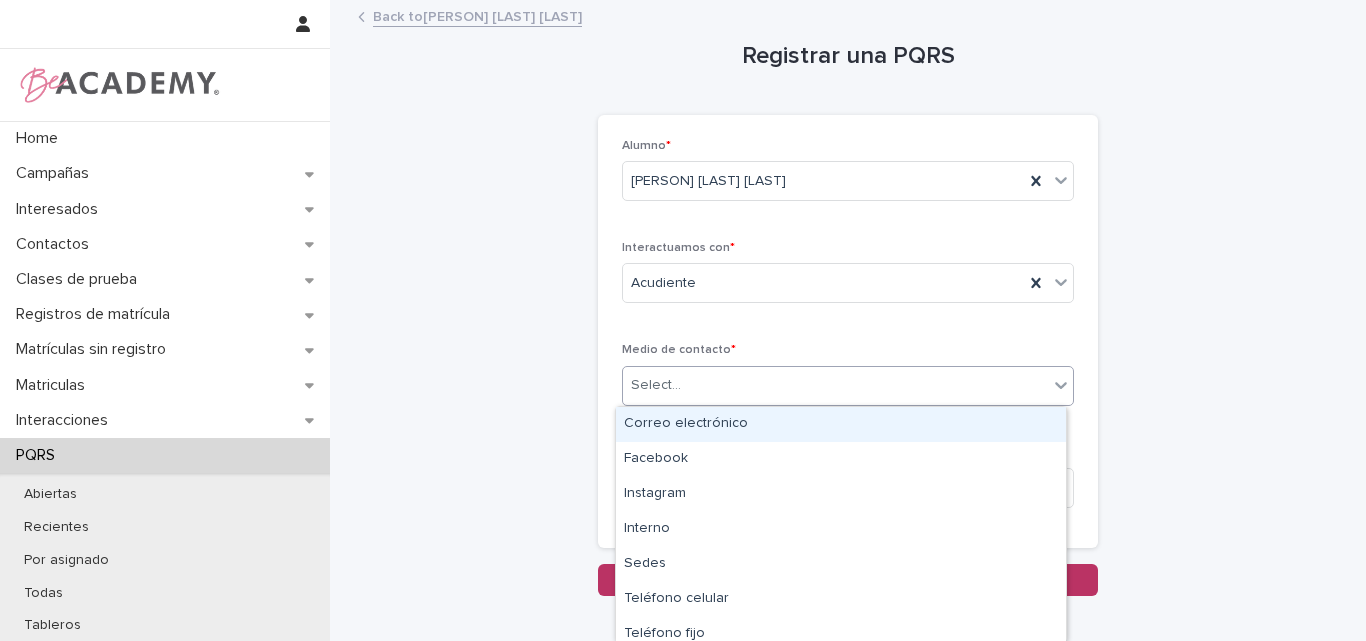 click on "Select..." at bounding box center [835, 385] 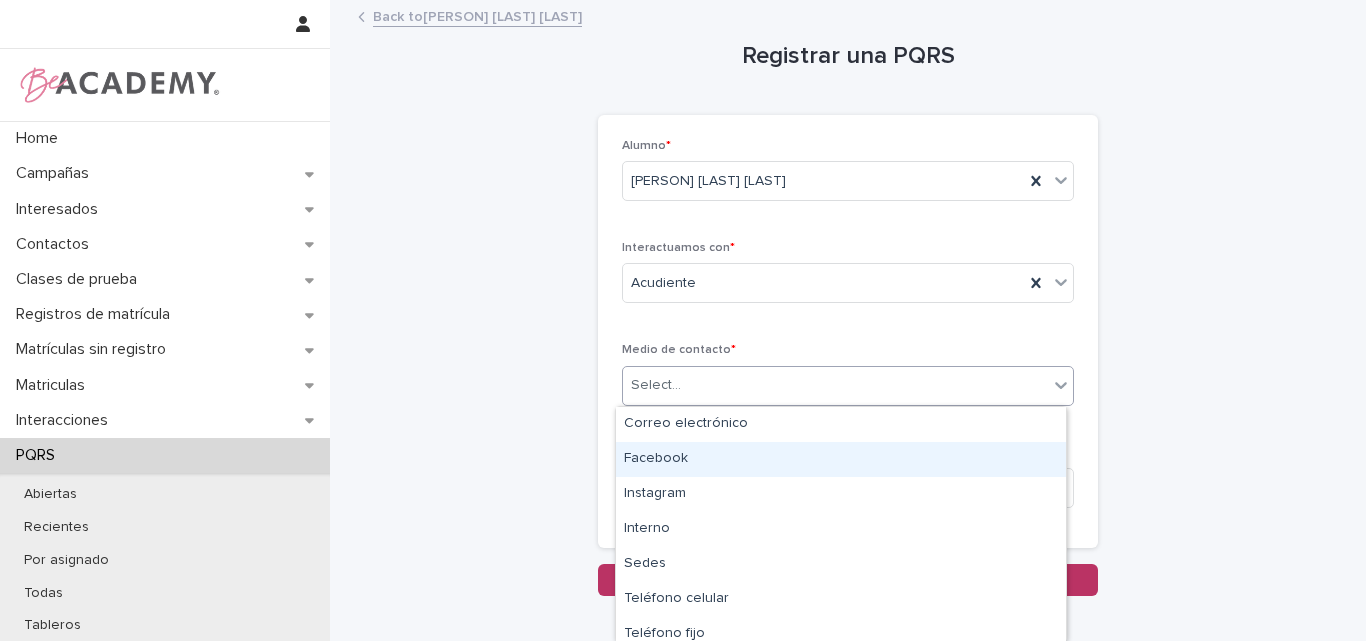 scroll, scrollTop: 45, scrollLeft: 0, axis: vertical 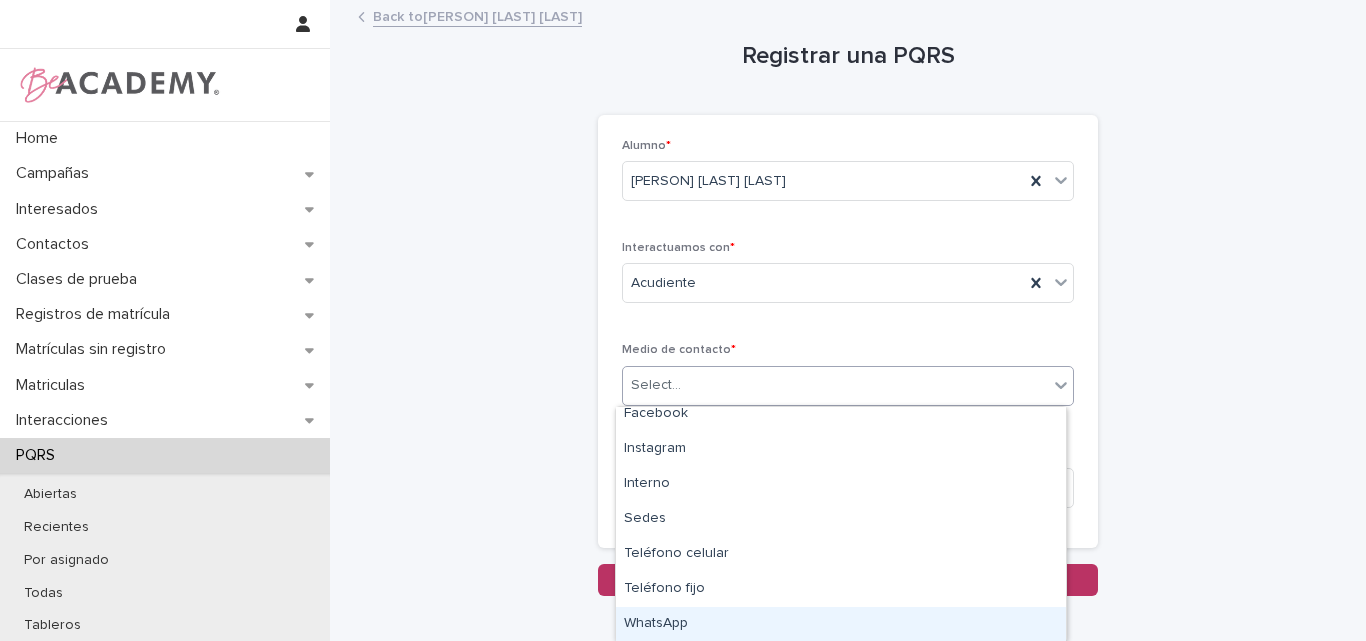 click on "WhatsApp" at bounding box center (841, 624) 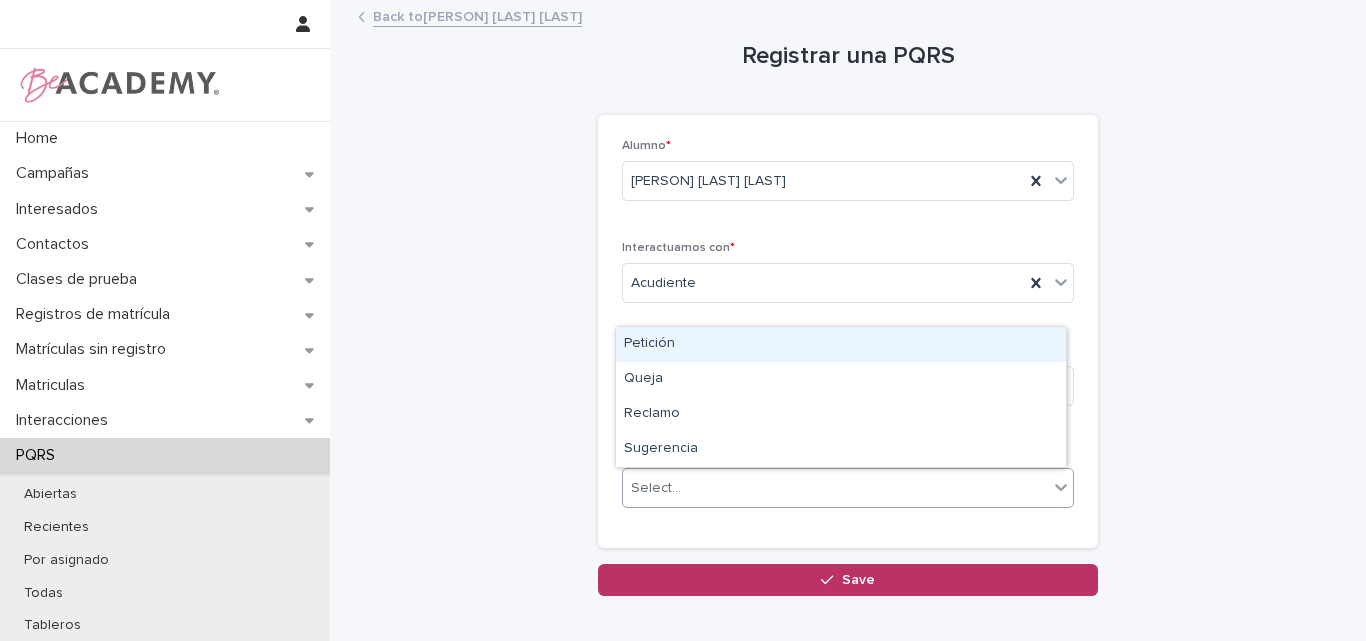 click on "Select..." at bounding box center (835, 488) 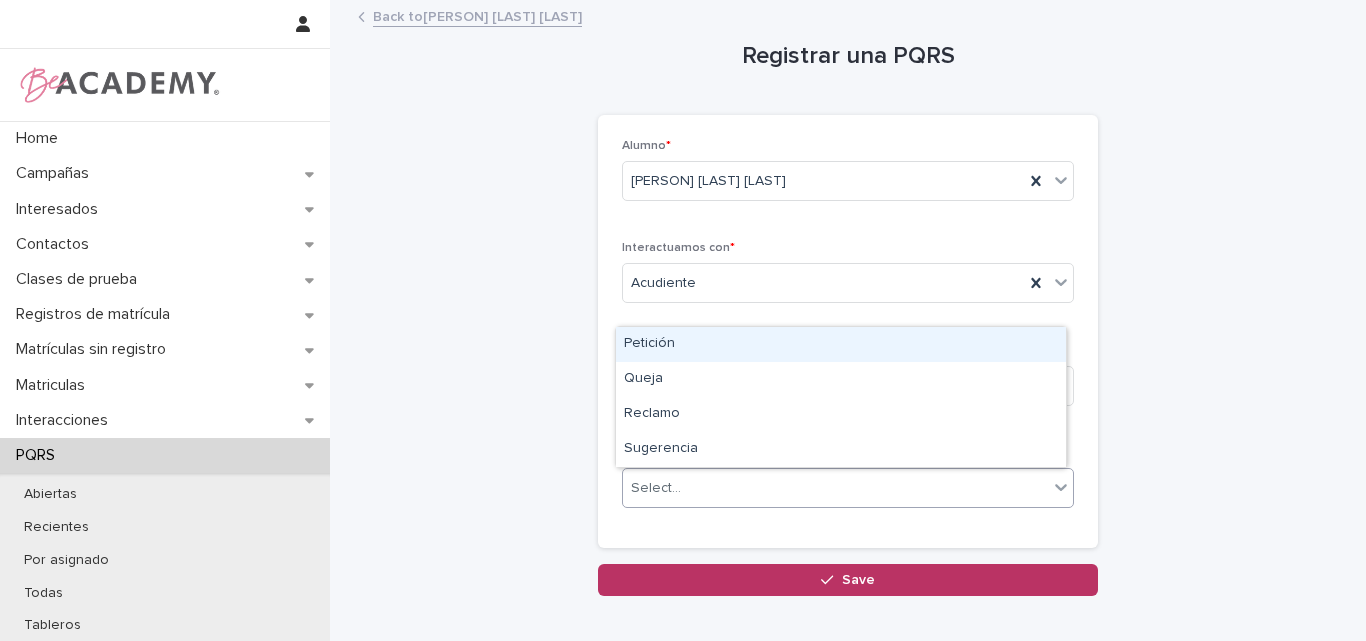 click on "Petición" at bounding box center [841, 344] 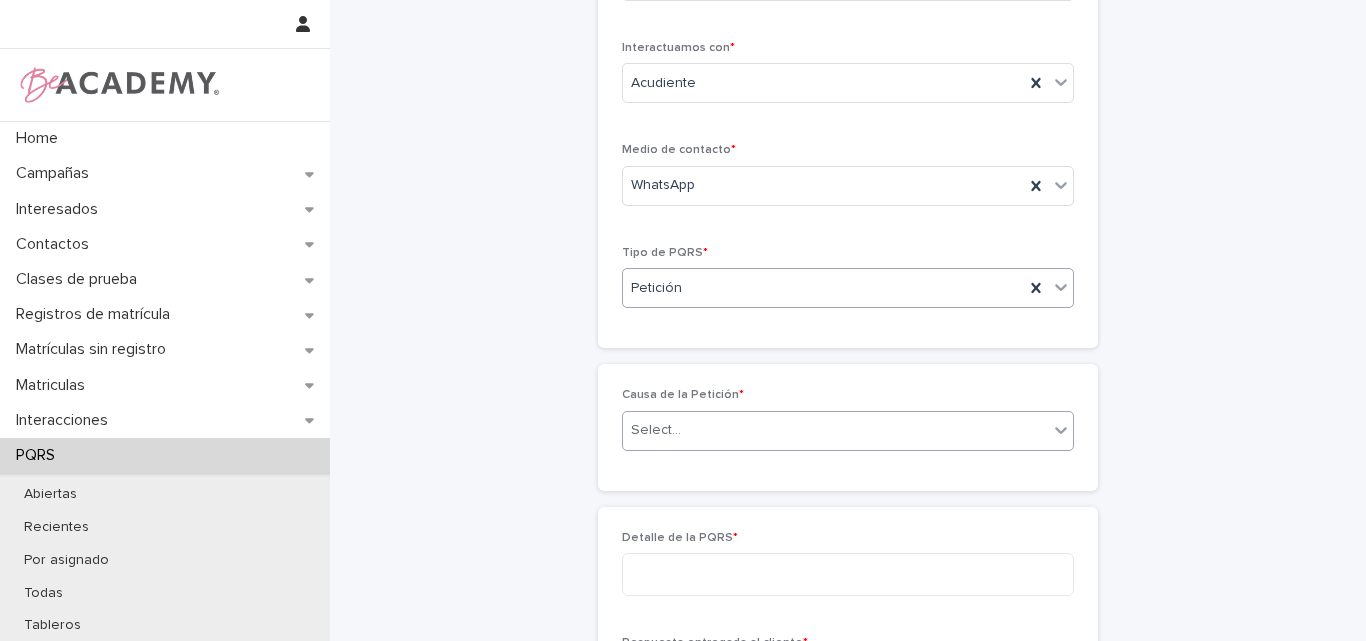 scroll, scrollTop: 182, scrollLeft: 0, axis: vertical 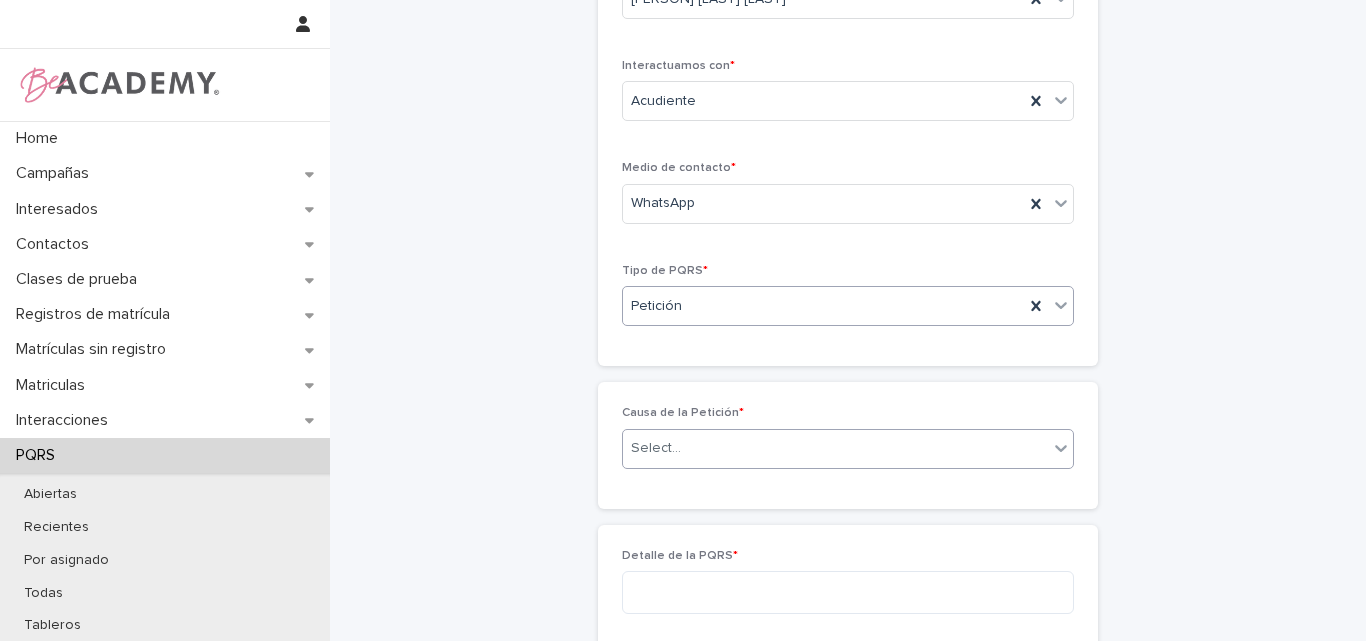 click on "Select..." at bounding box center (835, 448) 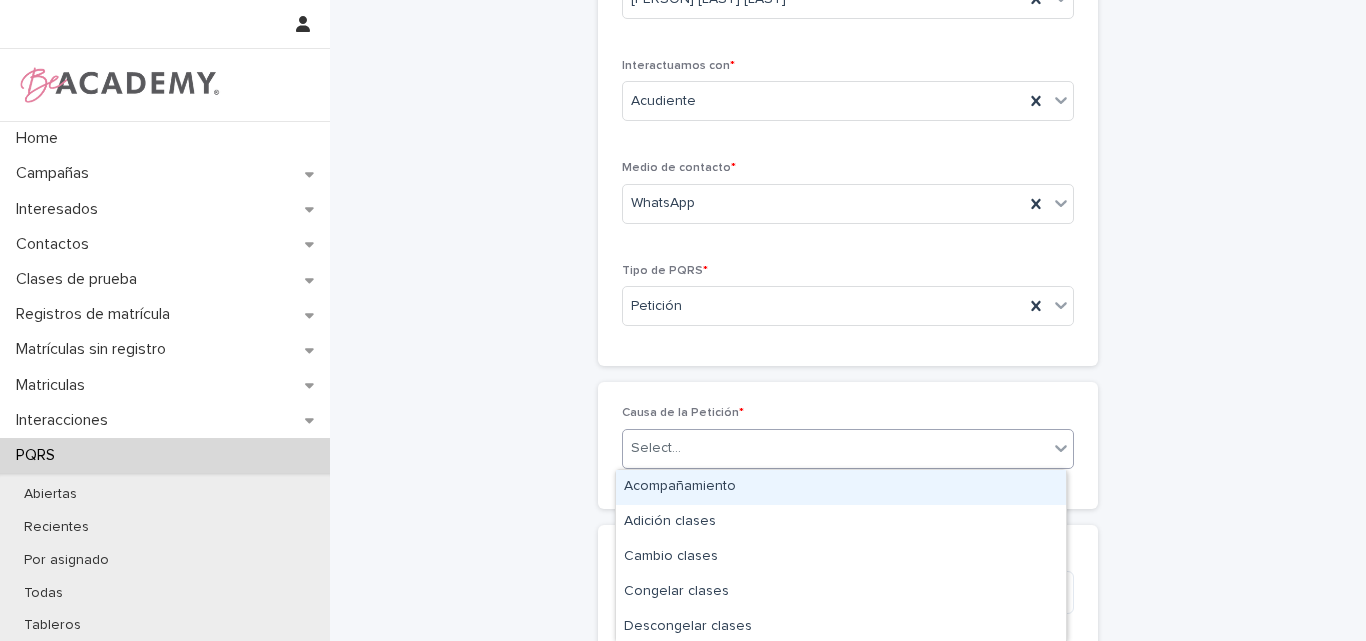 scroll, scrollTop: 248, scrollLeft: 0, axis: vertical 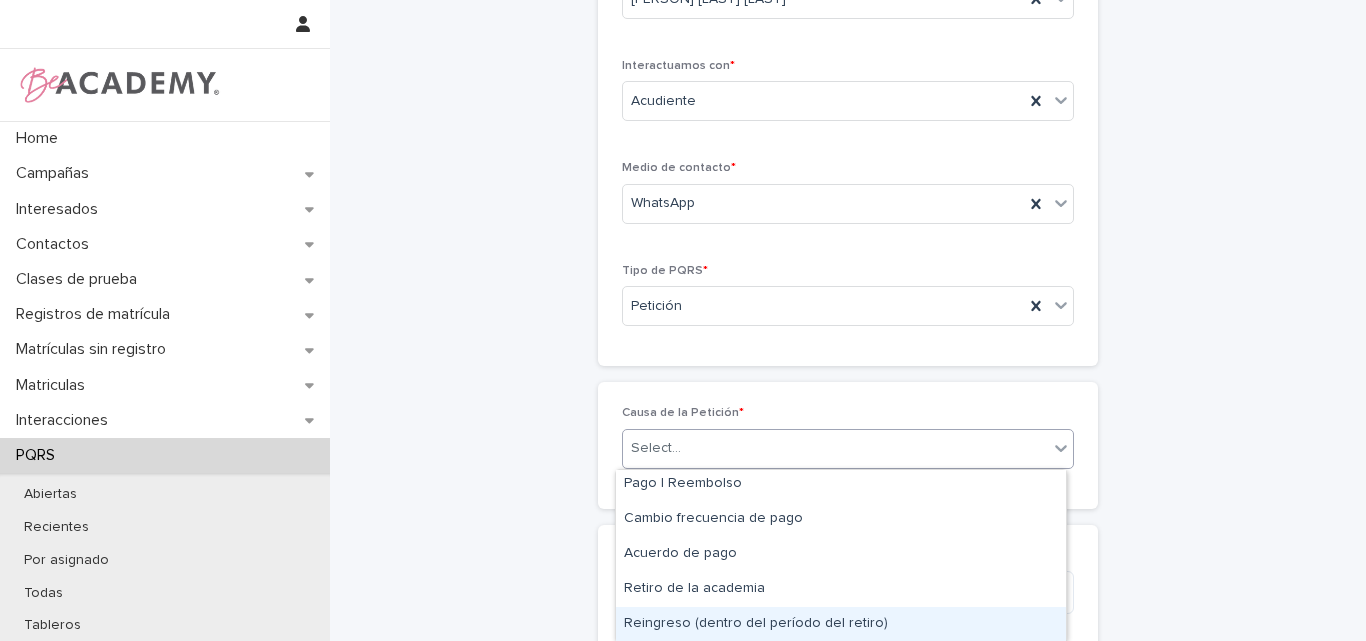 click on "Reingreso (dentro del período del retiro)" at bounding box center [841, 624] 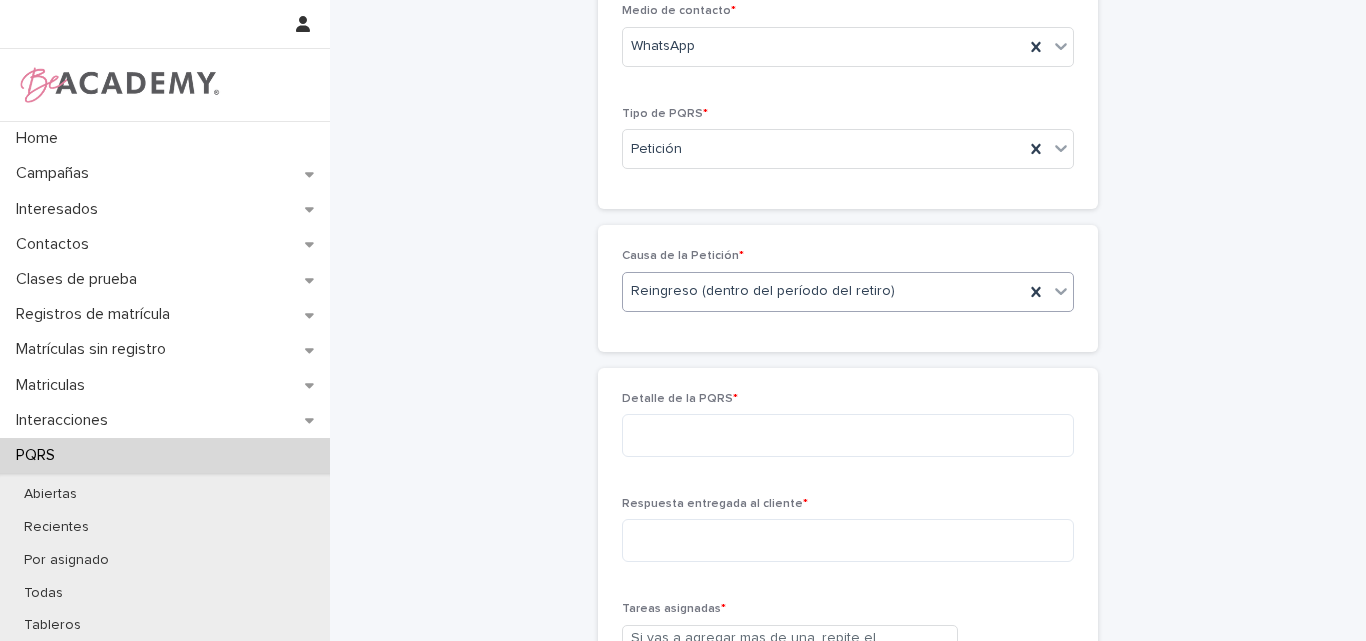 scroll, scrollTop: 382, scrollLeft: 0, axis: vertical 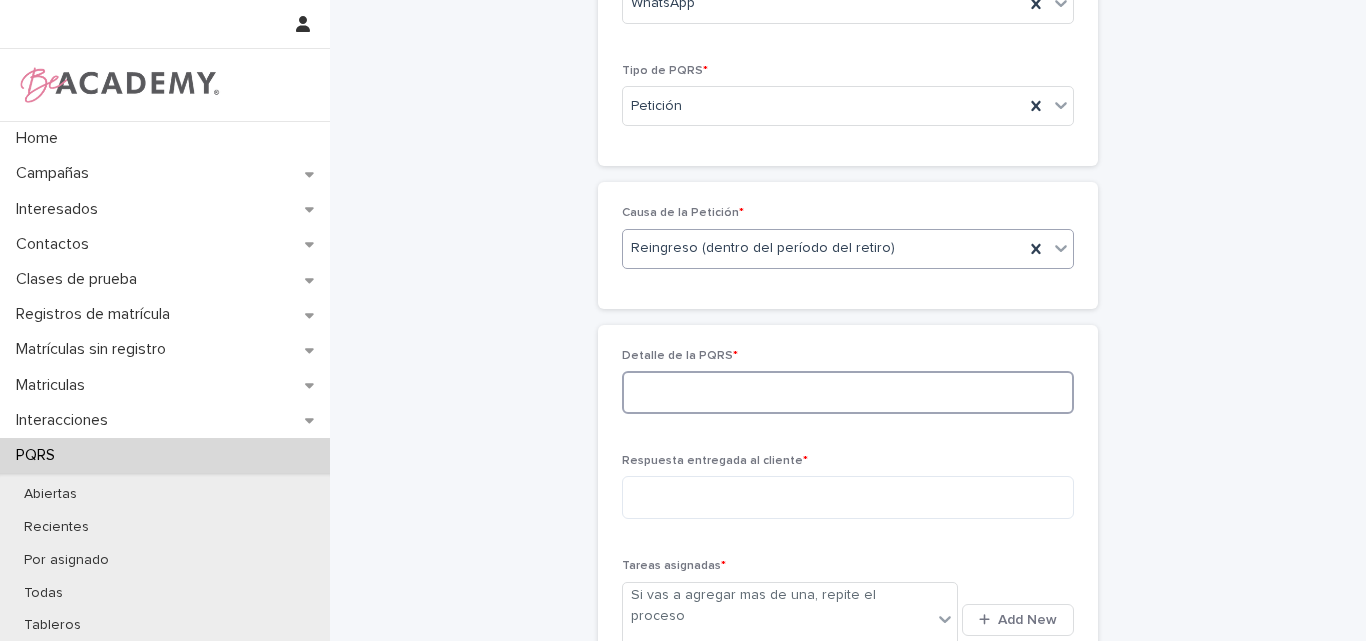 click at bounding box center [848, 392] 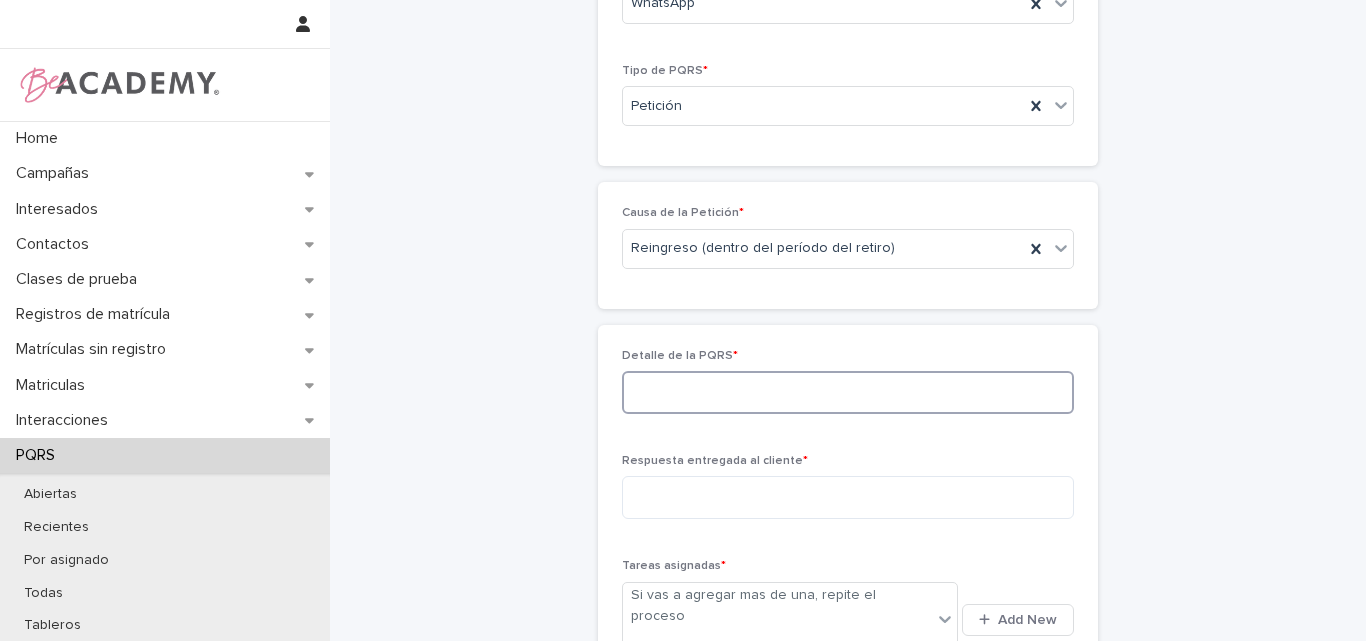 paste on "**********" 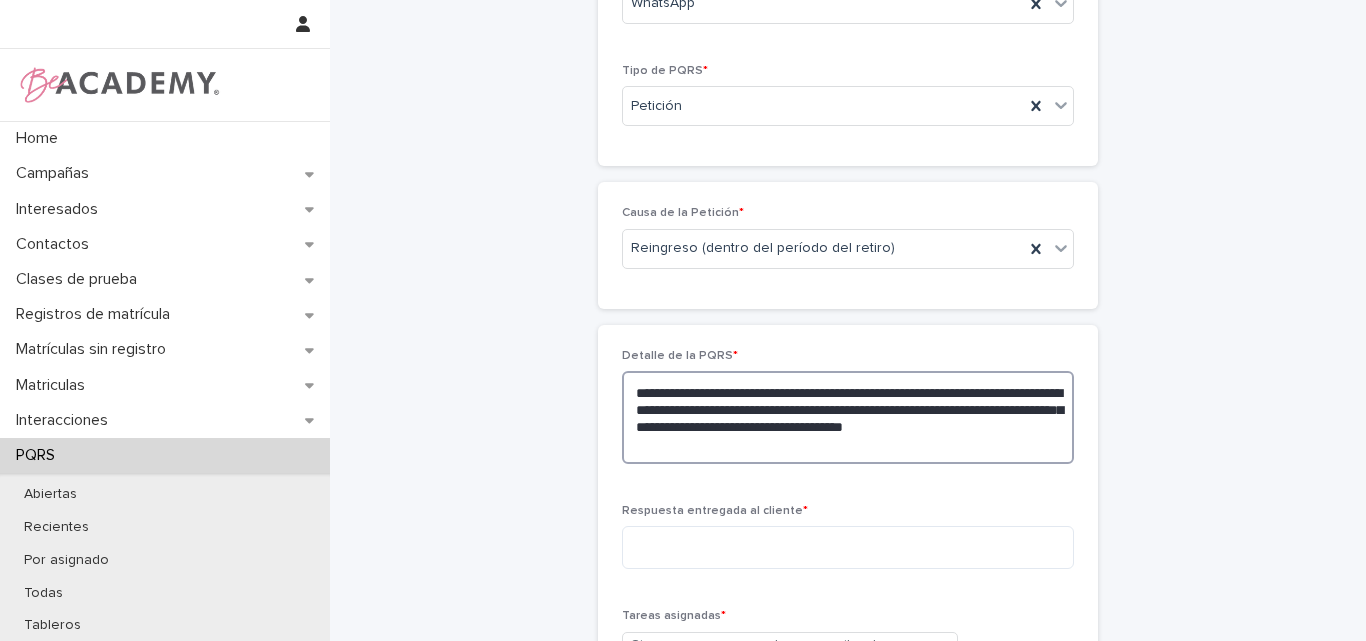 click on "**********" at bounding box center [848, 417] 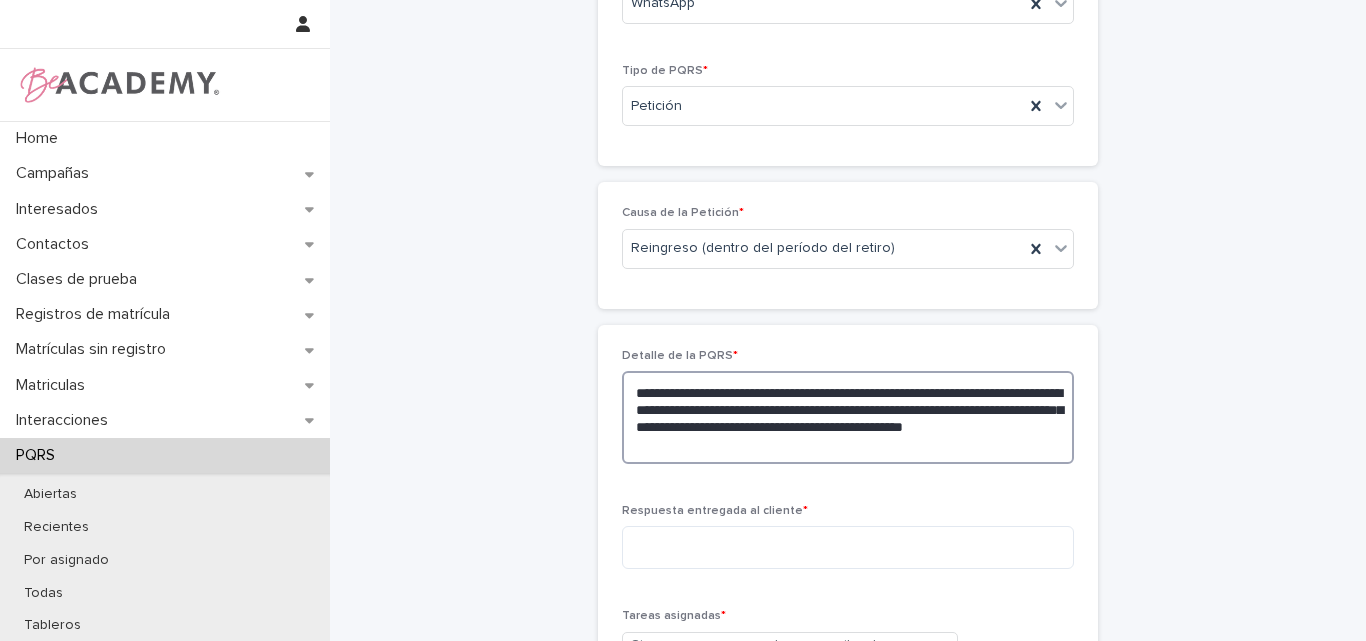 click on "**********" at bounding box center (848, 417) 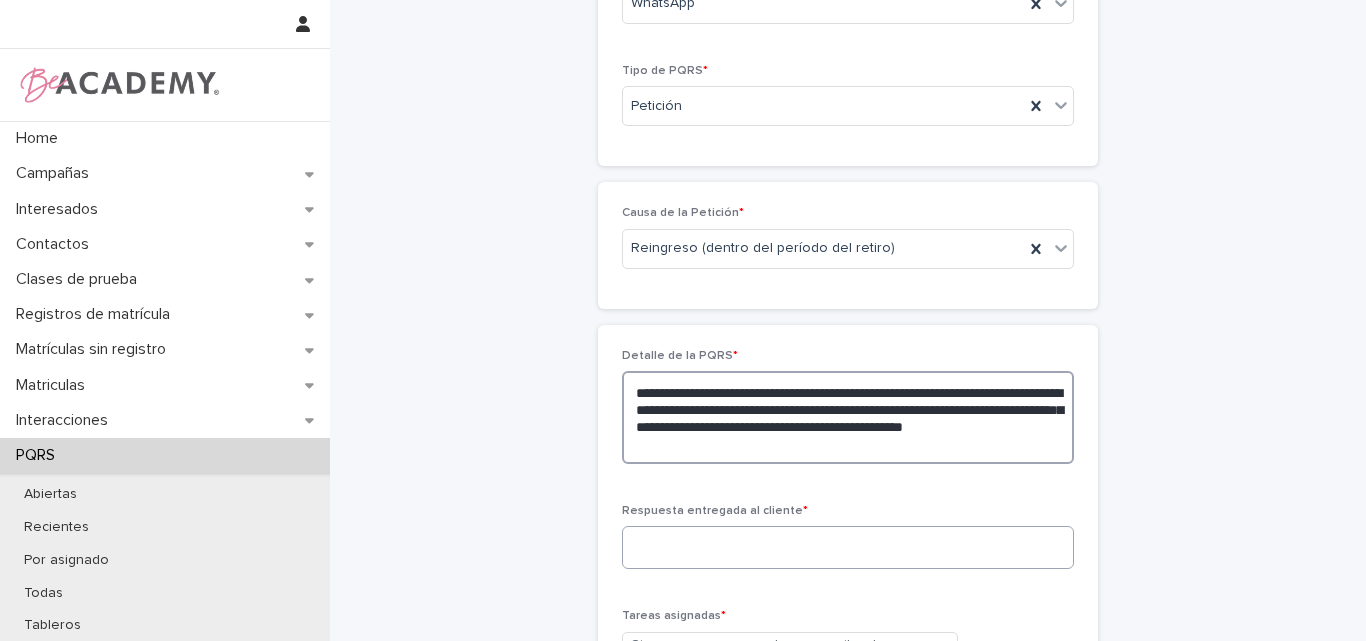 type on "**********" 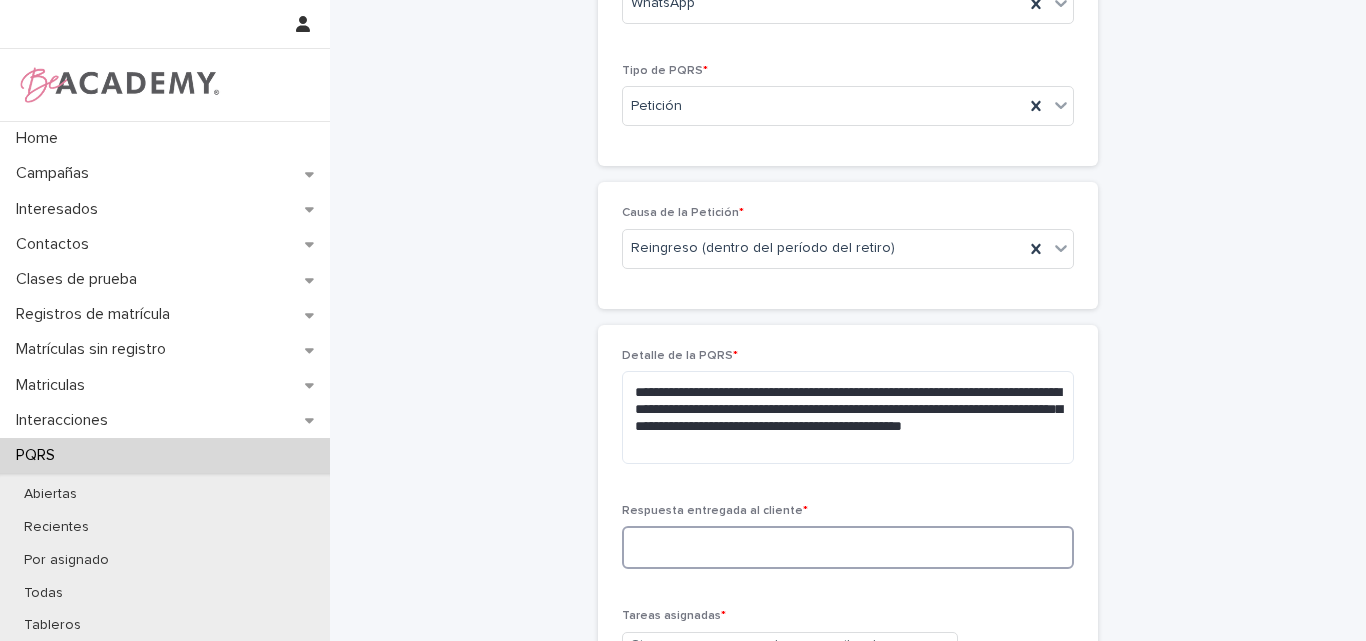 click at bounding box center (848, 547) 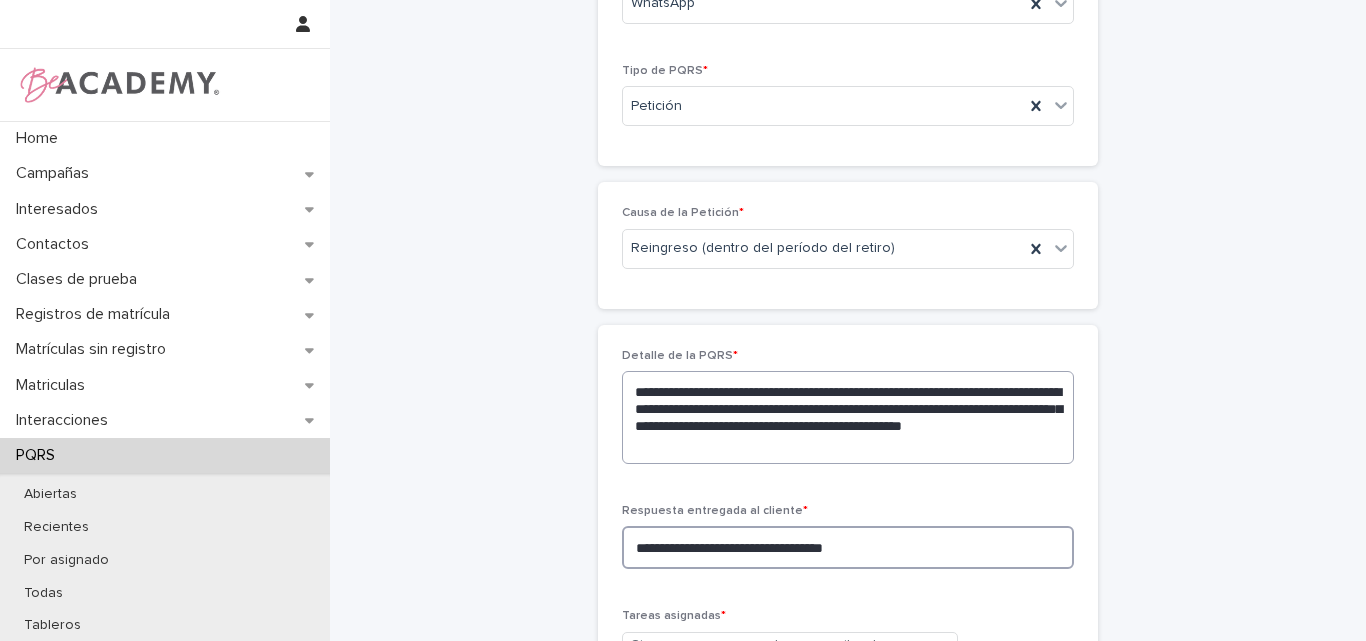 type on "**********" 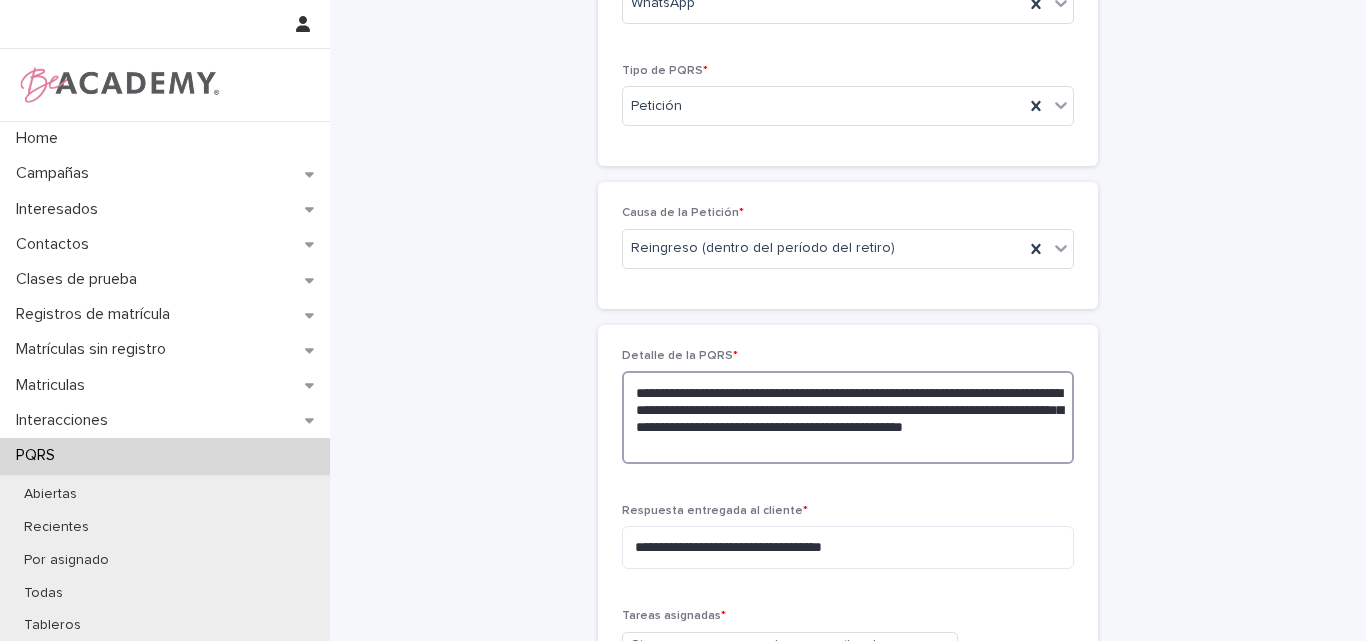 click on "**********" at bounding box center [848, 417] 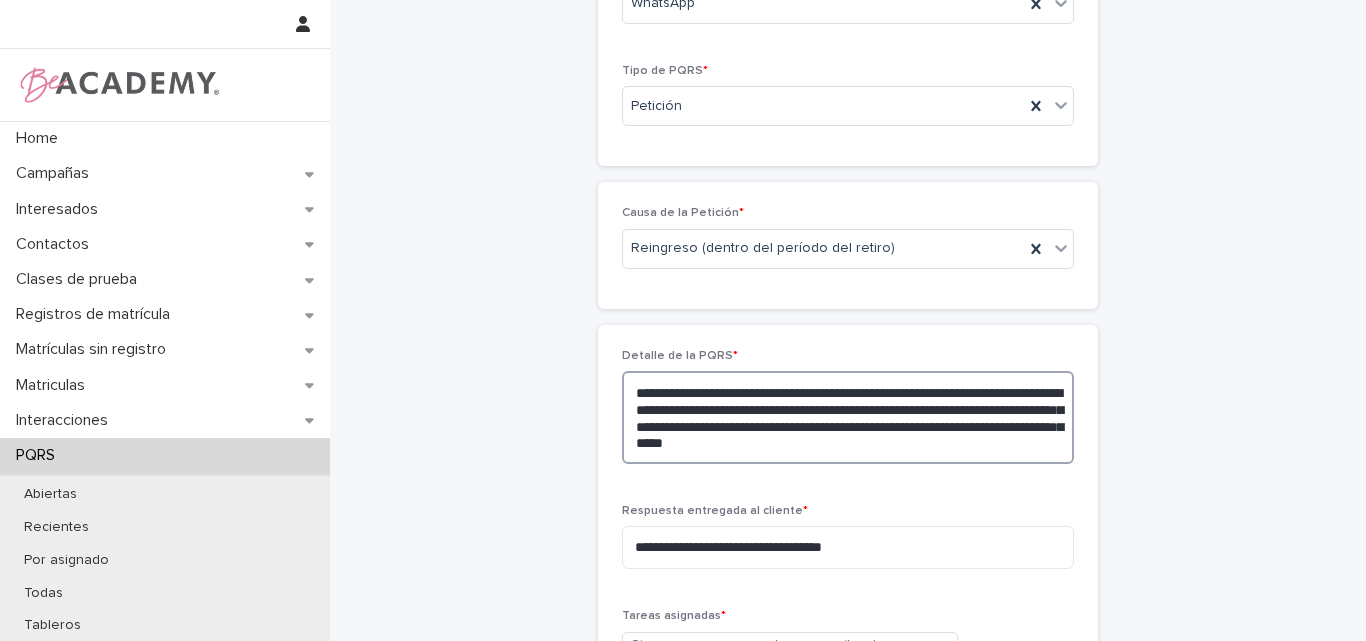 type on "**********" 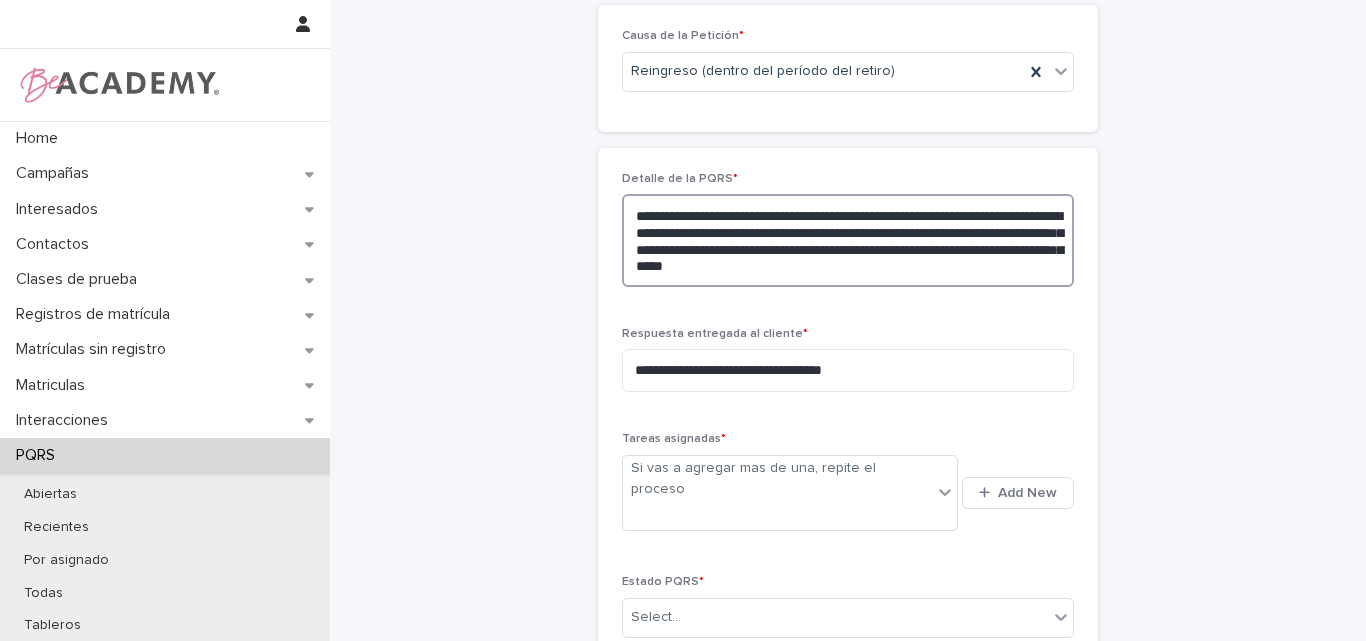 scroll, scrollTop: 582, scrollLeft: 0, axis: vertical 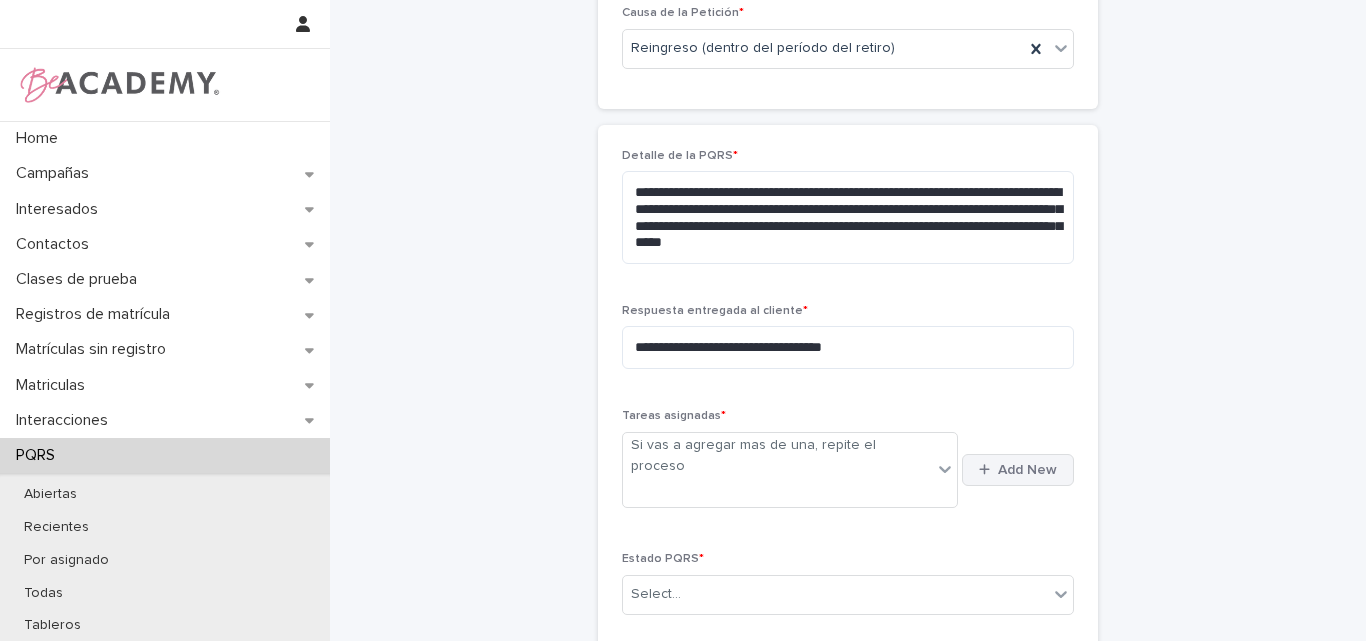 click on "Add New" at bounding box center (1027, 470) 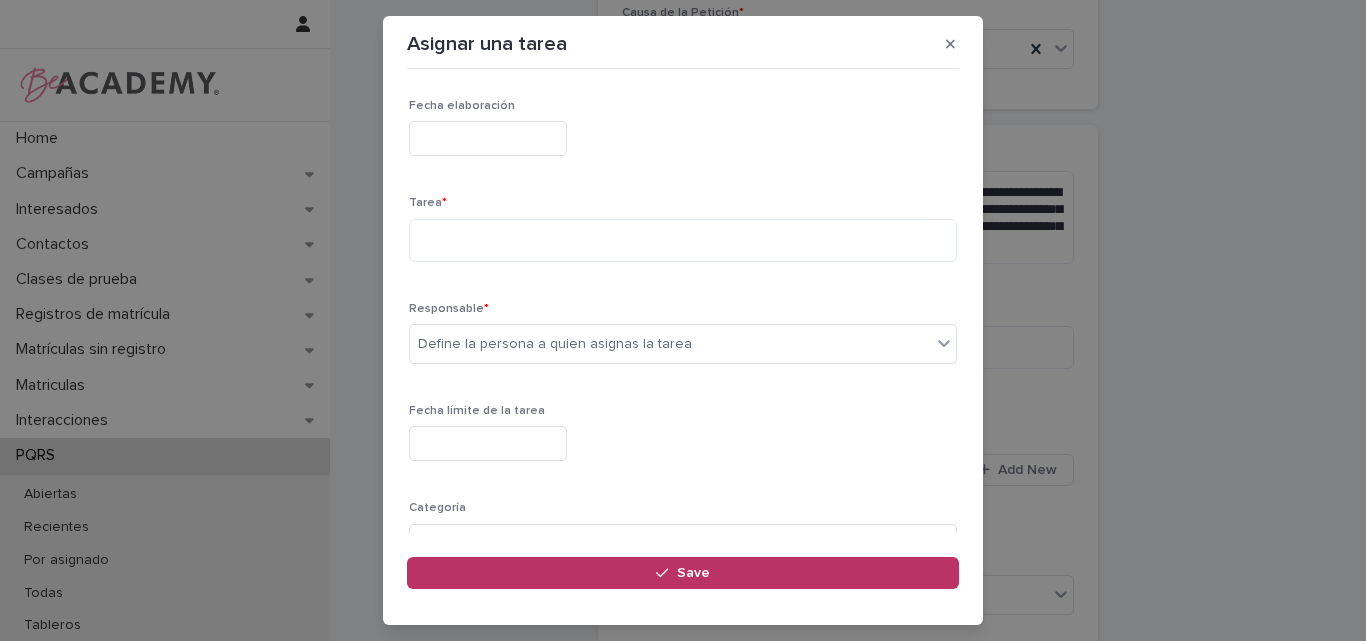 click at bounding box center [488, 138] 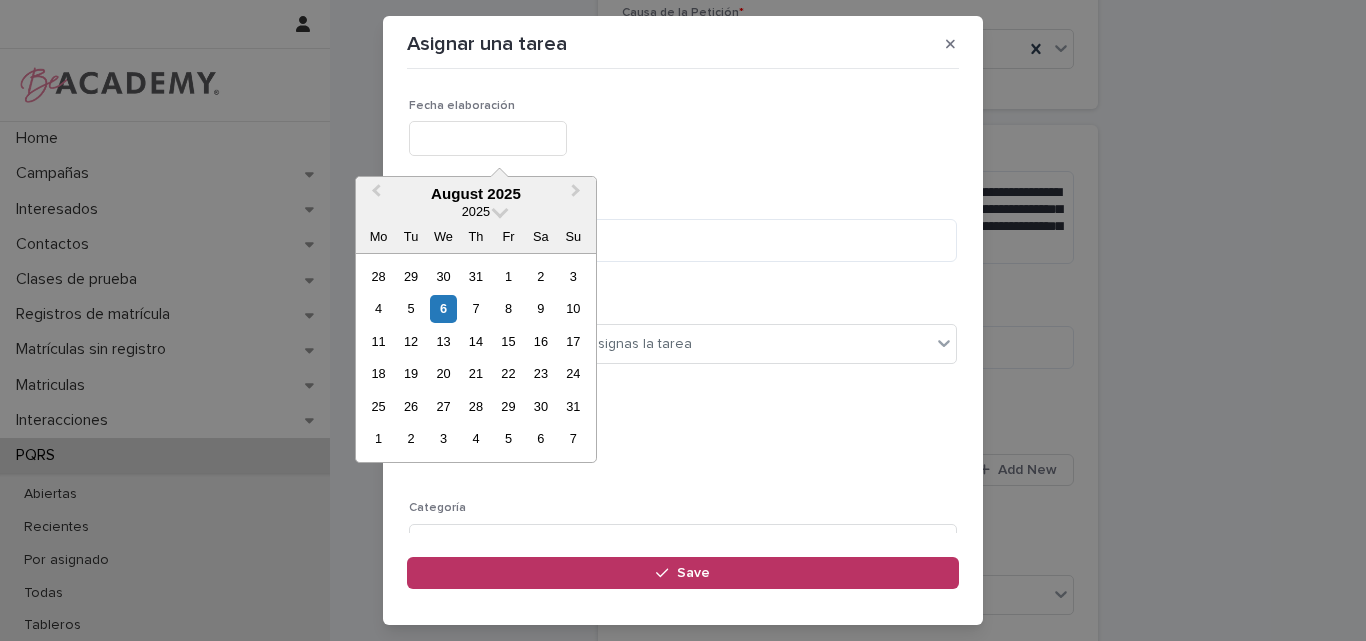 type on "**********" 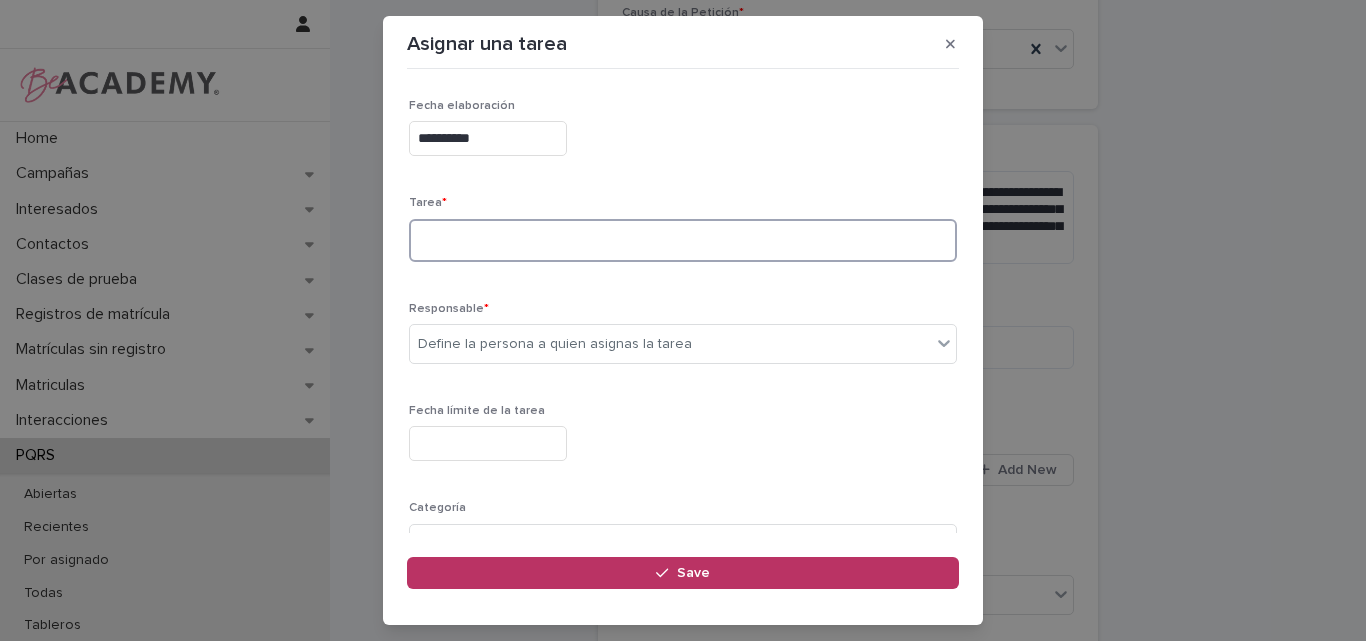 click at bounding box center (683, 240) 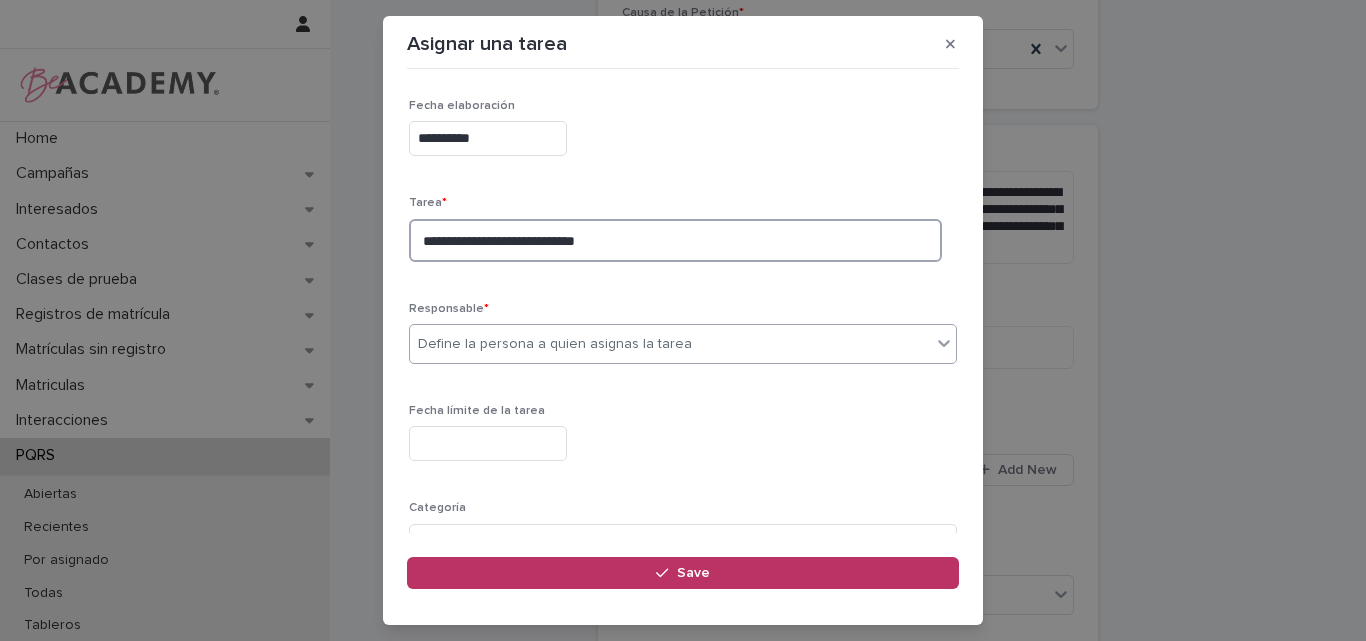 type on "**********" 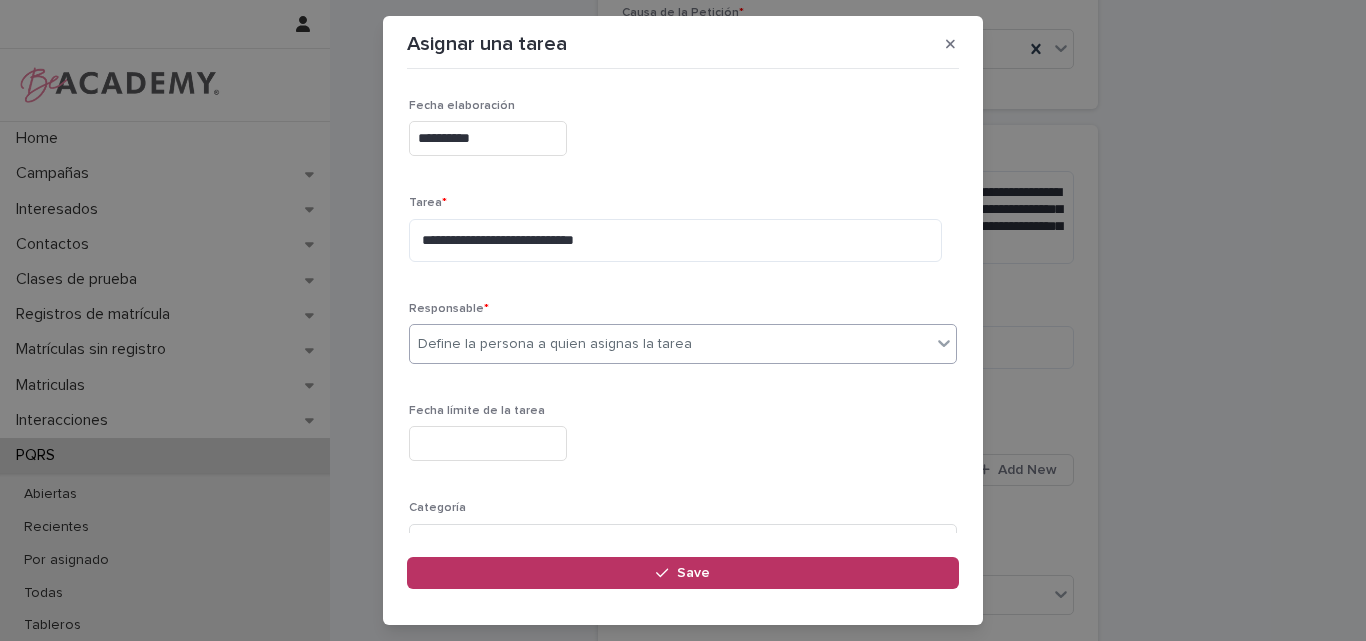 click on "Define la persona a quien asignas la tarea" at bounding box center [555, 344] 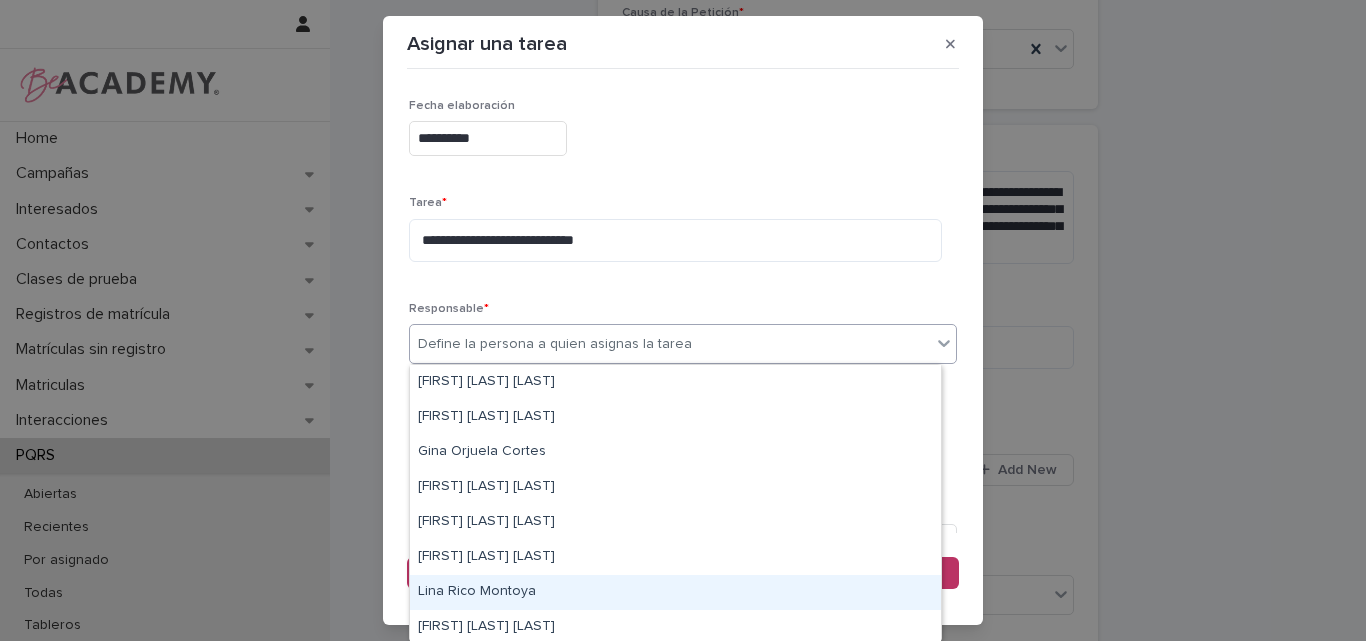 click on "Lina Rico Montoya" at bounding box center (675, 592) 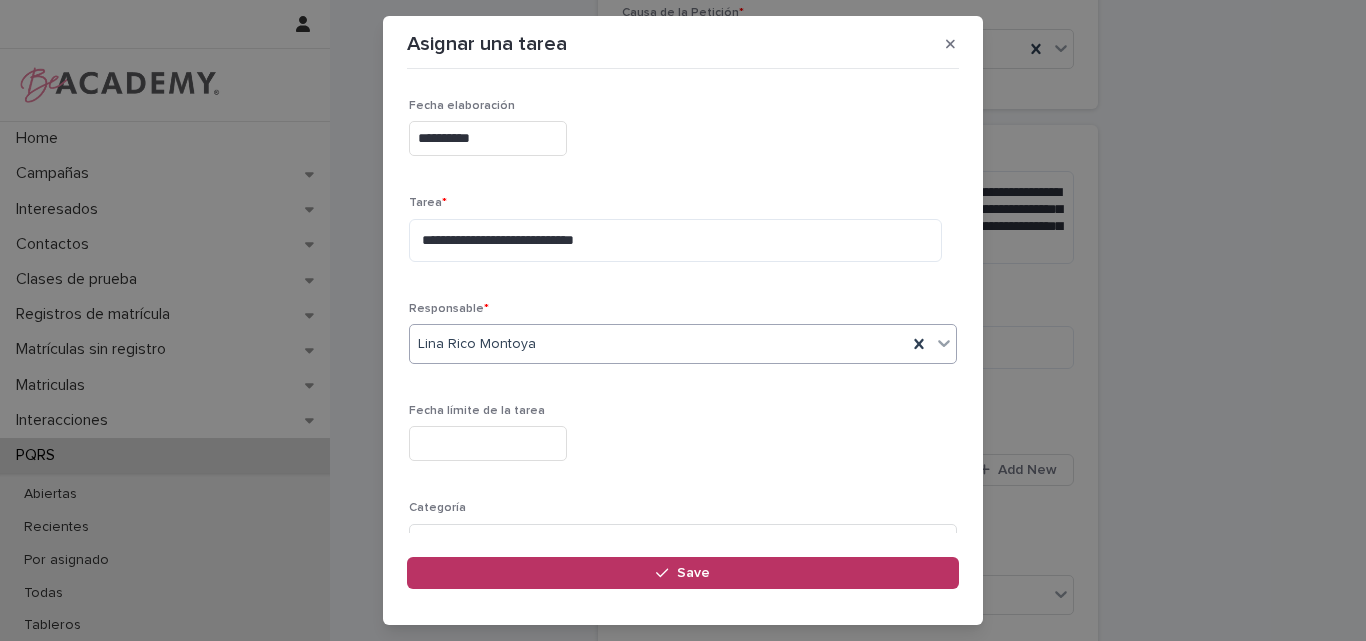 click at bounding box center [488, 443] 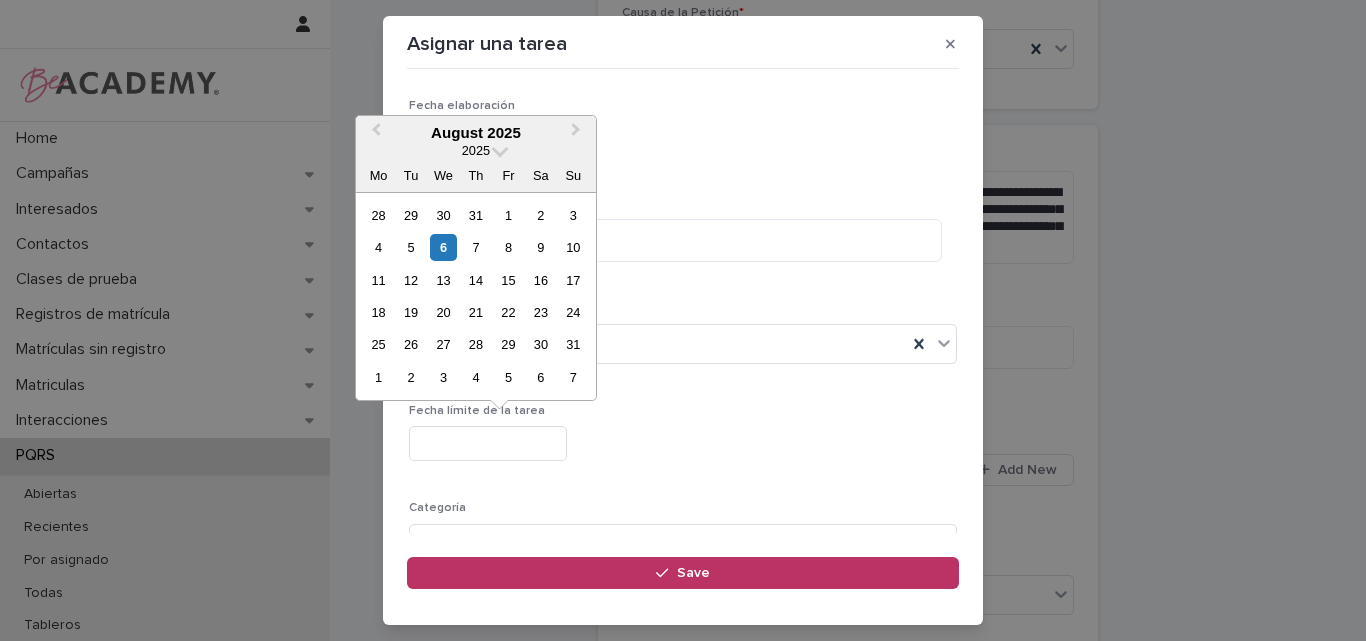 type on "**********" 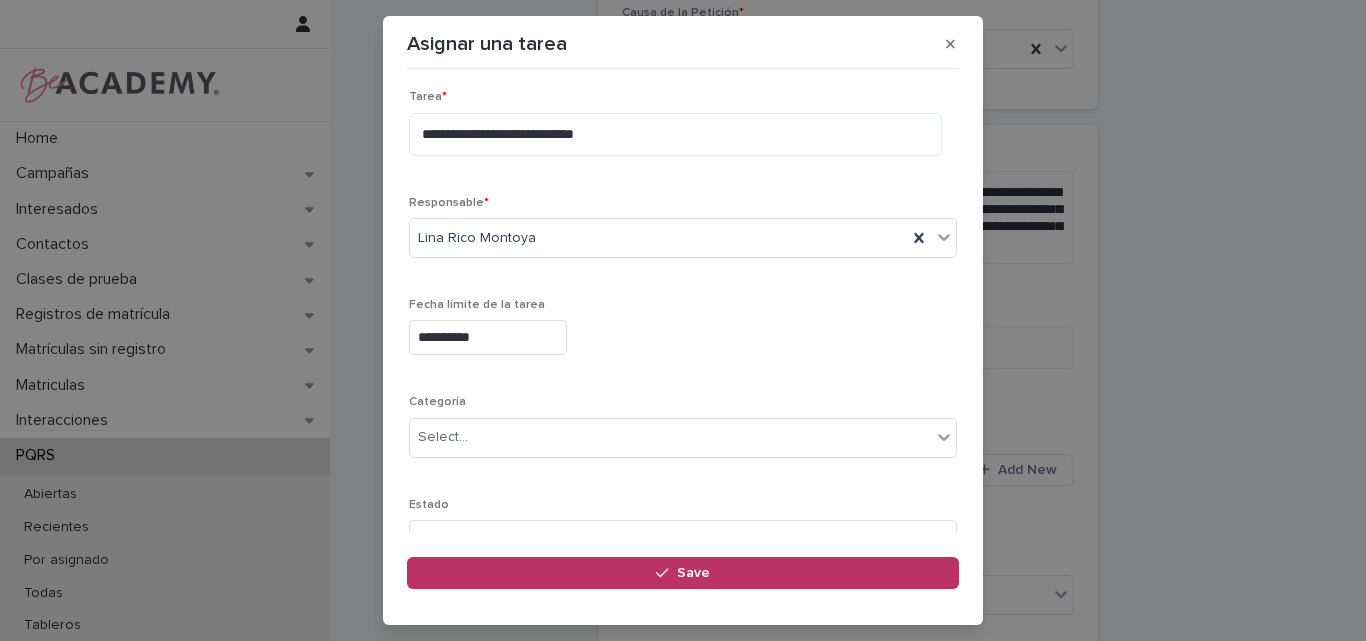 scroll, scrollTop: 195, scrollLeft: 0, axis: vertical 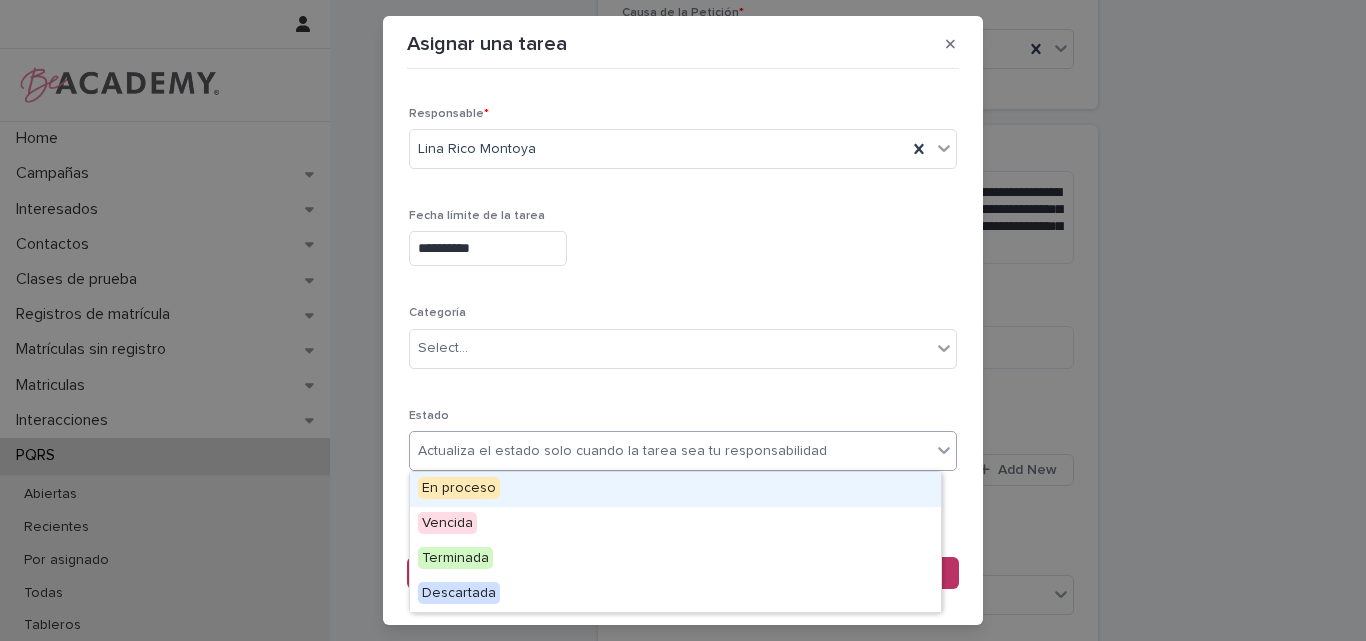 click on "Actualiza el estado solo cuando la tarea sea tu responsabilidad" at bounding box center [622, 451] 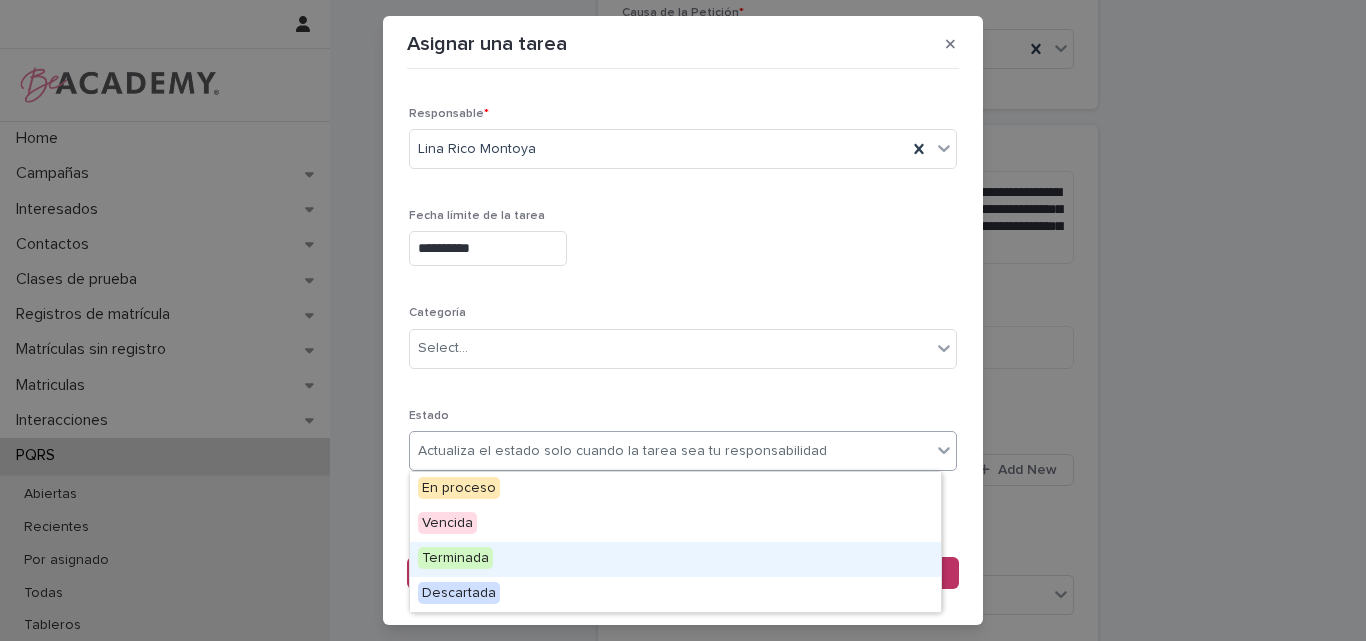 click on "Terminada" at bounding box center [675, 559] 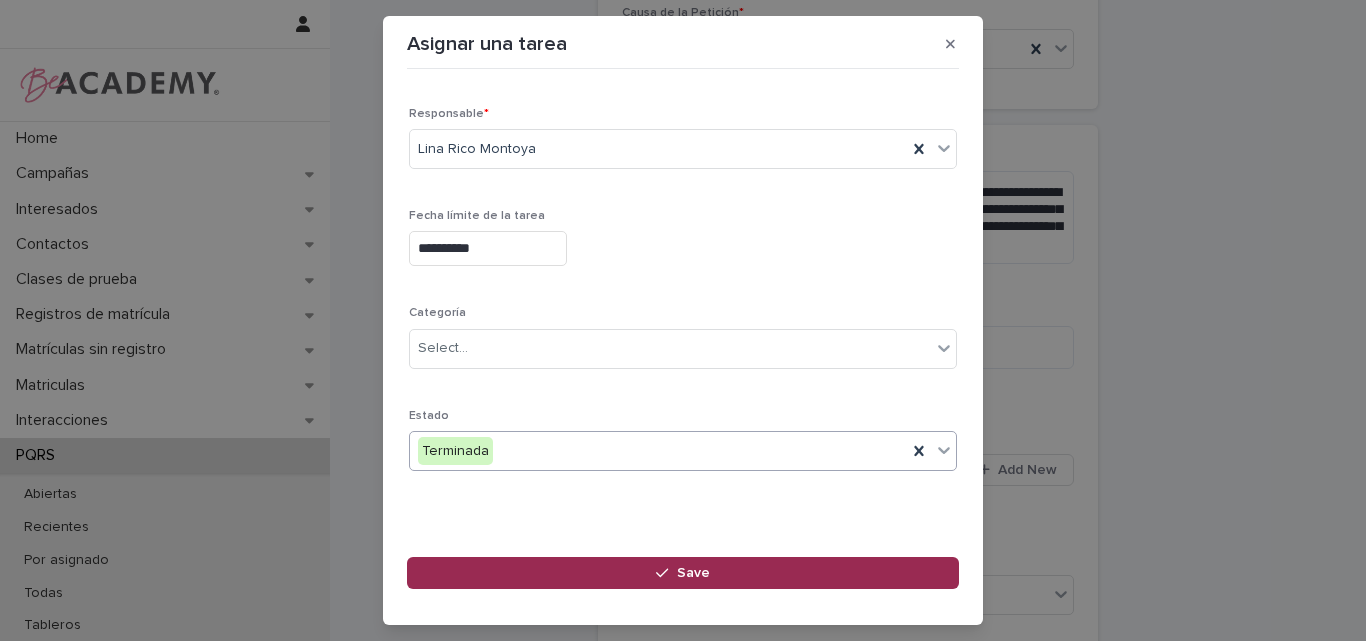click on "Save" at bounding box center [693, 573] 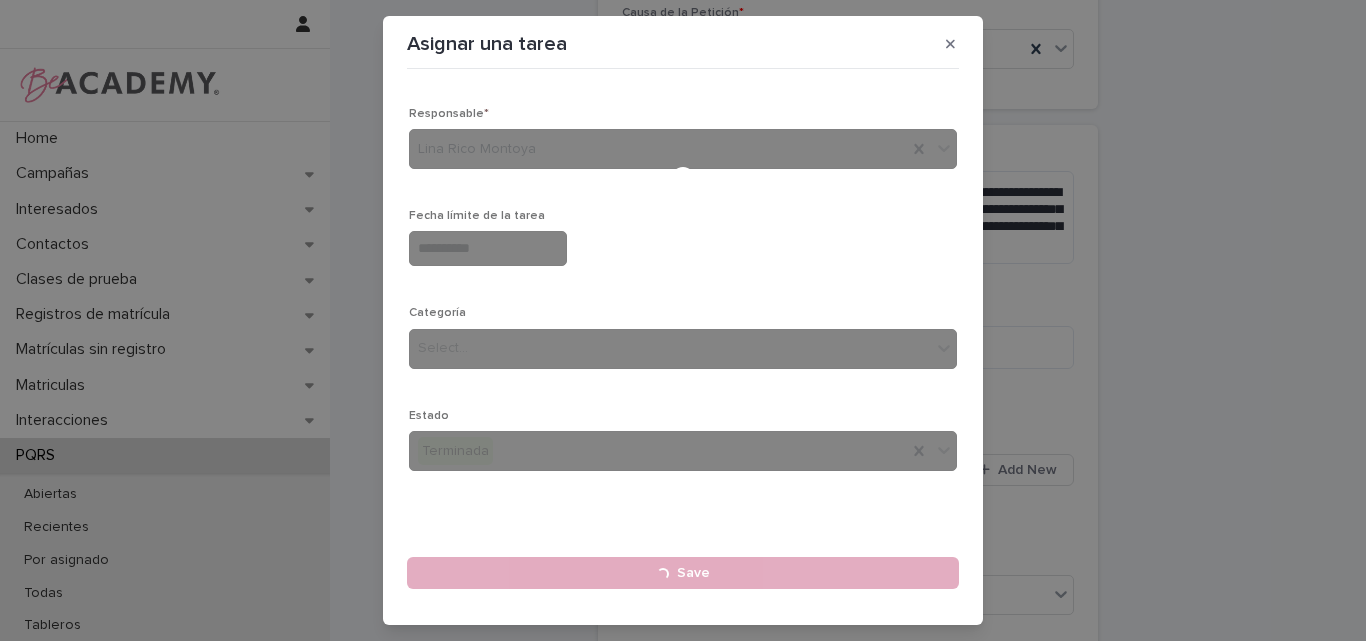 type 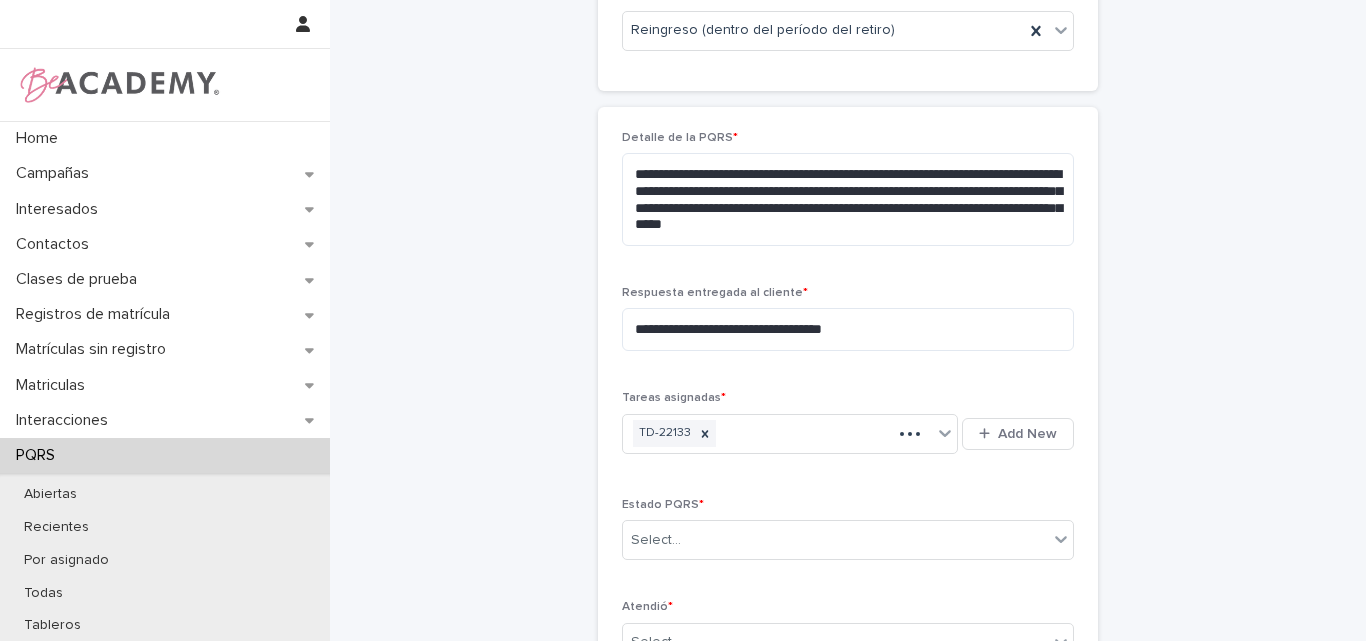 scroll, scrollTop: 582, scrollLeft: 0, axis: vertical 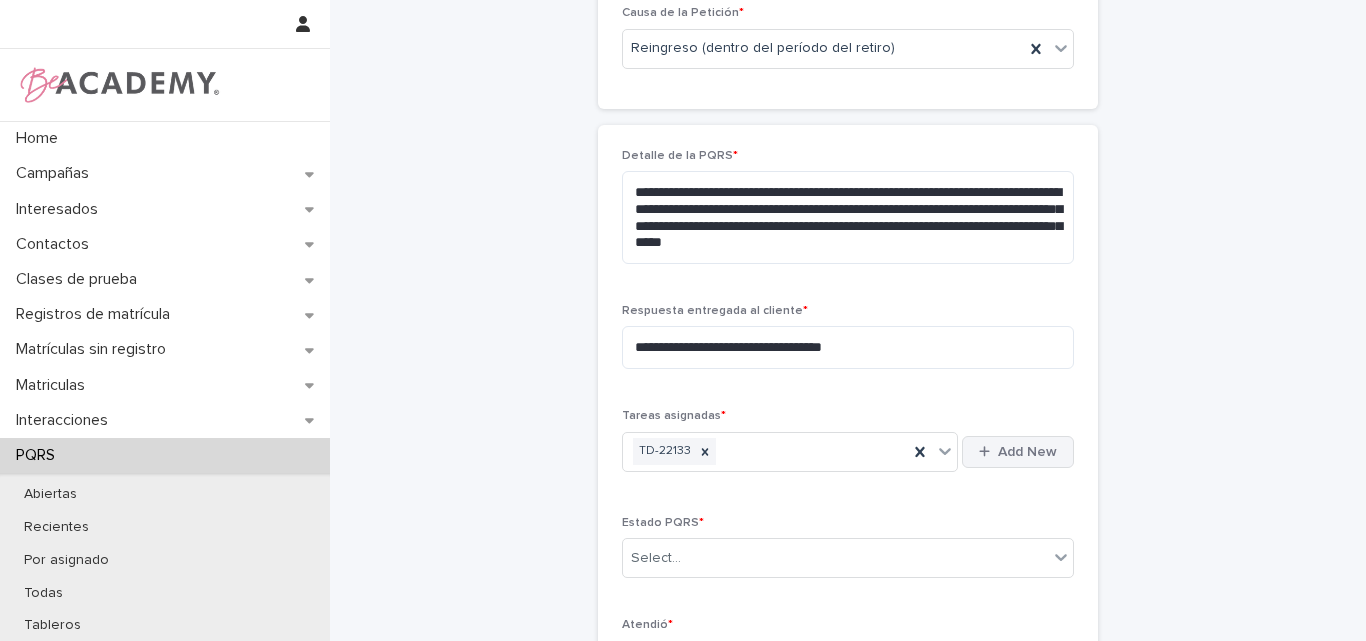 click on "Add New" at bounding box center [1027, 452] 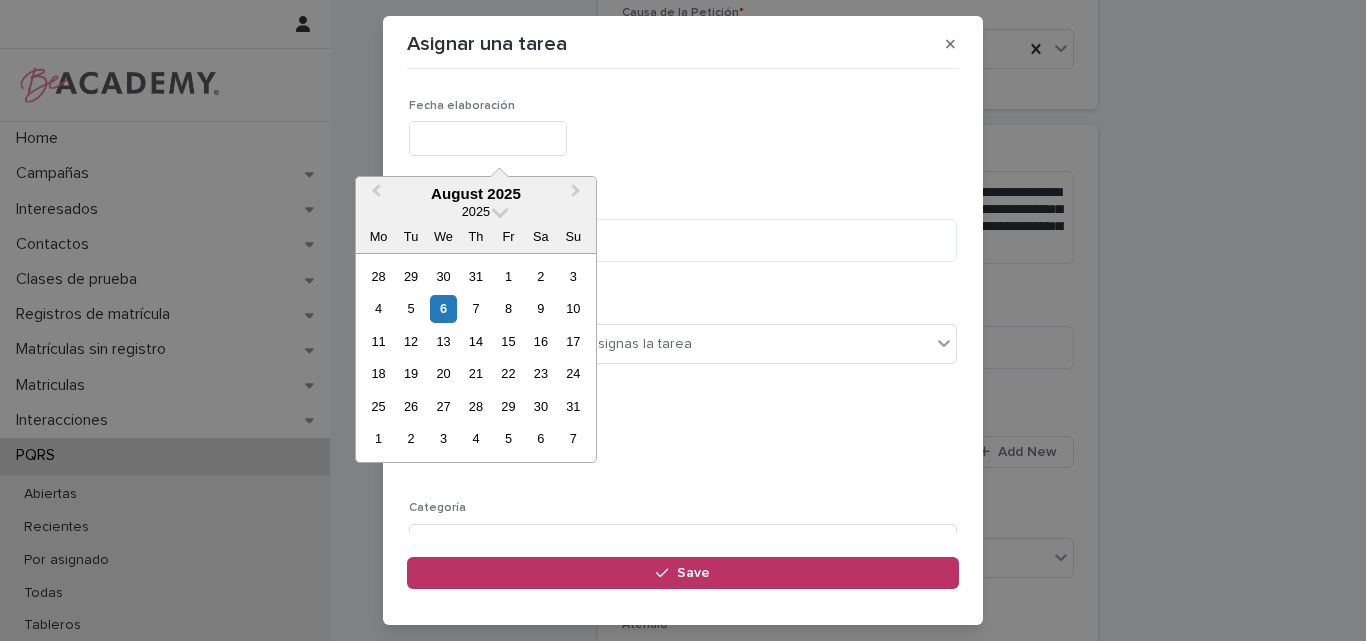 click at bounding box center [488, 138] 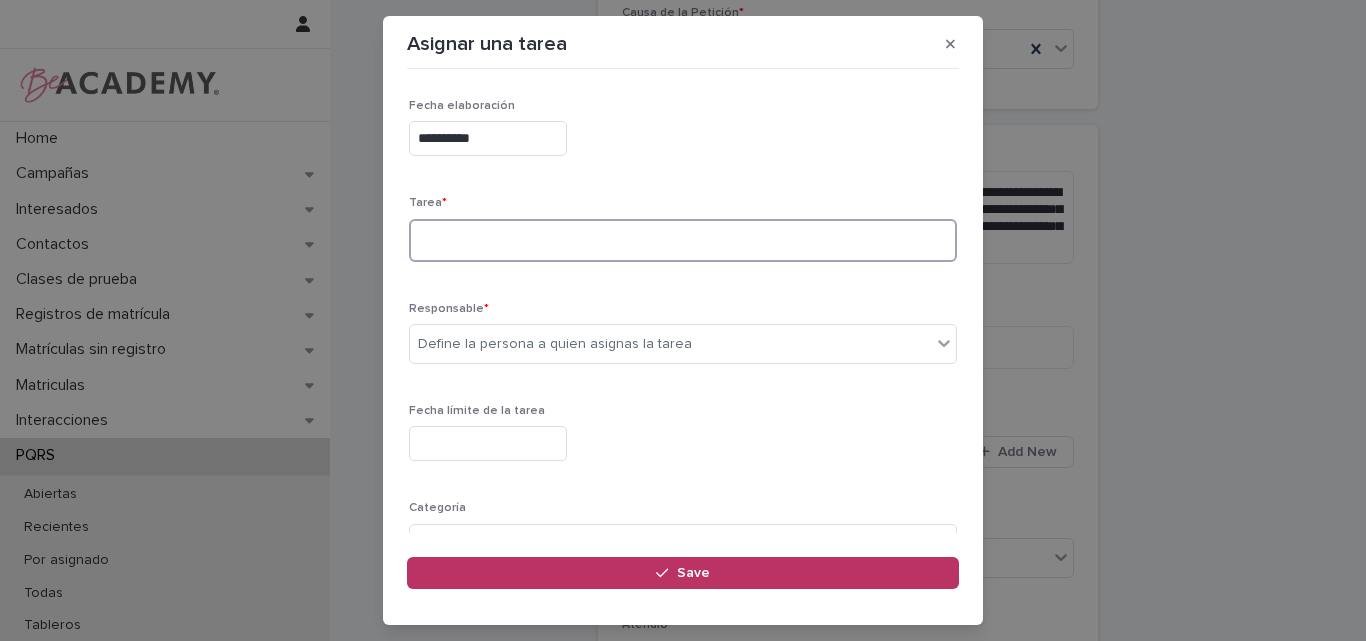click at bounding box center (683, 240) 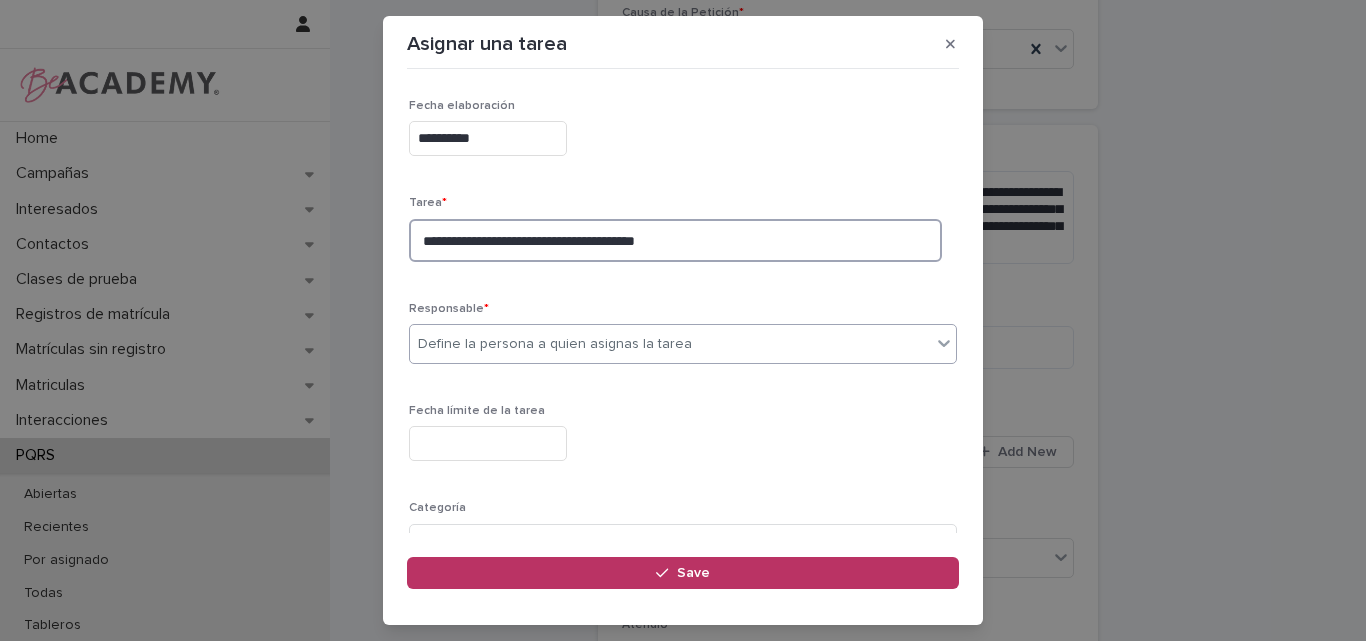 type on "**********" 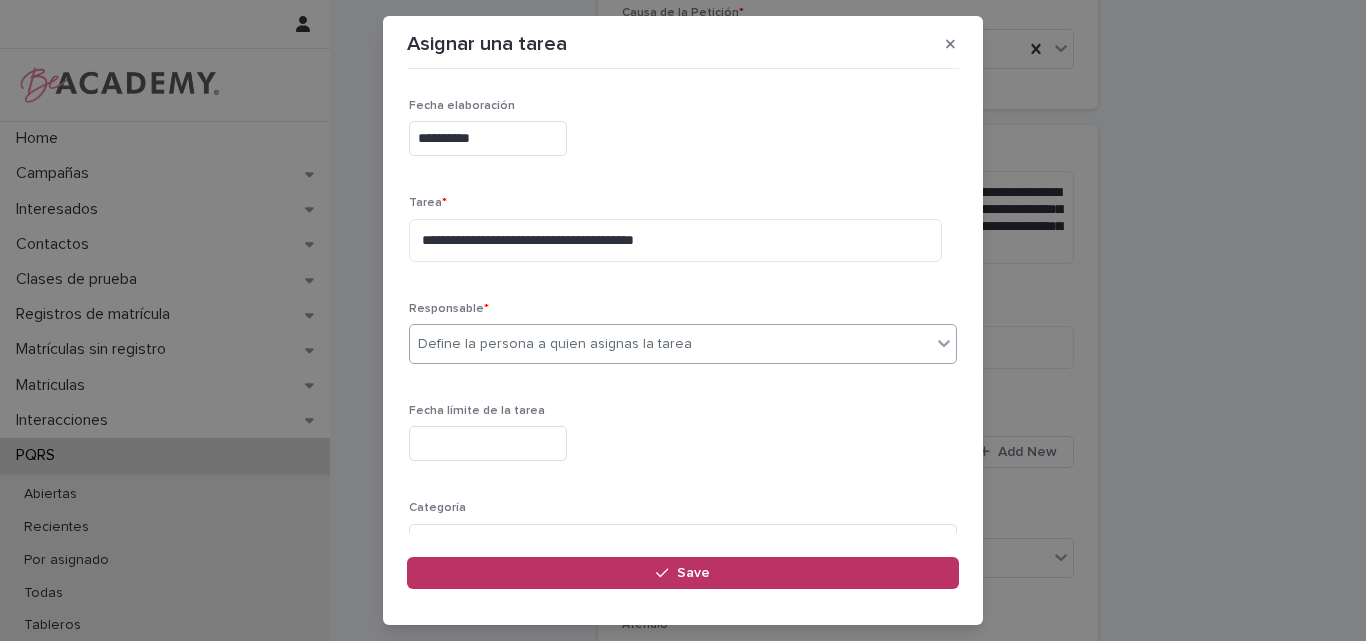 click on "Define la persona a quien asignas la tarea" at bounding box center [555, 344] 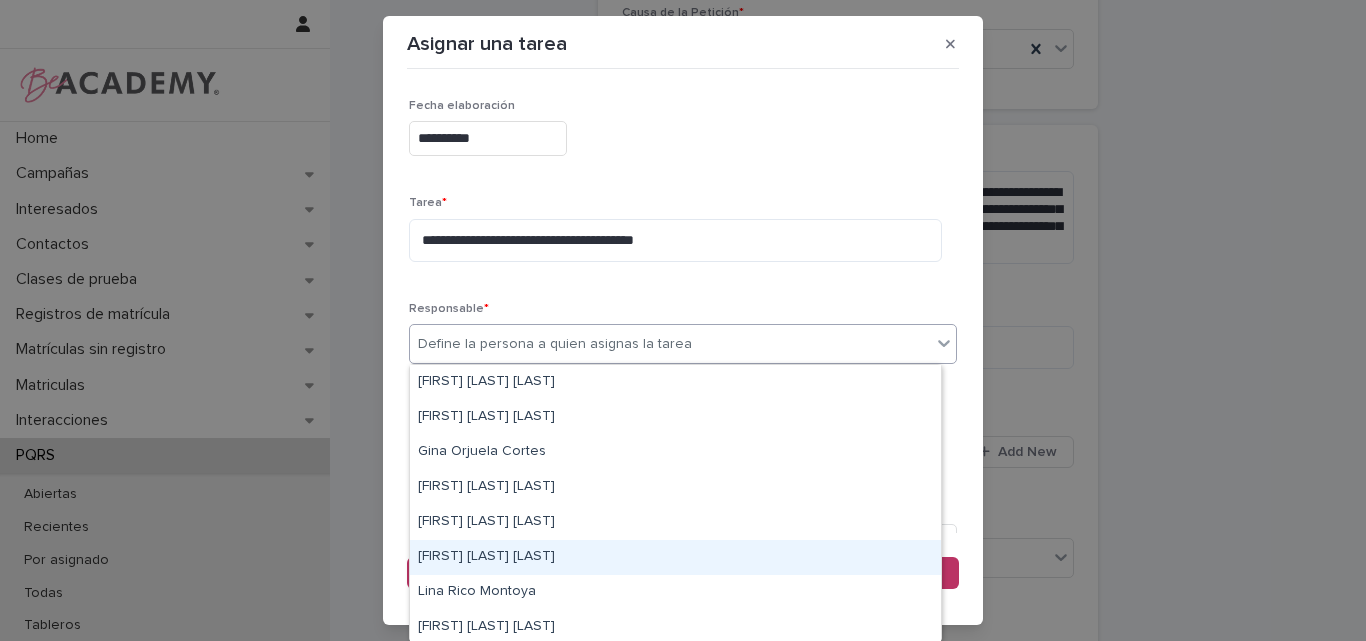 click on "Leidy Mesa Alvarez" at bounding box center (675, 557) 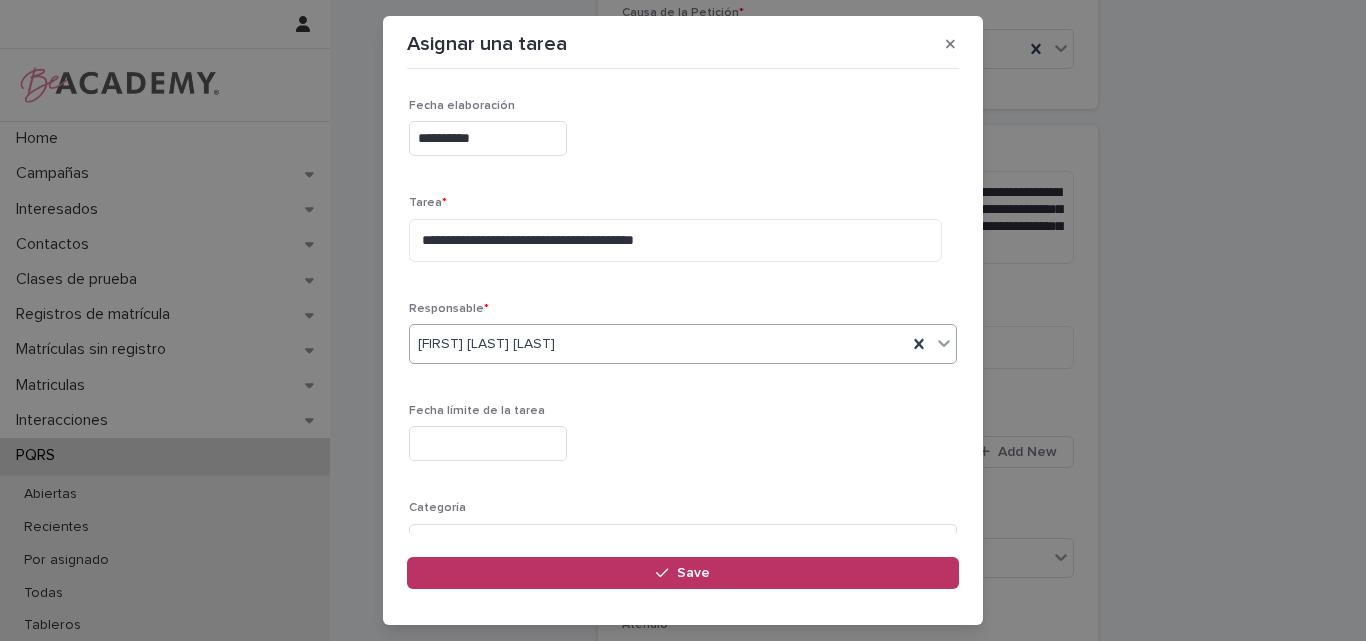 click at bounding box center [488, 443] 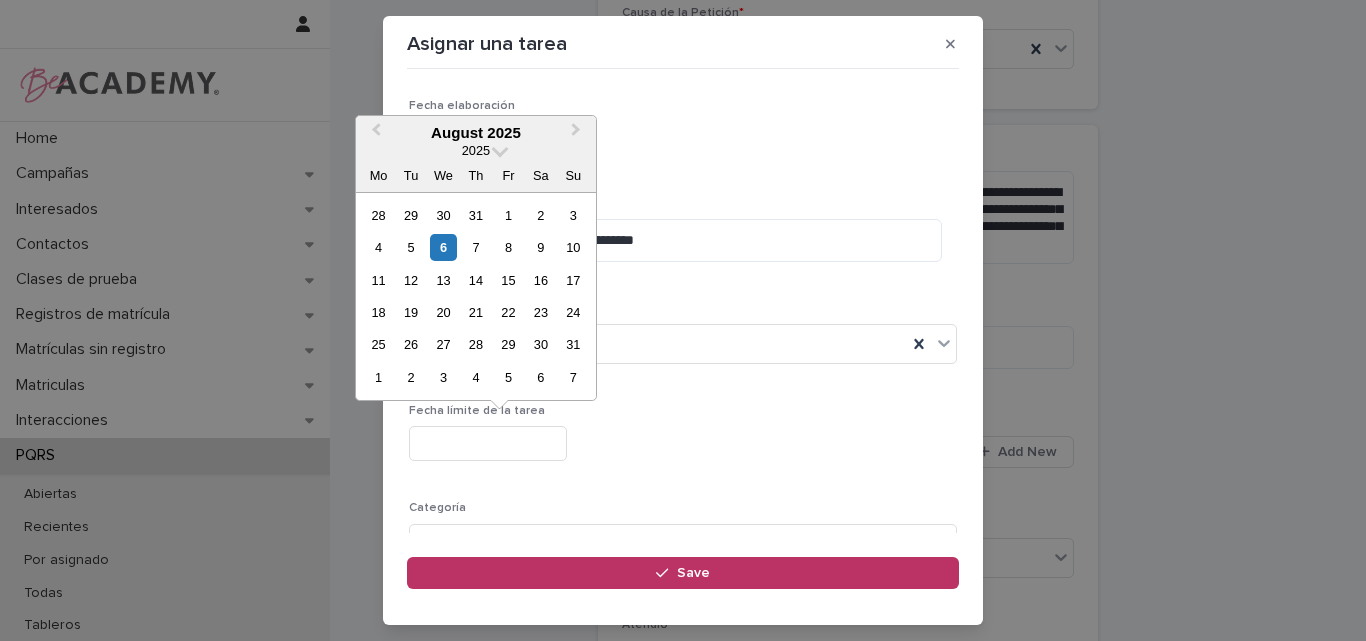 type on "**********" 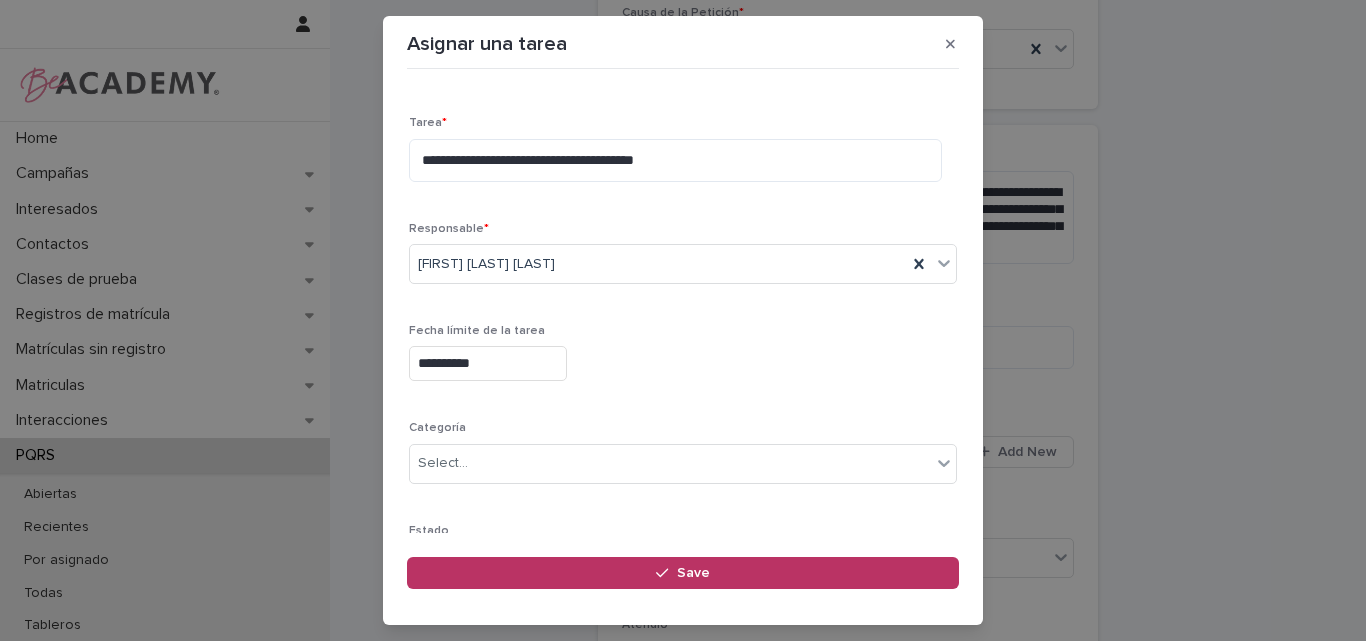 scroll, scrollTop: 195, scrollLeft: 0, axis: vertical 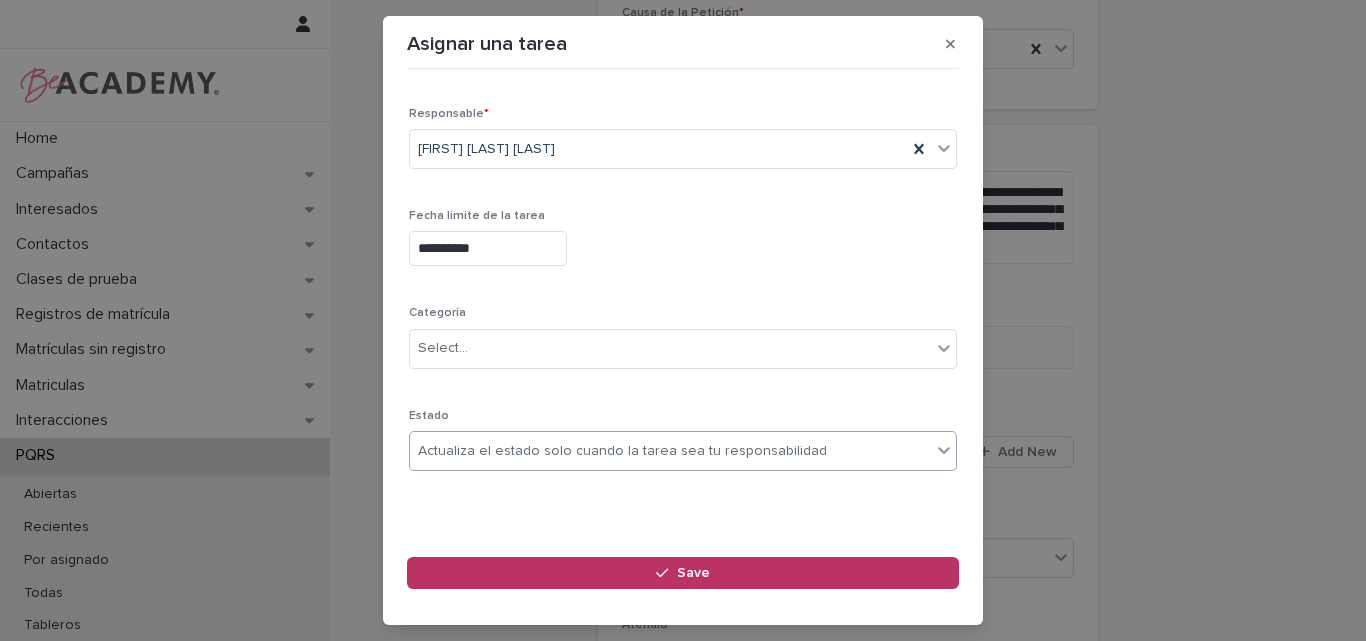 click on "Actualiza el estado solo cuando la tarea sea tu responsabilidad" at bounding box center [670, 451] 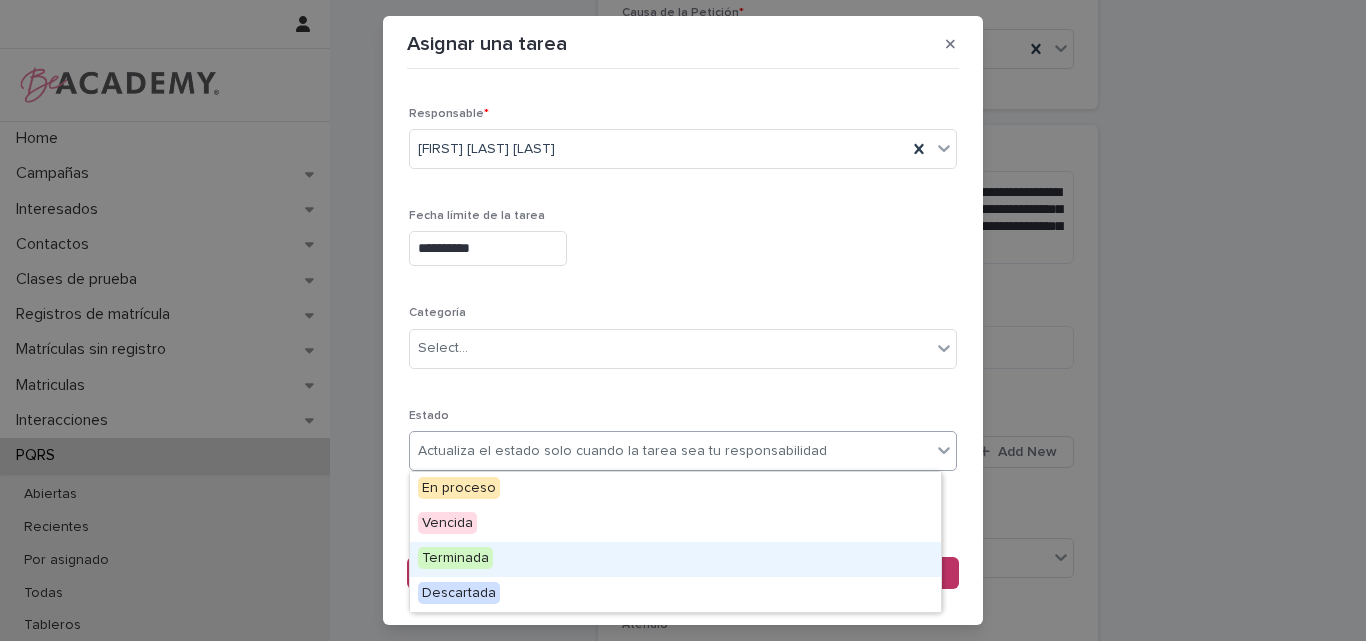 click on "Terminada" at bounding box center (455, 558) 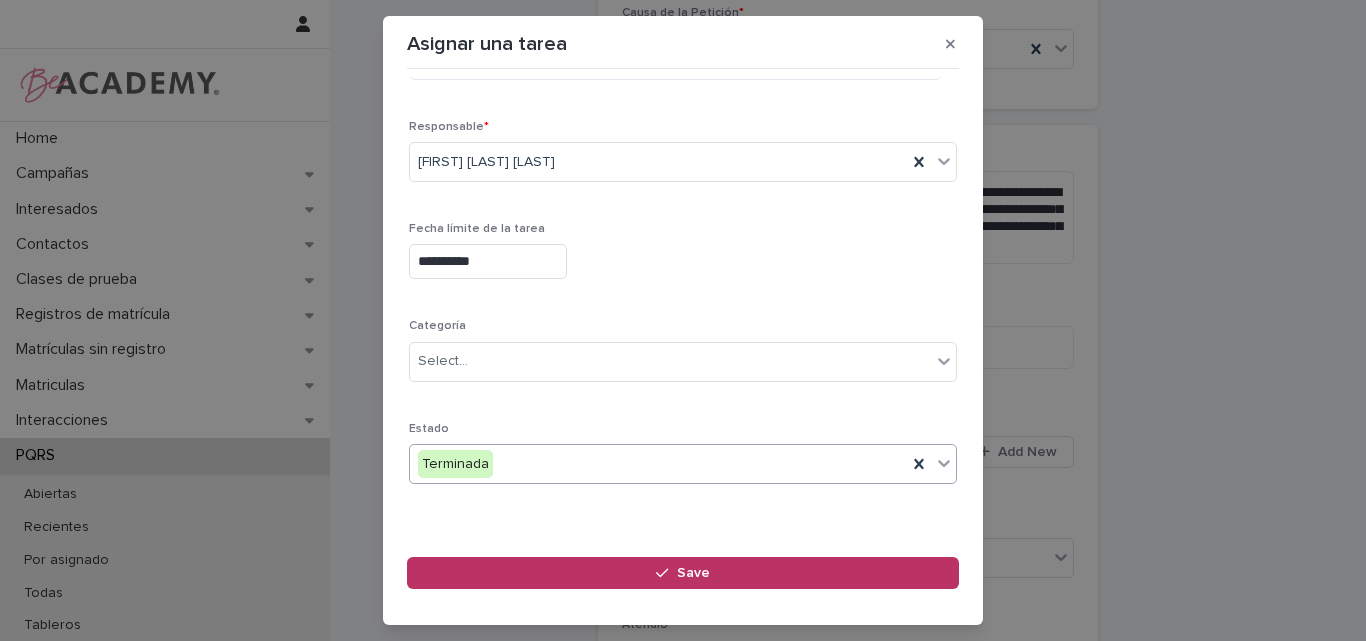 scroll, scrollTop: 195, scrollLeft: 0, axis: vertical 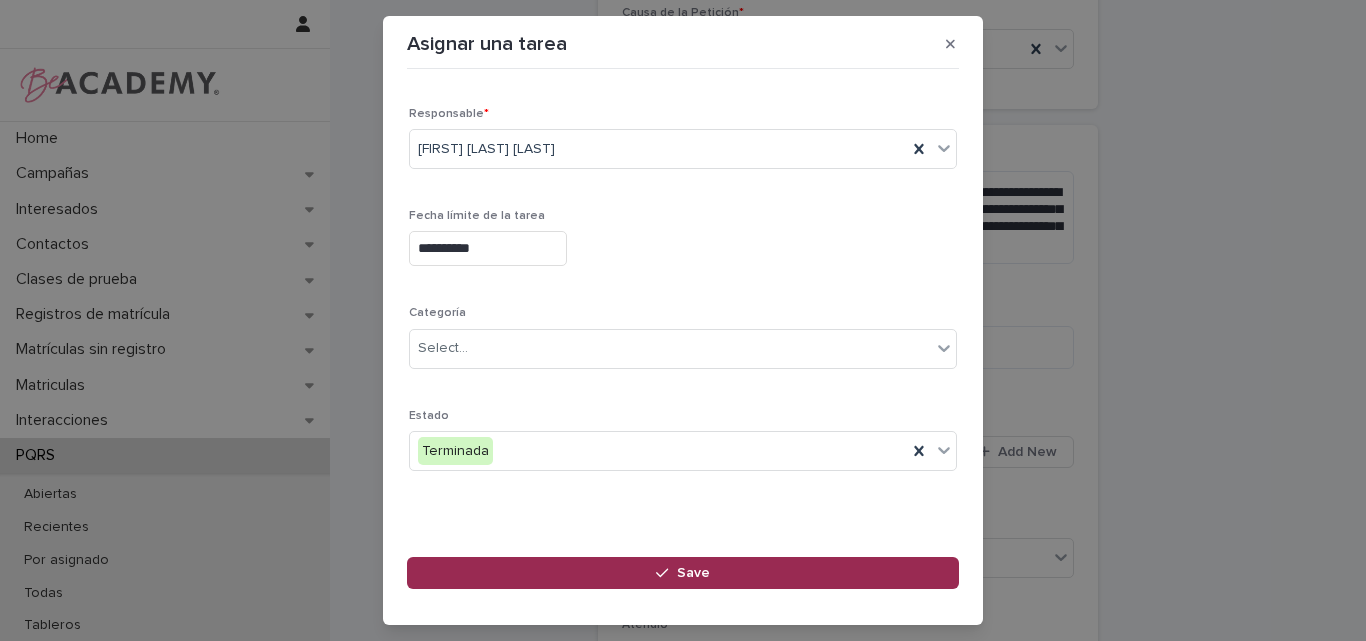click 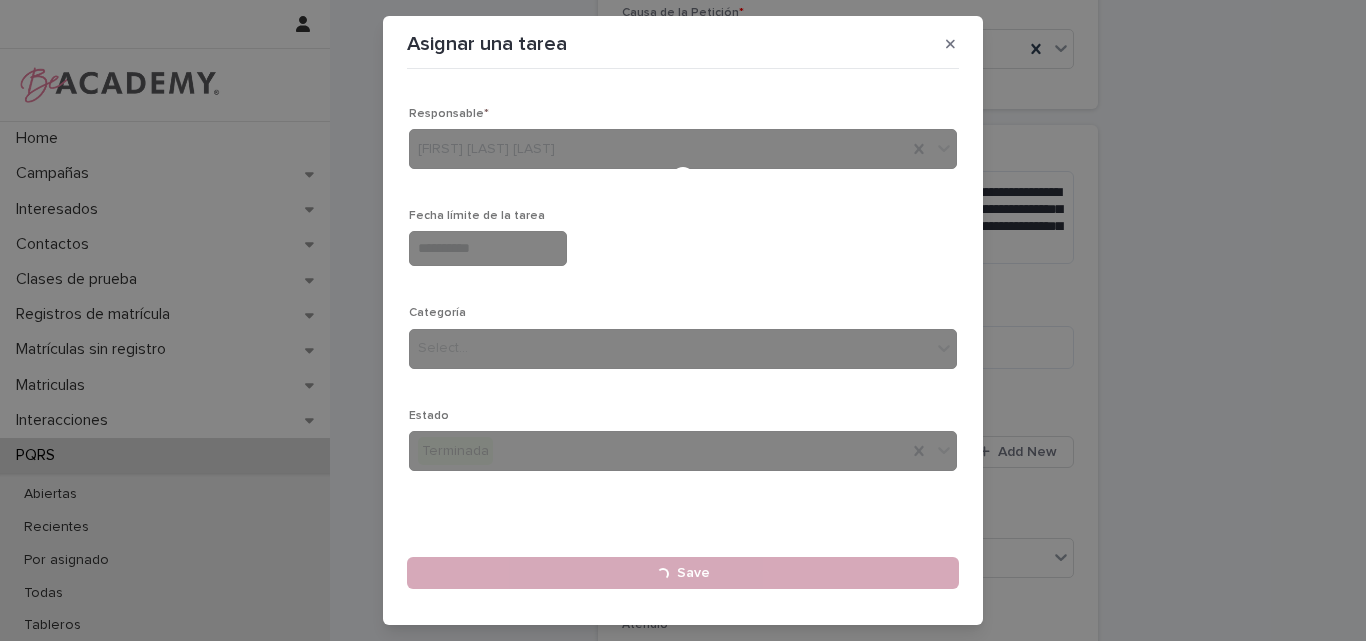 type 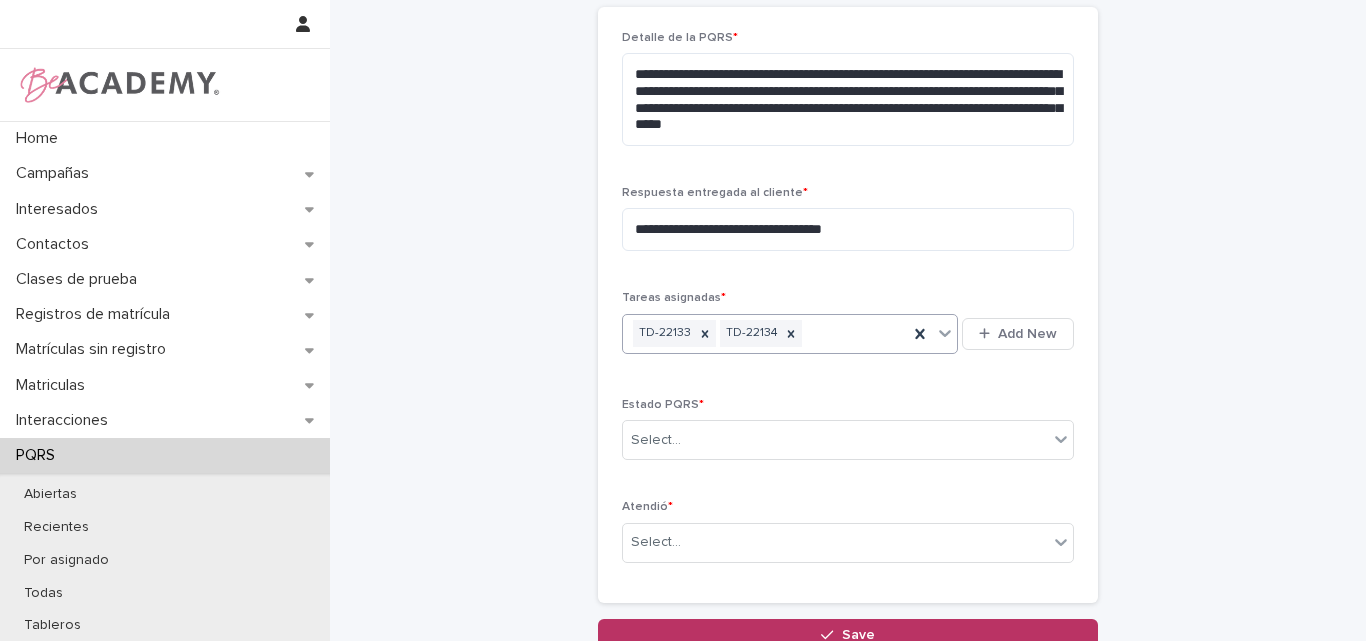 scroll, scrollTop: 866, scrollLeft: 0, axis: vertical 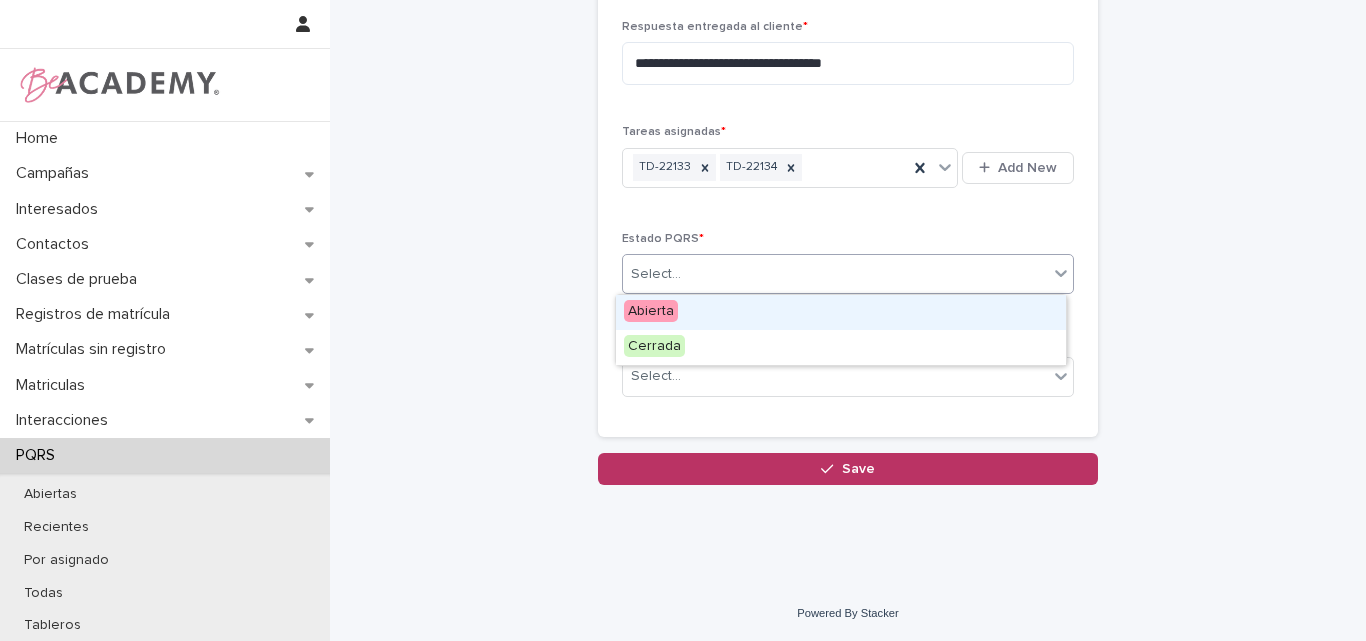 click on "Select..." at bounding box center (835, 274) 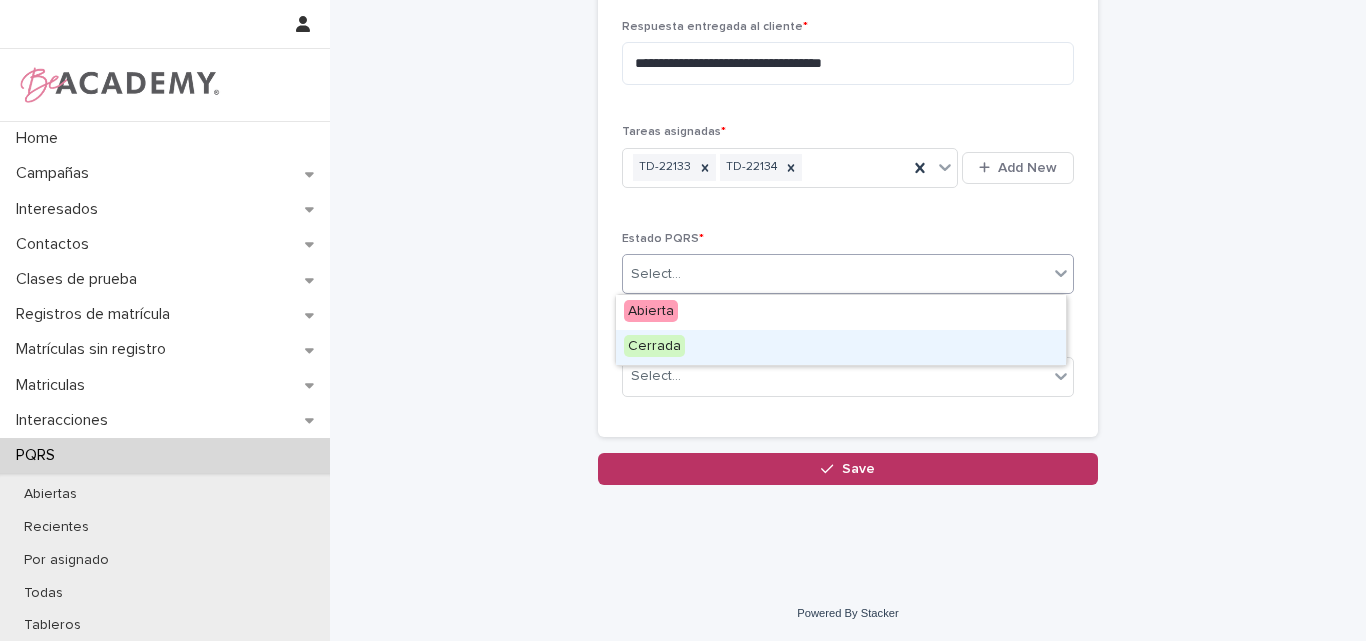 click on "Cerrada" at bounding box center [841, 347] 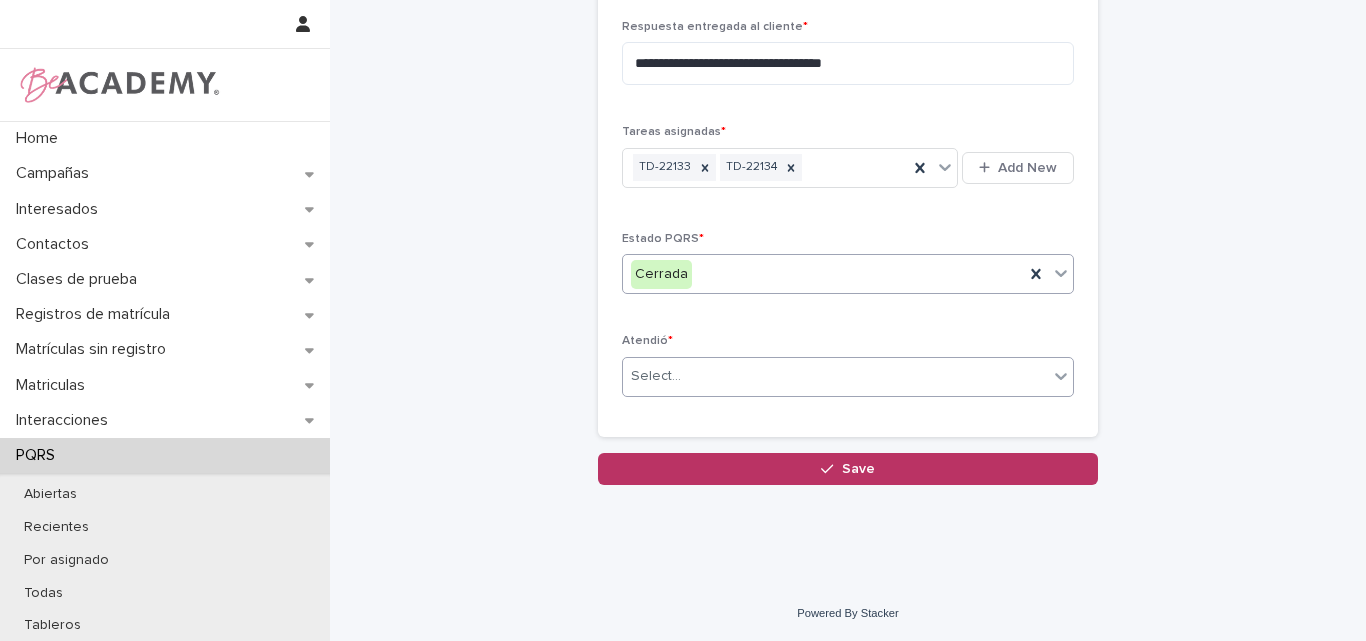 click on "Select..." at bounding box center [835, 376] 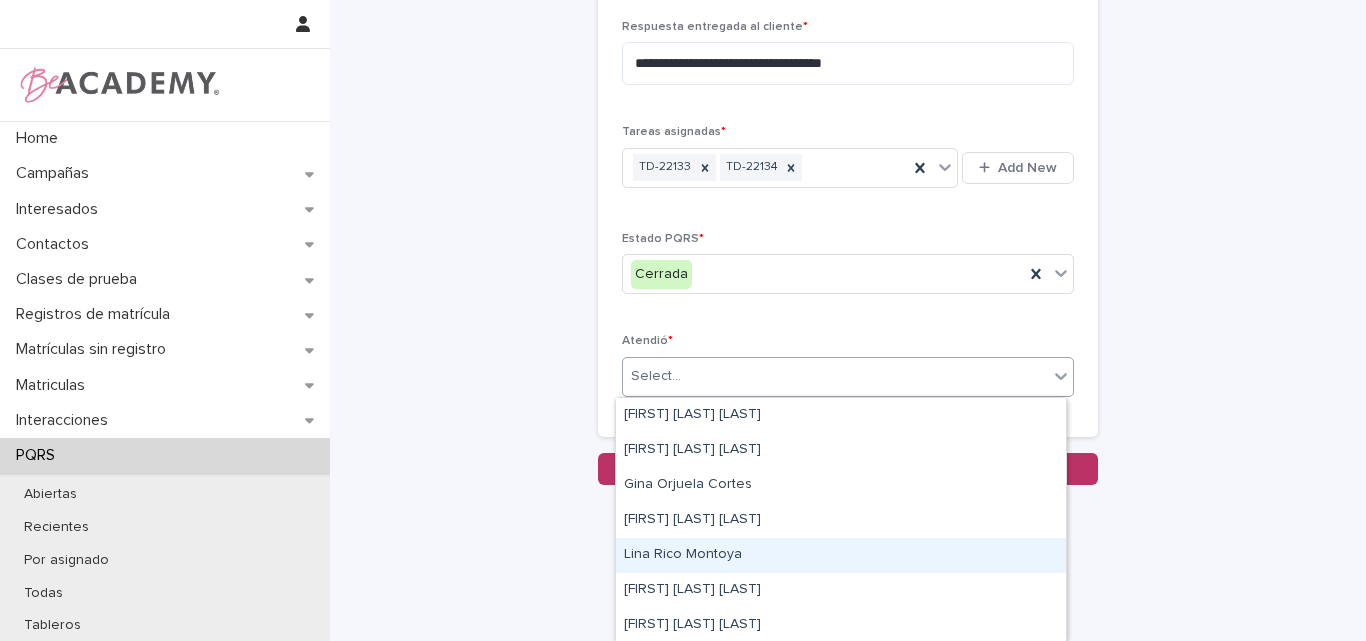 click on "Lina Rico Montoya" at bounding box center (841, 555) 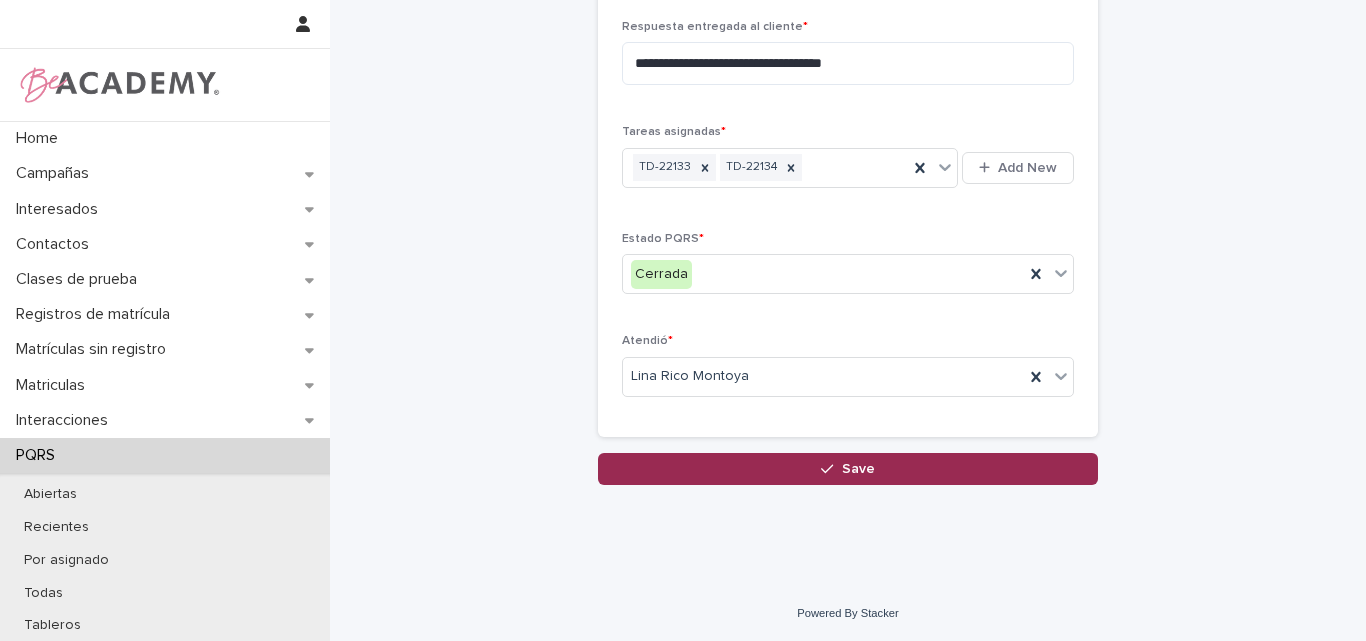 click on "Save" at bounding box center (858, 469) 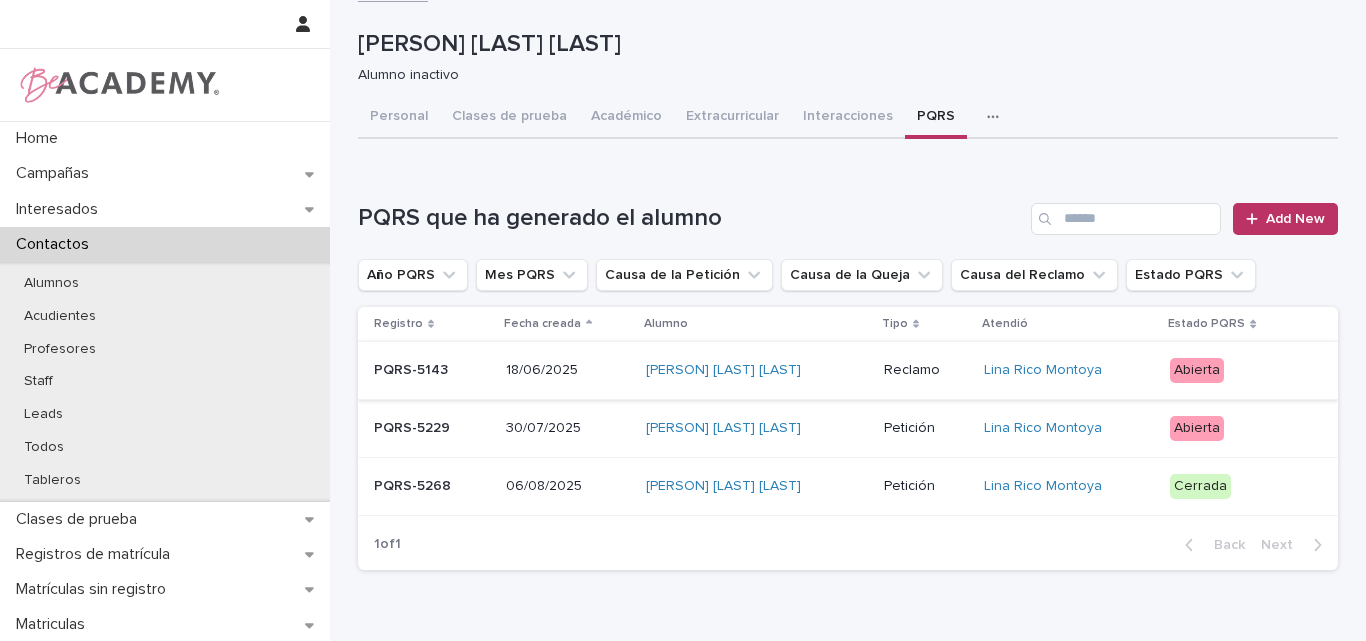 scroll, scrollTop: 0, scrollLeft: 0, axis: both 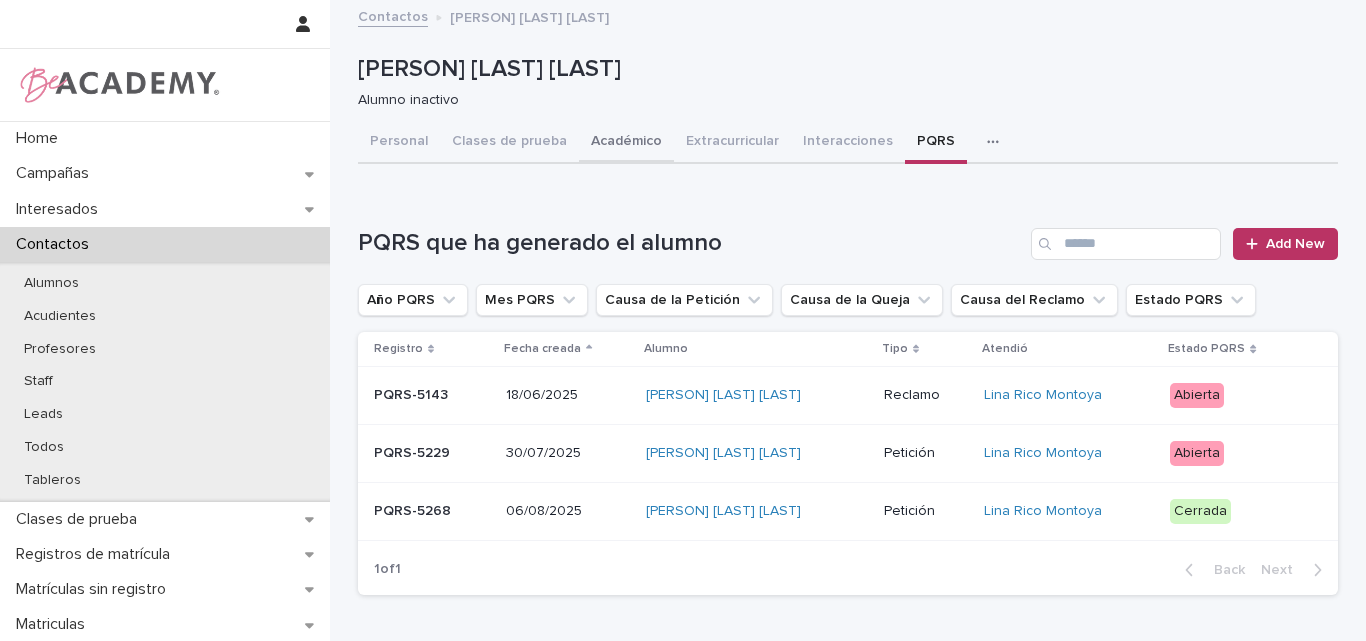 click on "Académico" at bounding box center [626, 143] 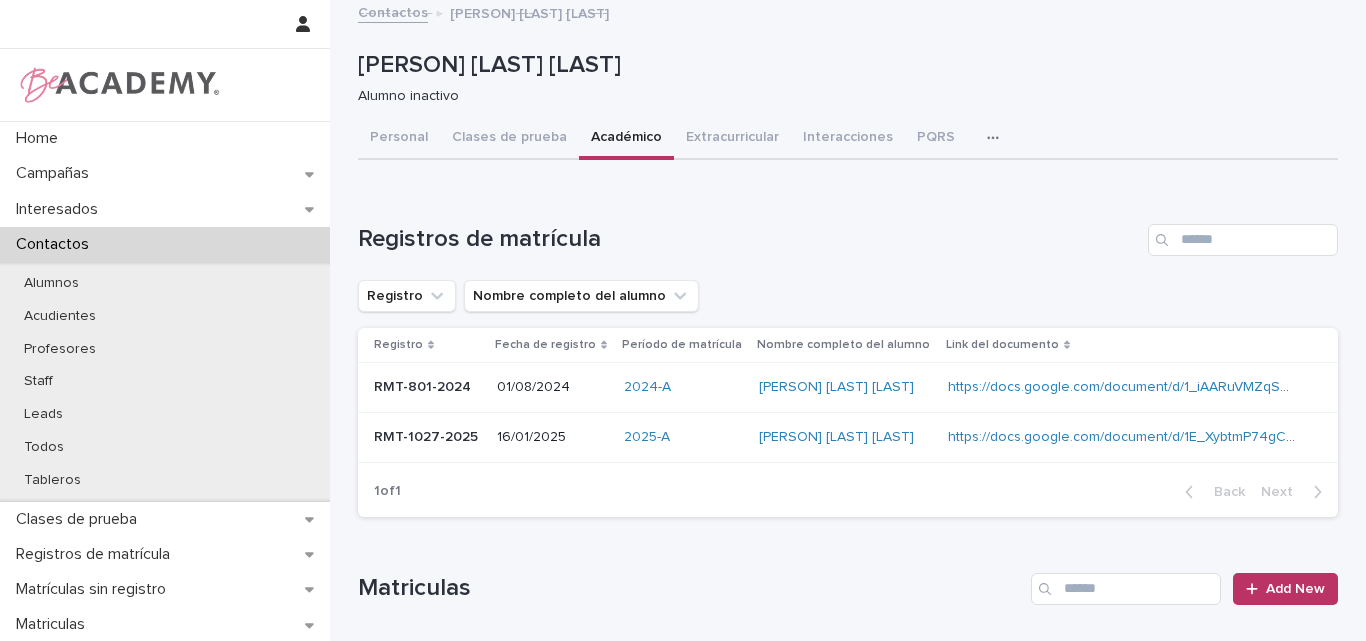 scroll, scrollTop: 0, scrollLeft: 0, axis: both 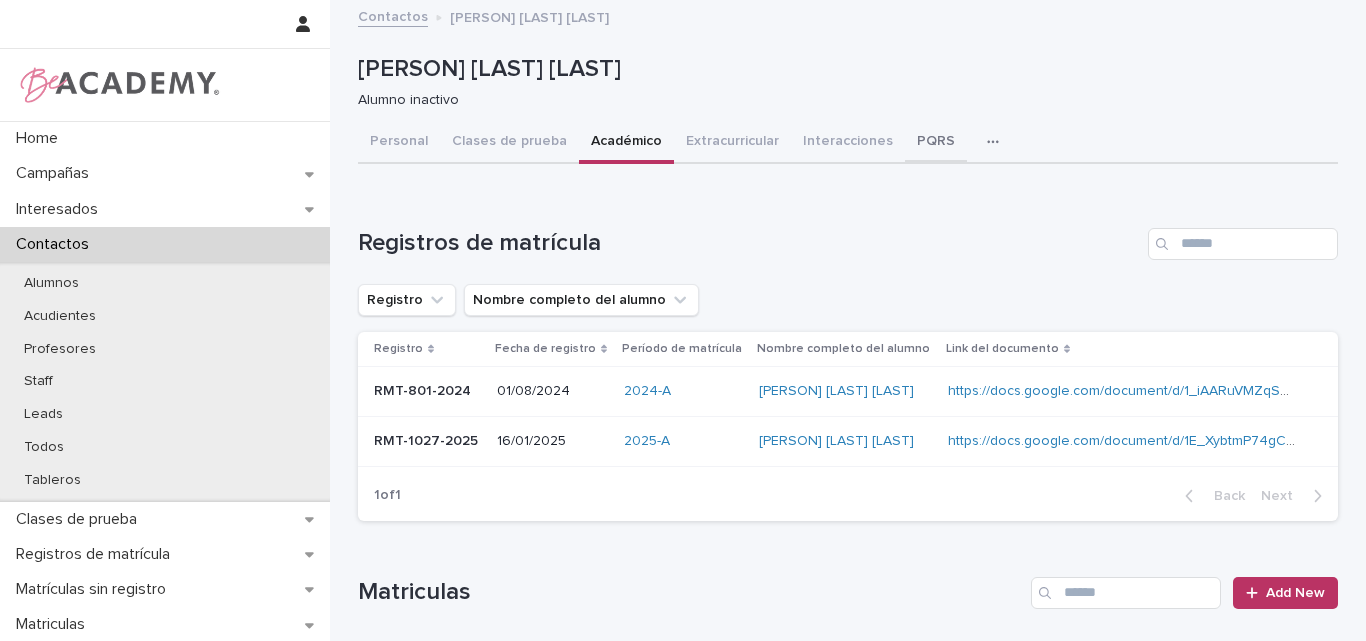 click on "PQRS" at bounding box center [936, 143] 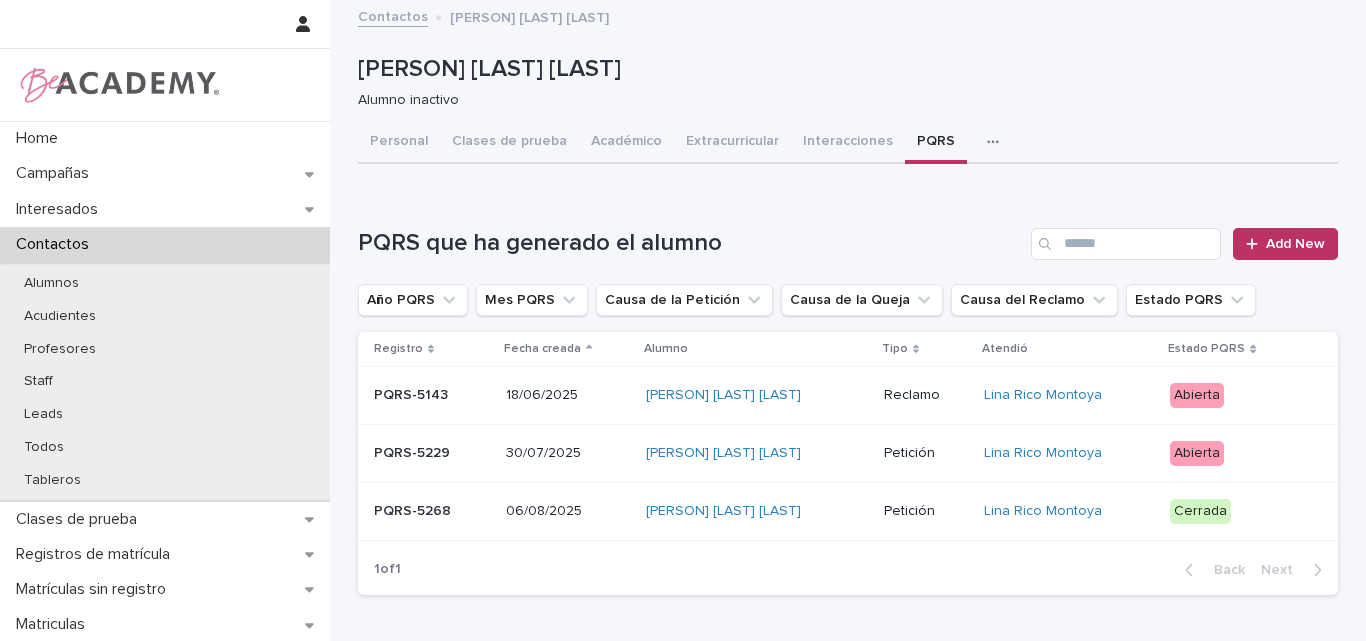 click on "PQRS-5229" at bounding box center (432, 453) 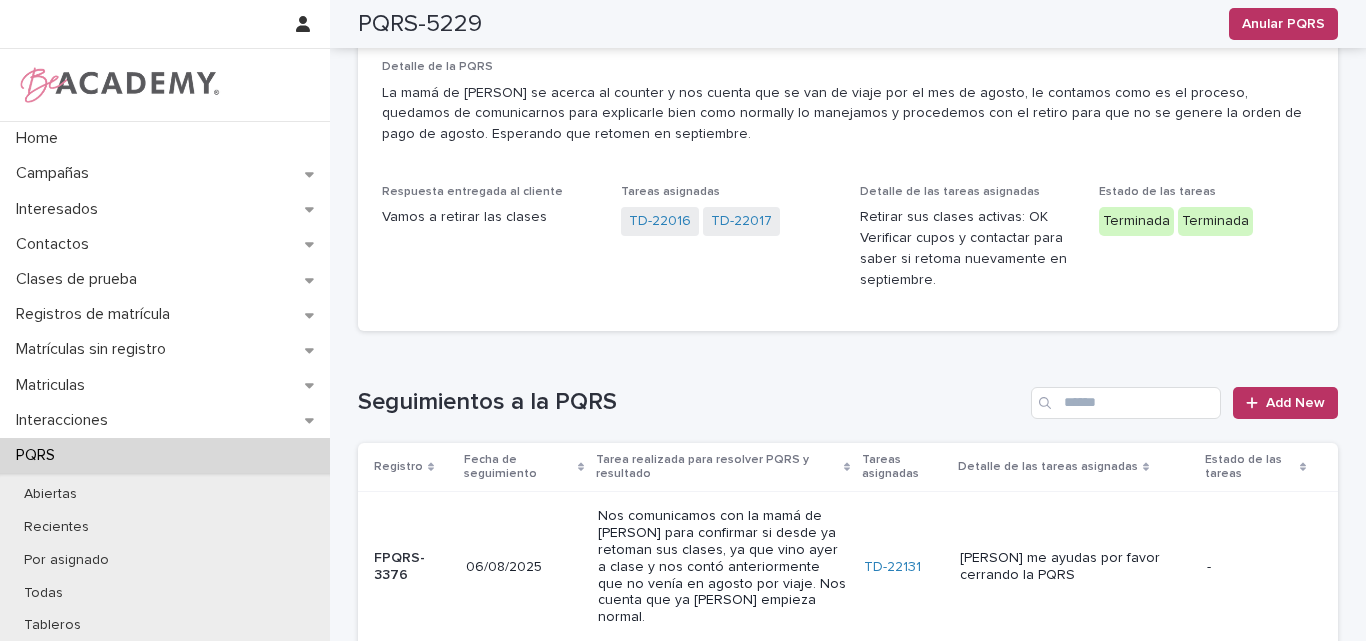 scroll, scrollTop: 0, scrollLeft: 0, axis: both 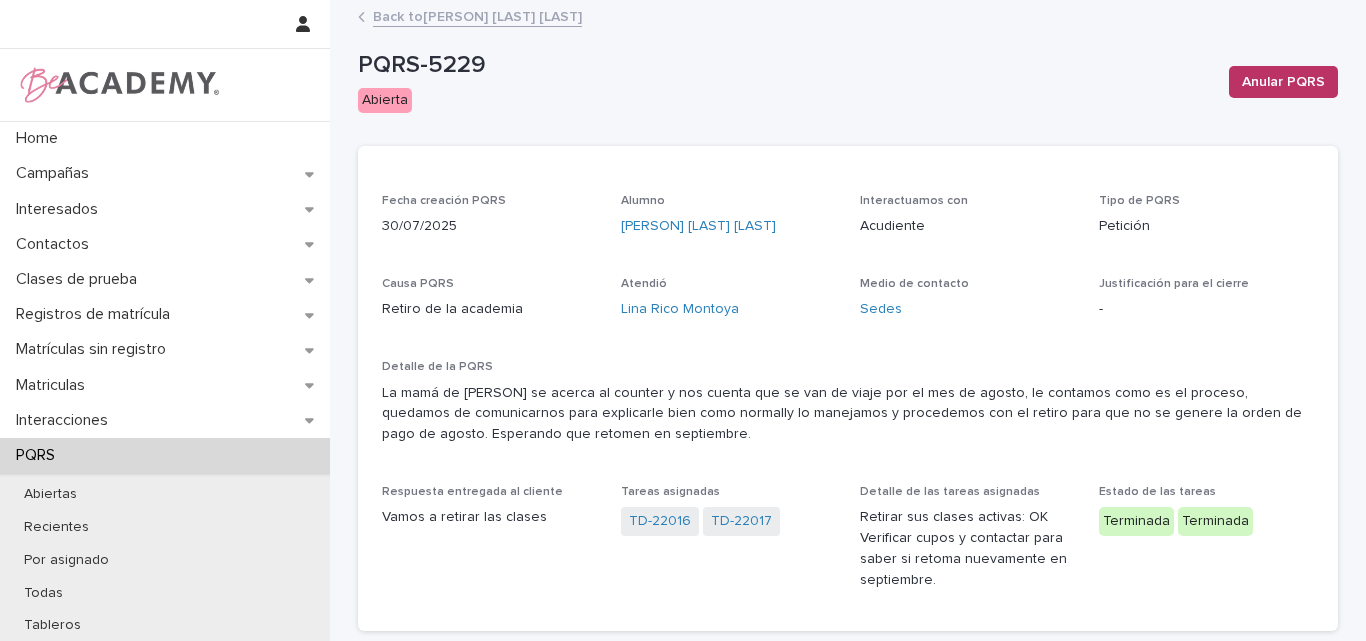click on "Back to  Juanita Alzate Alzate" at bounding box center (477, 15) 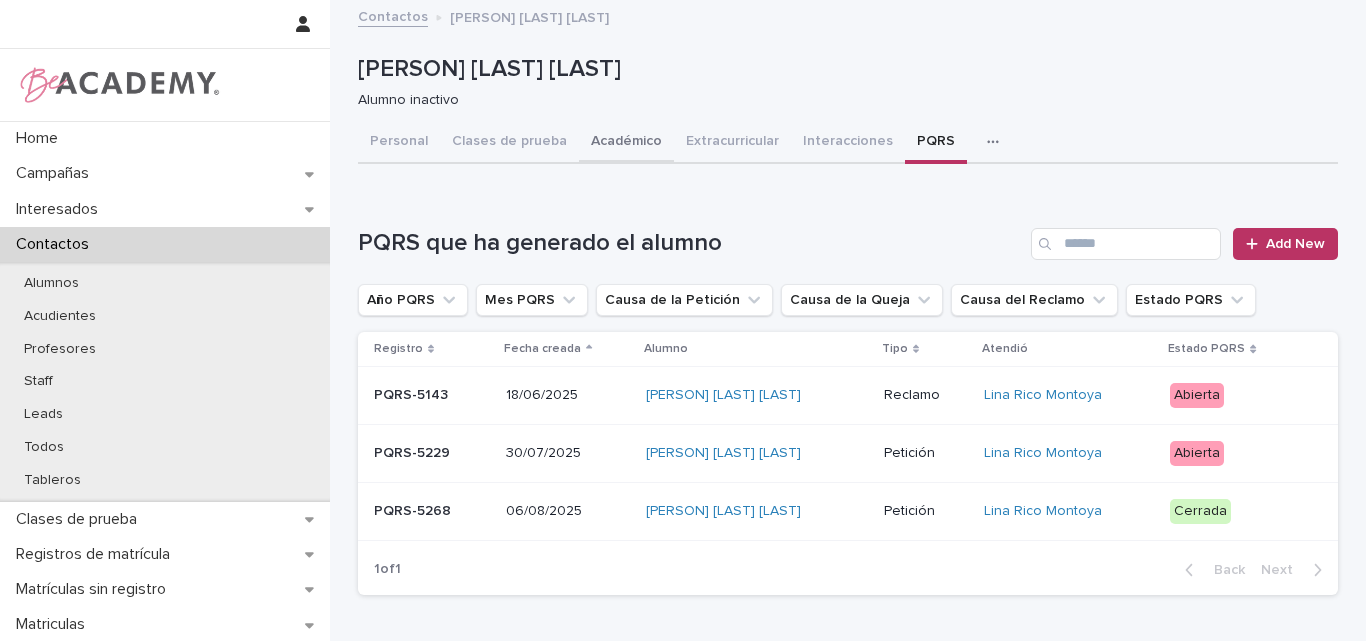 click on "Académico" at bounding box center (626, 143) 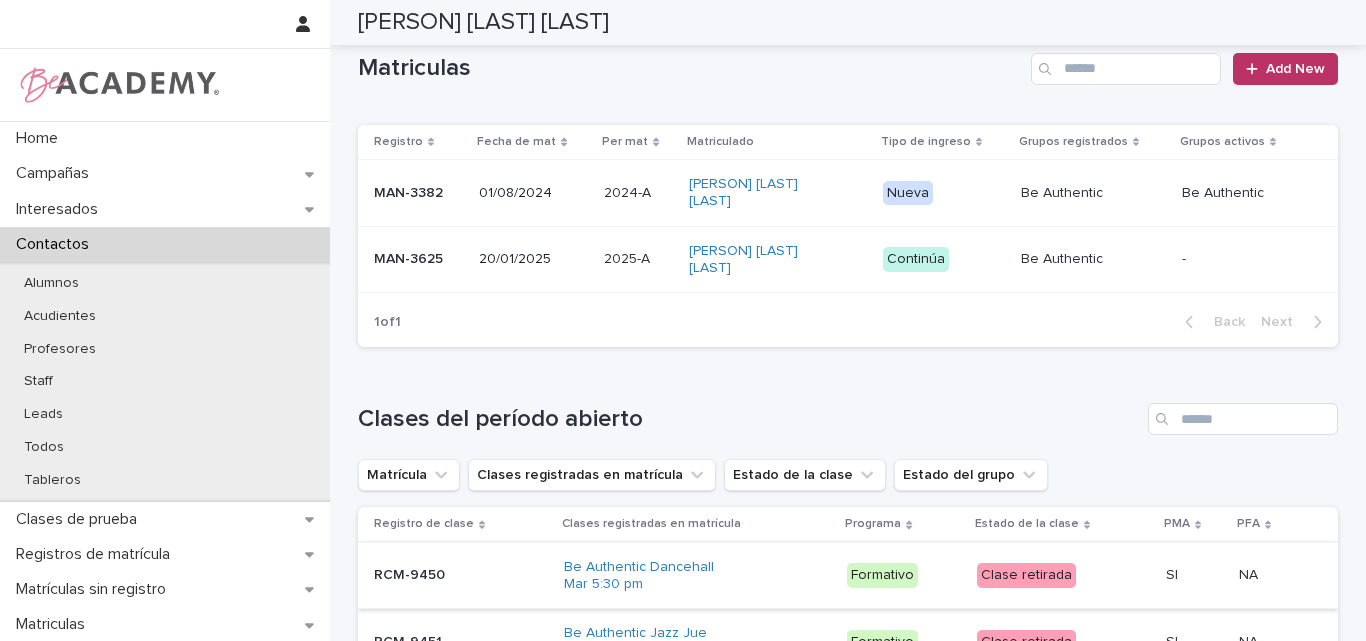 scroll, scrollTop: 500, scrollLeft: 0, axis: vertical 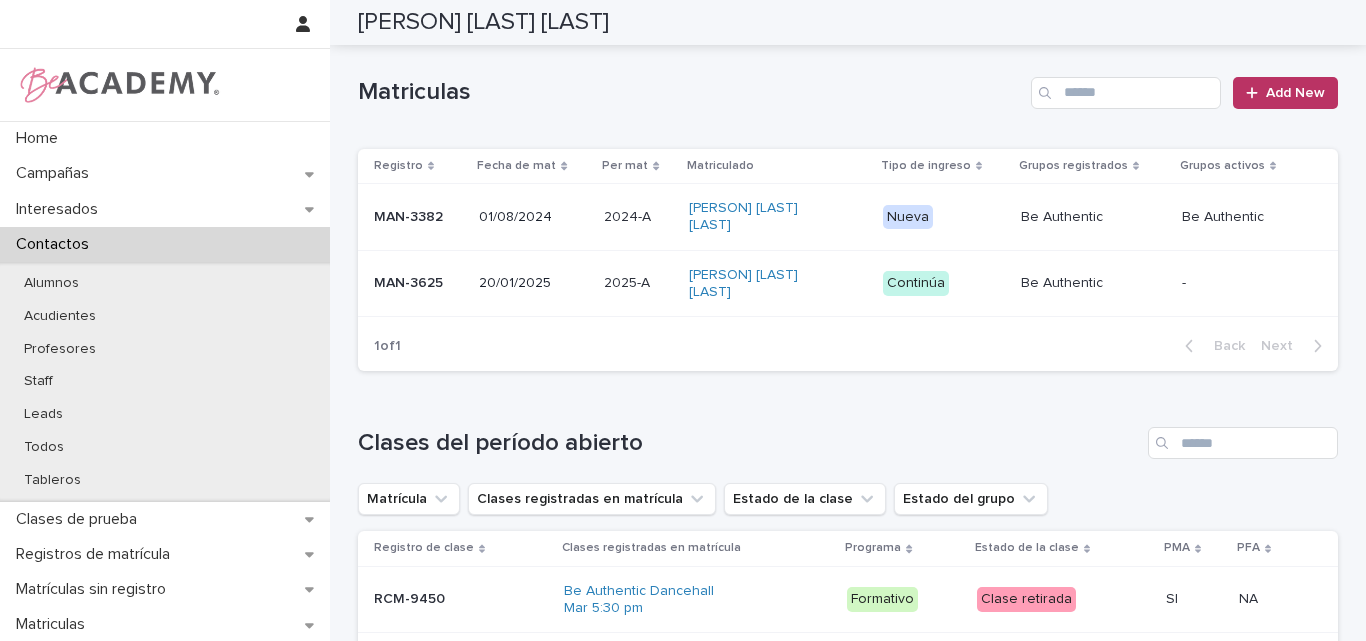 click on "MAN-3625" at bounding box center (414, 283) 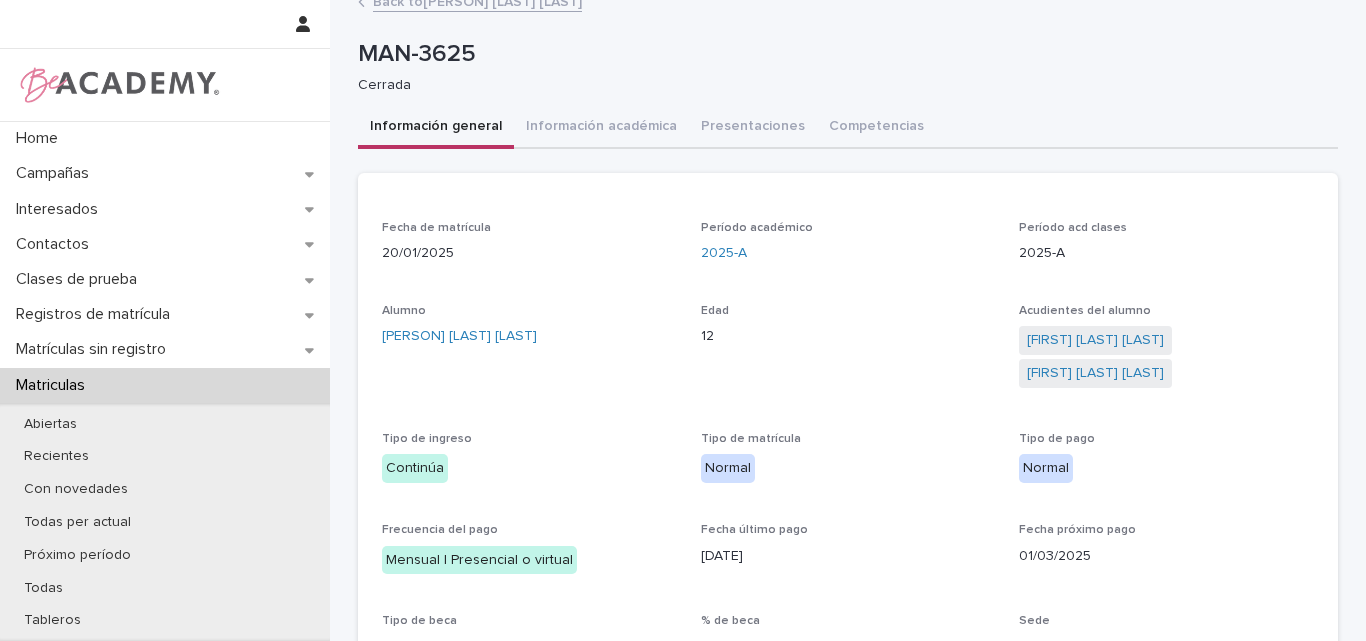 scroll, scrollTop: 0, scrollLeft: 0, axis: both 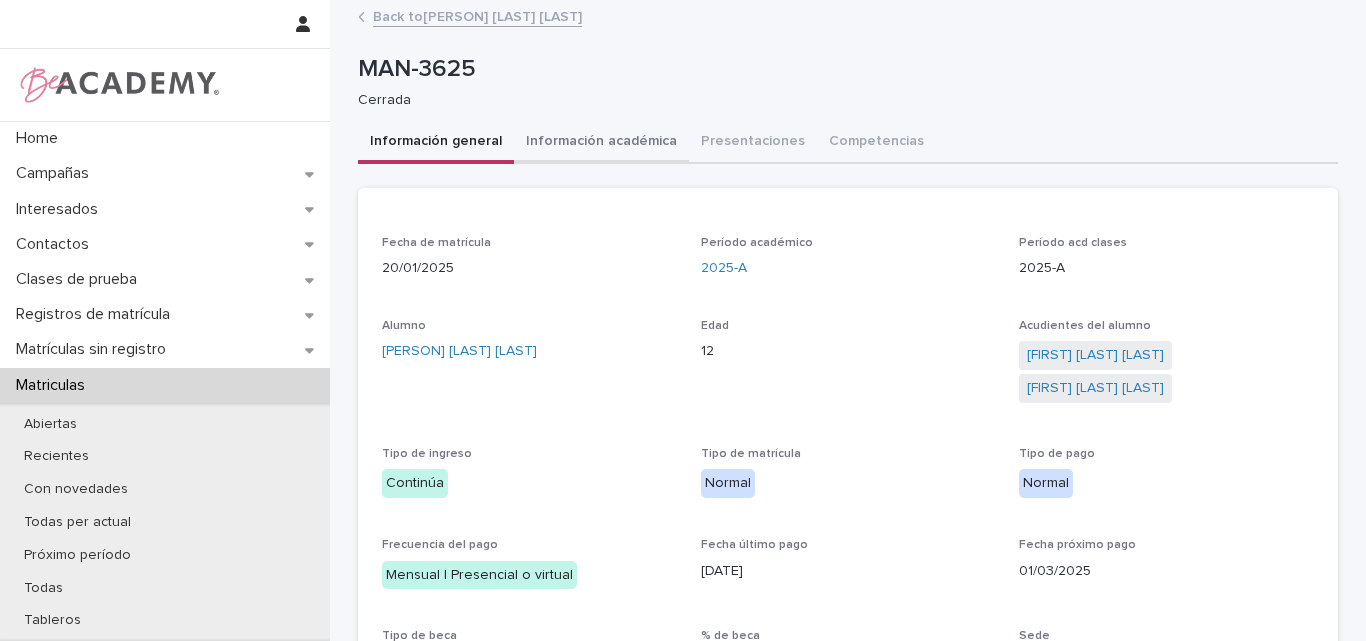 click on "Información académica" at bounding box center [601, 143] 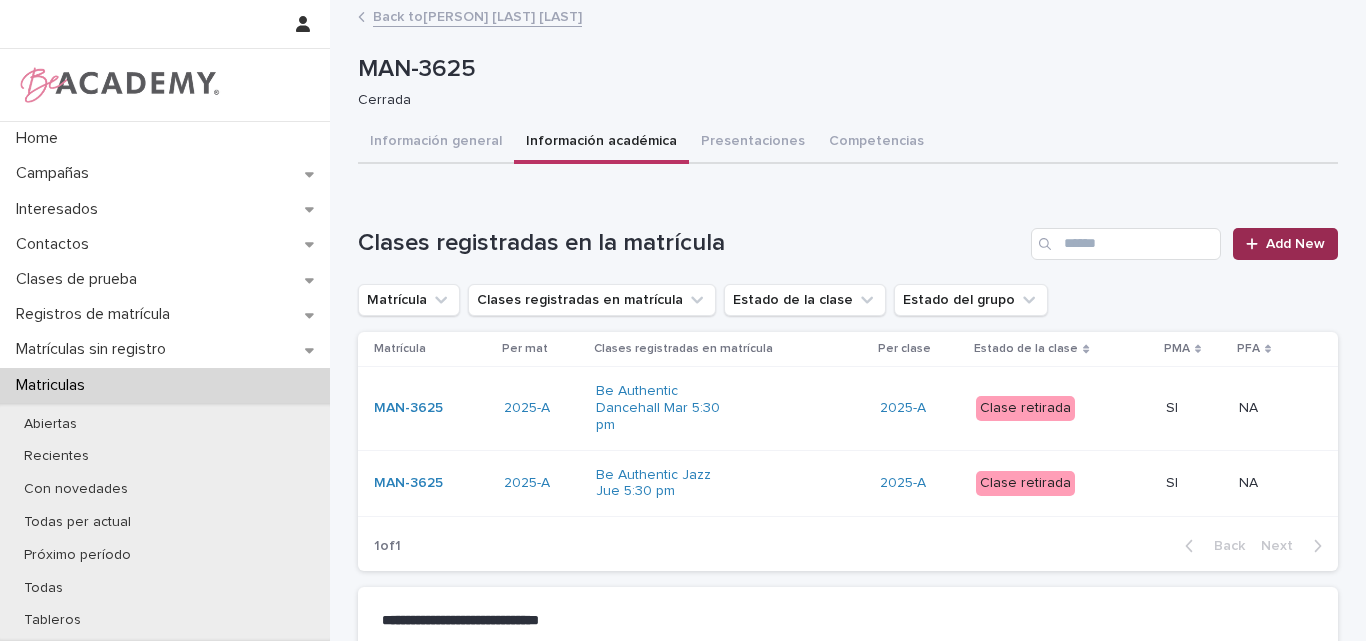 click on "Add New" at bounding box center (1295, 244) 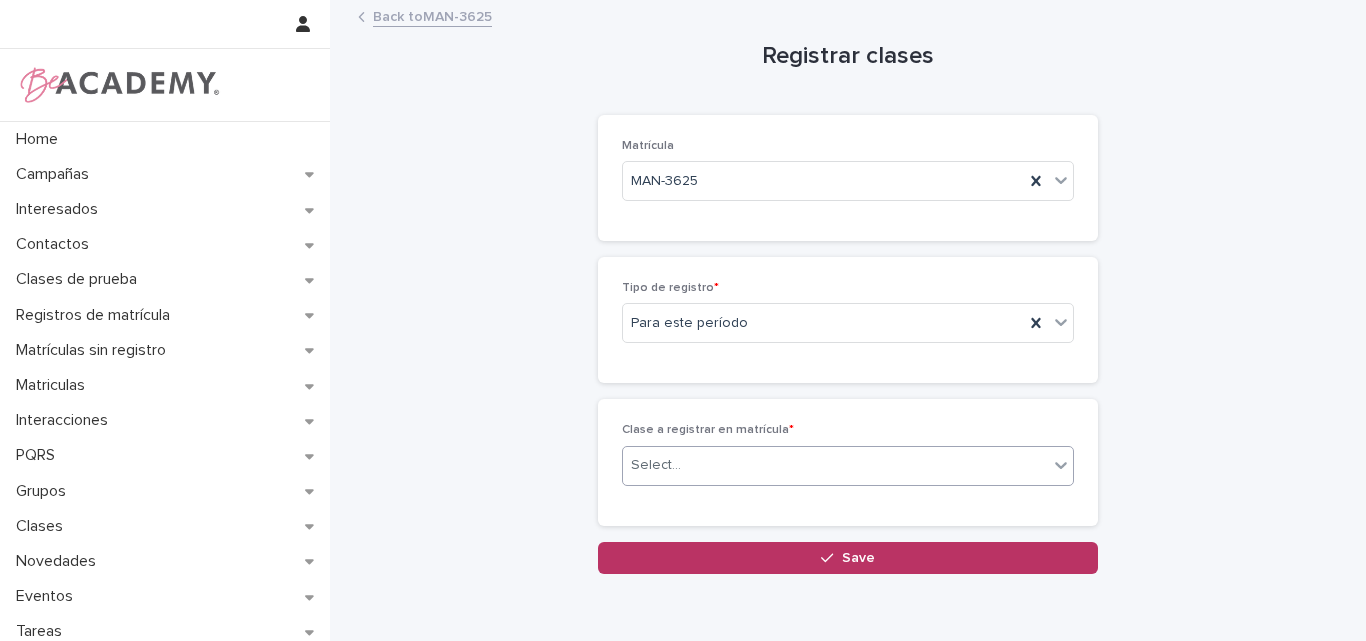click on "Select..." at bounding box center (835, 465) 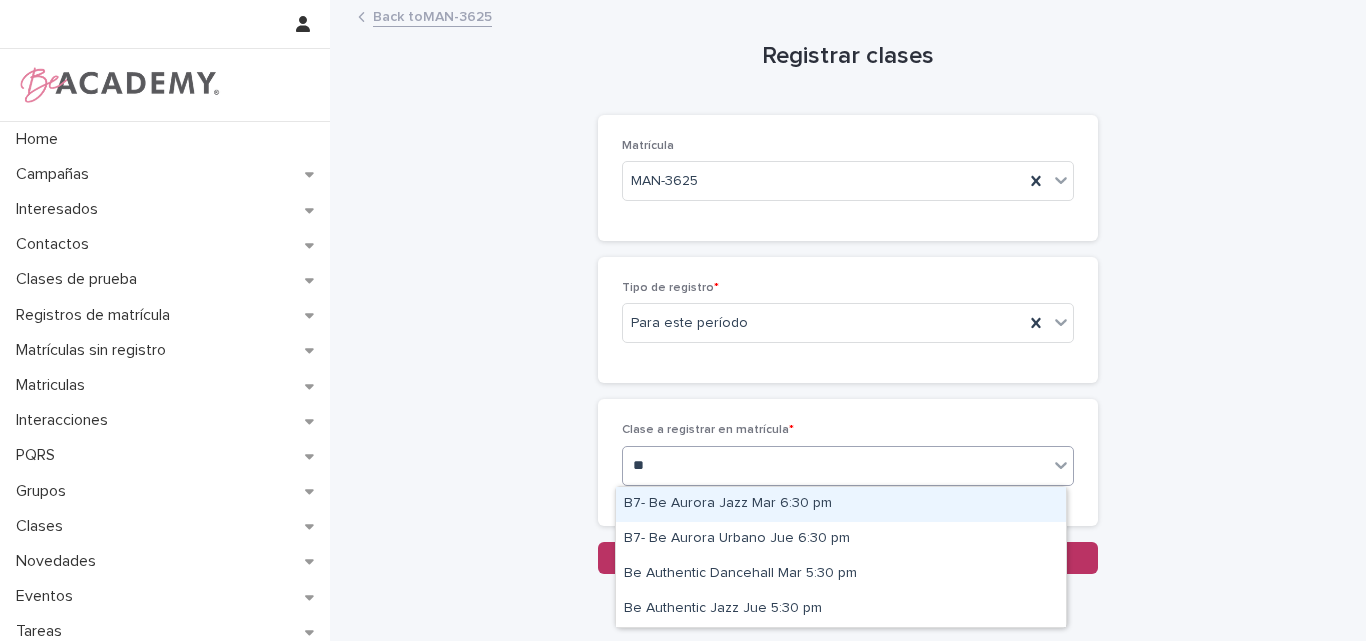 type on "***" 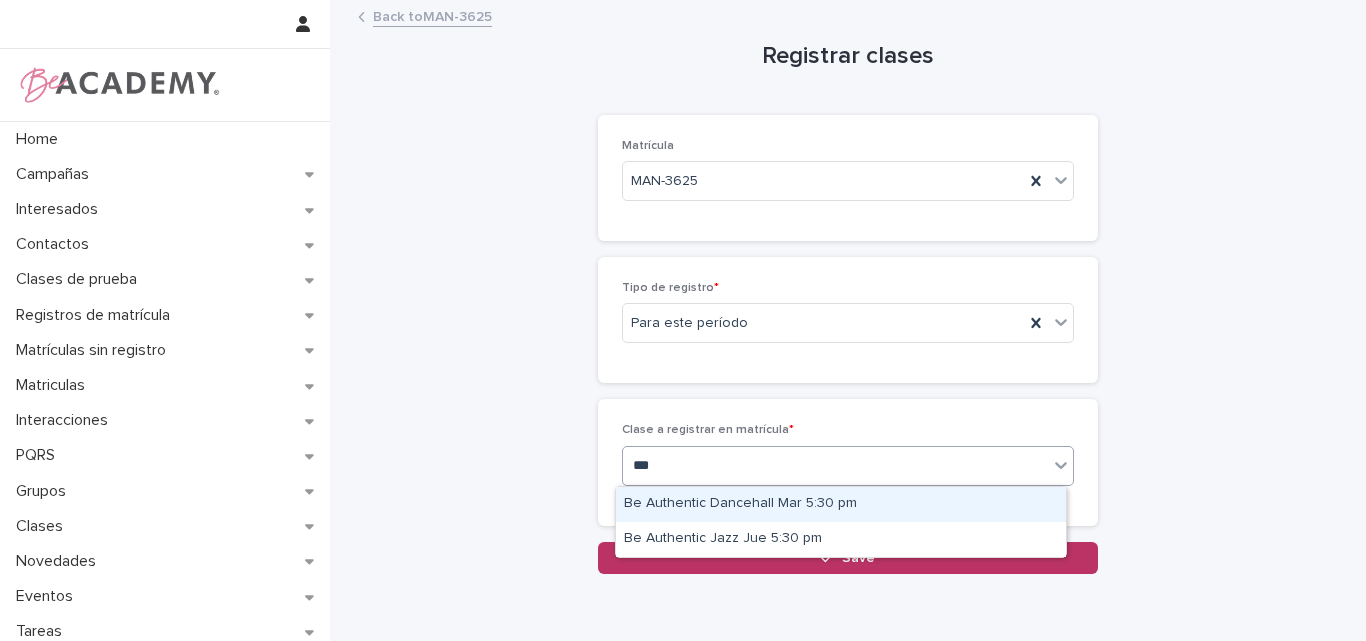 click on "Be Authentic Dancehall Mar 5:30 pm" at bounding box center [841, 504] 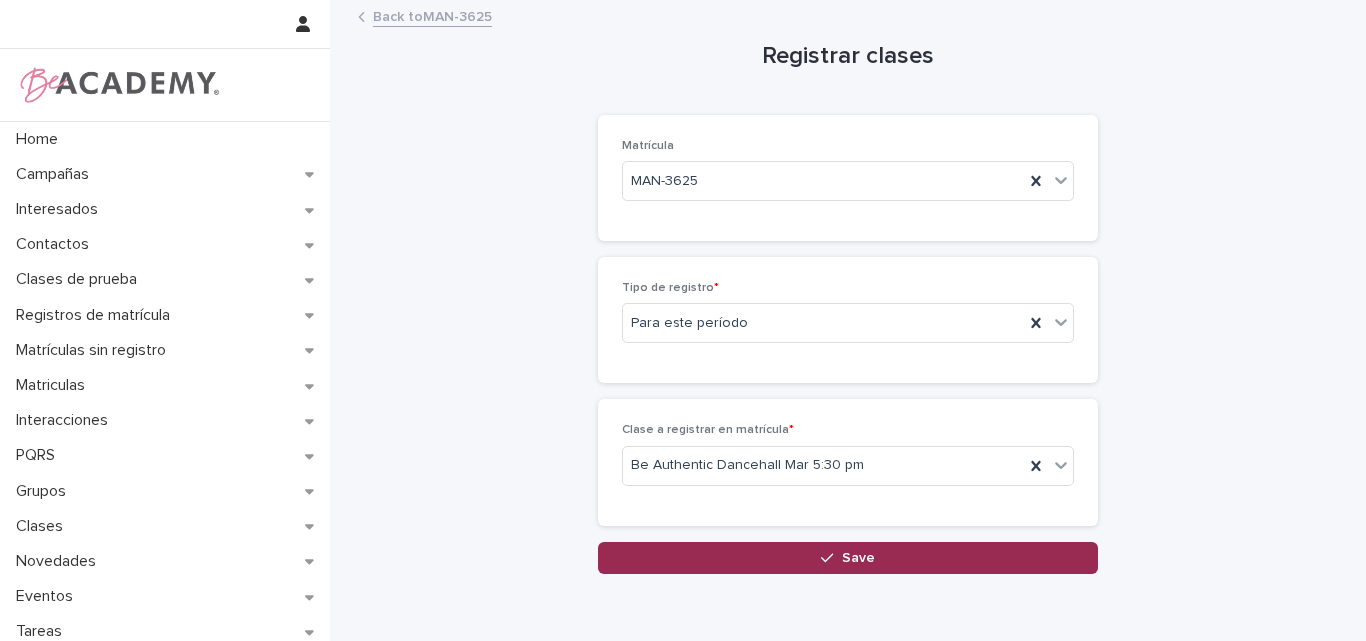 click 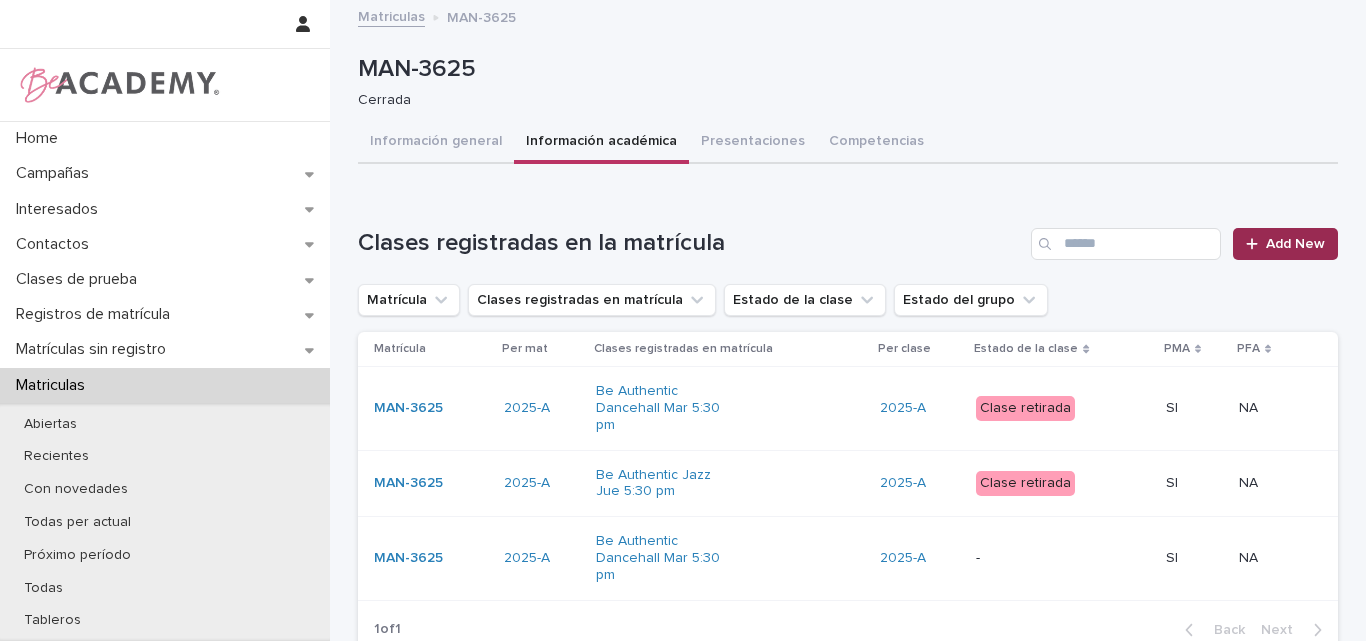 click on "Add New" at bounding box center [1295, 244] 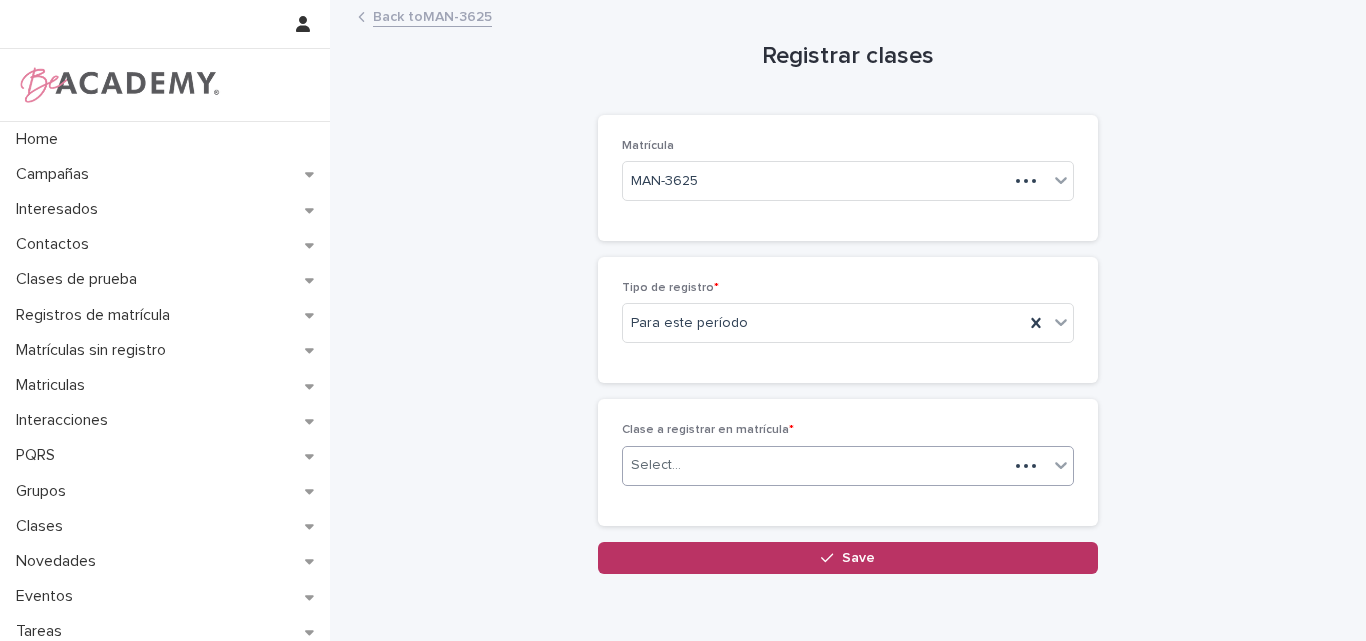 click on "Select..." at bounding box center (815, 465) 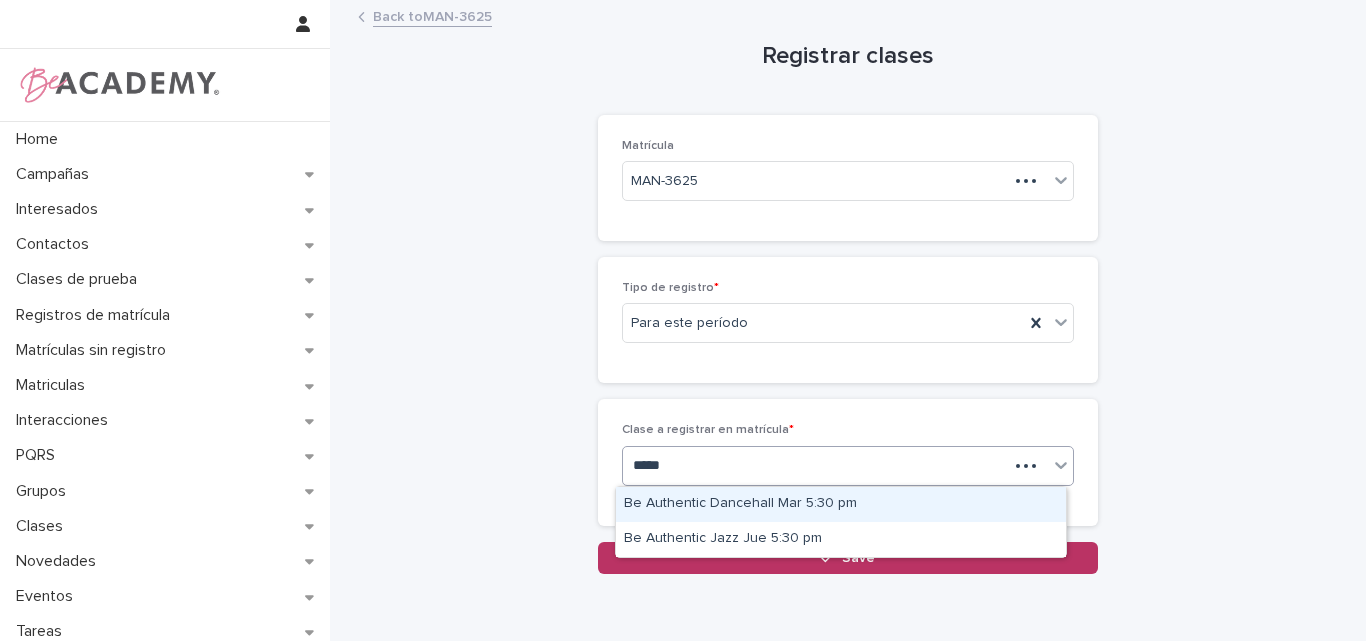 type on "******" 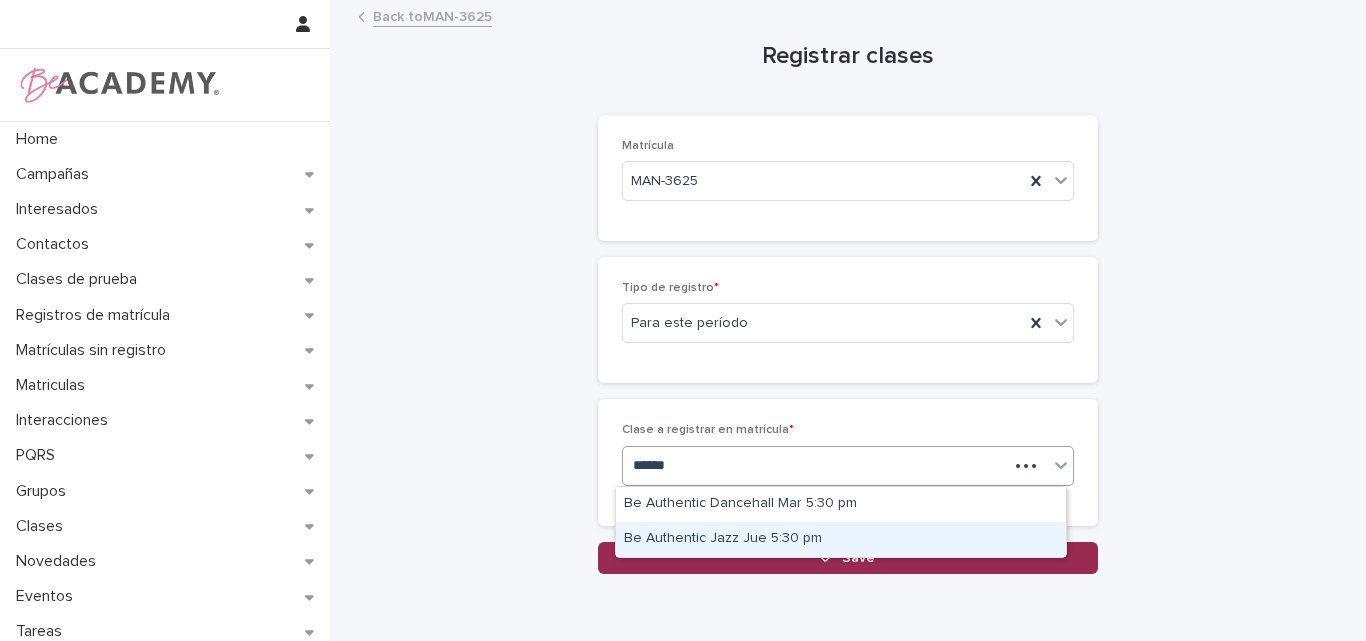 click on "Be Authentic Jazz Jue 5:30 pm" at bounding box center [841, 539] 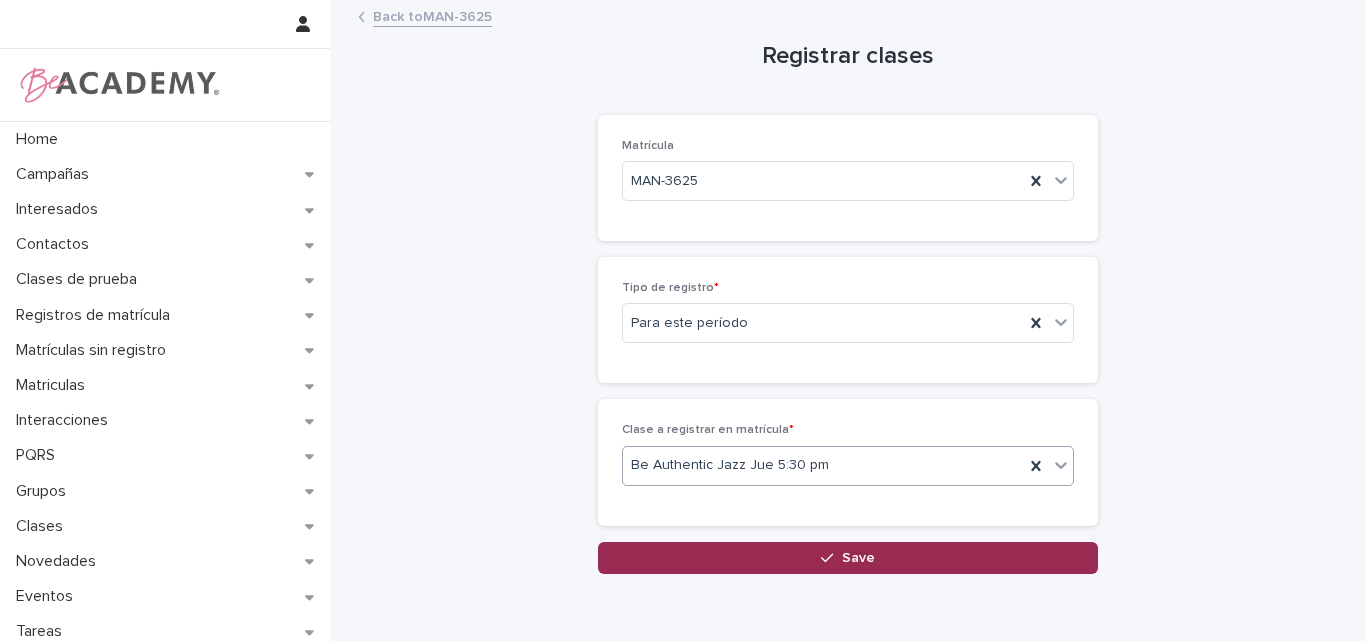 click 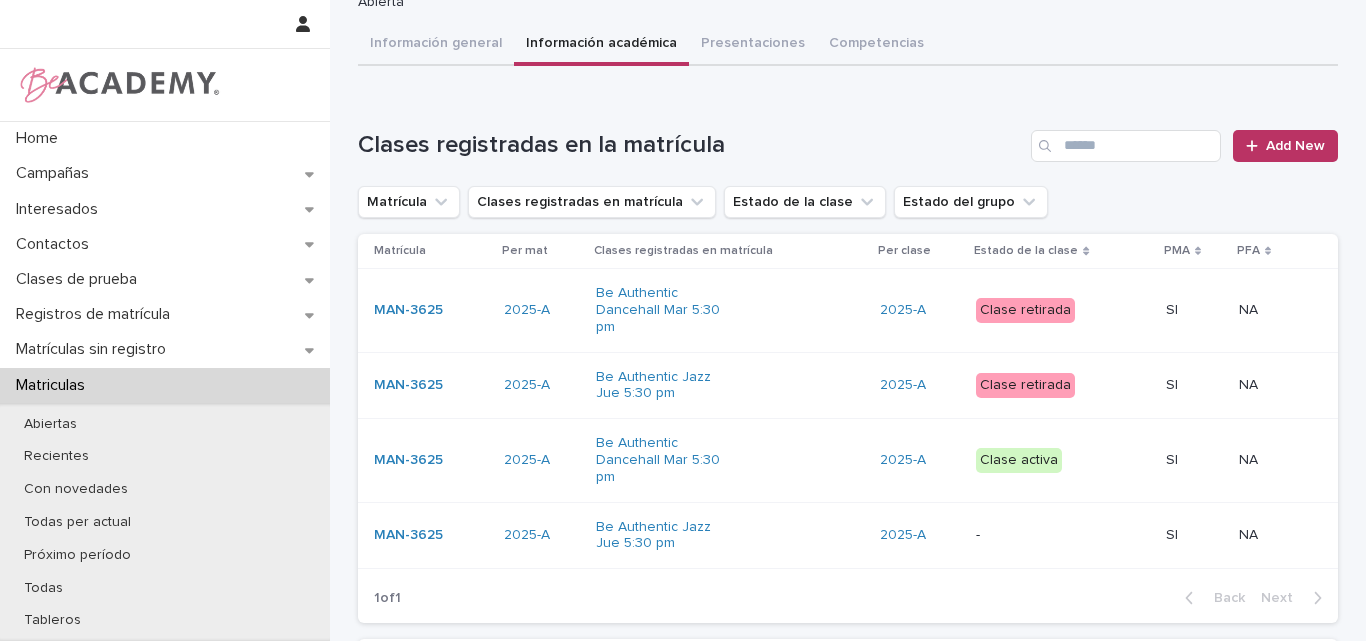 scroll, scrollTop: 100, scrollLeft: 0, axis: vertical 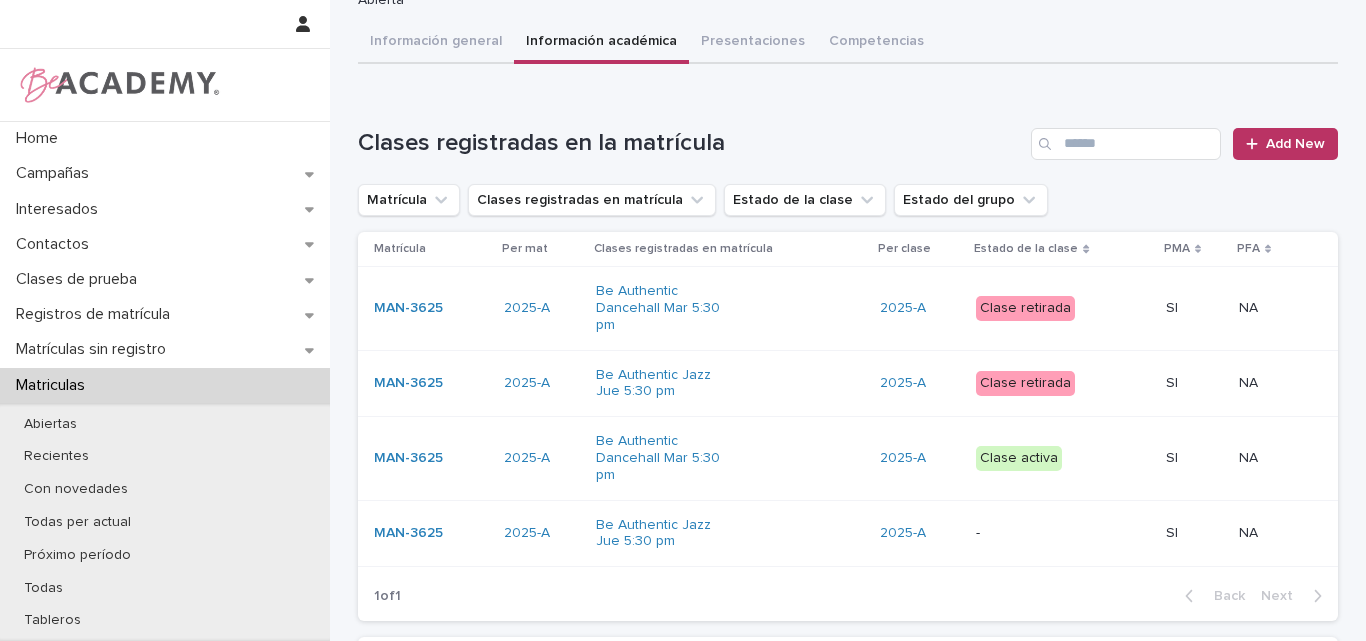 click on "Información académica" at bounding box center (601, 43) 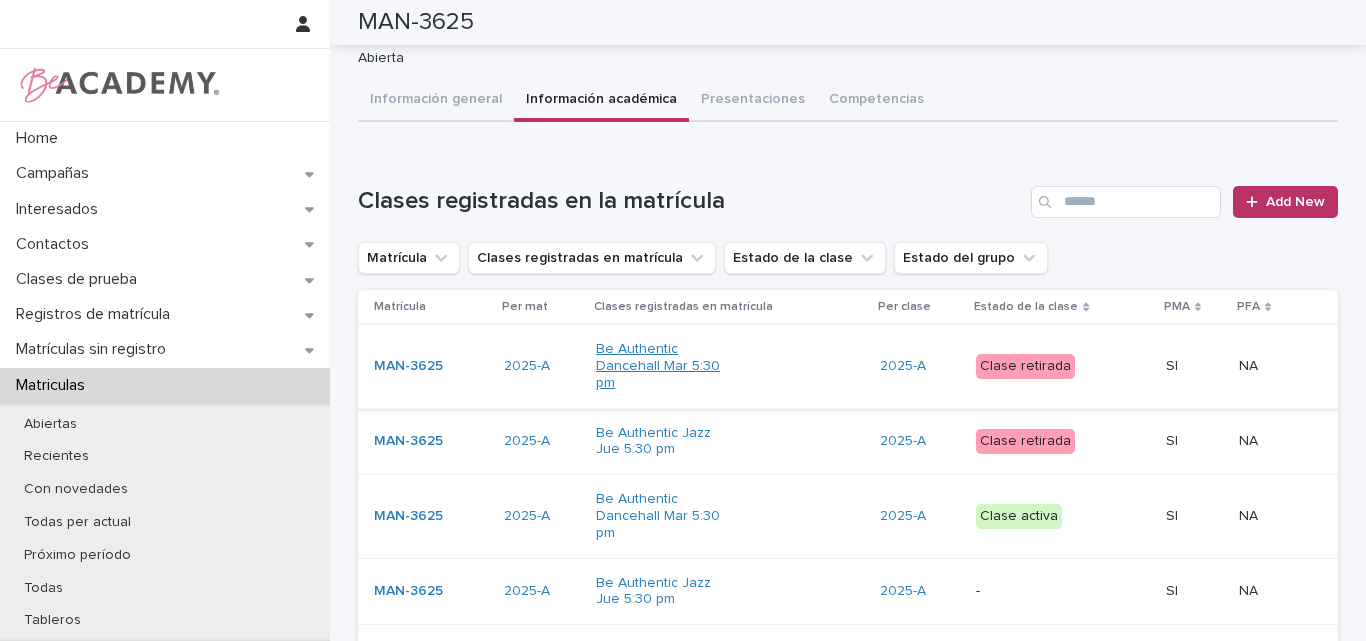 scroll, scrollTop: 0, scrollLeft: 0, axis: both 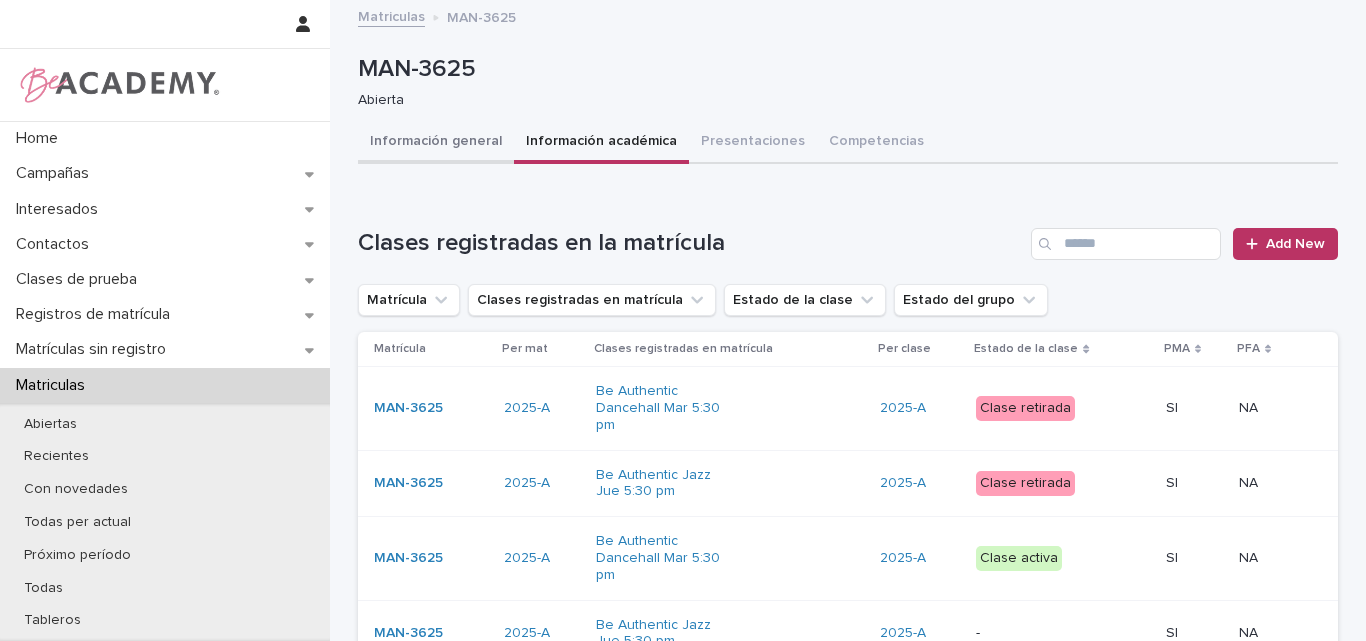 click on "Información general" at bounding box center (436, 143) 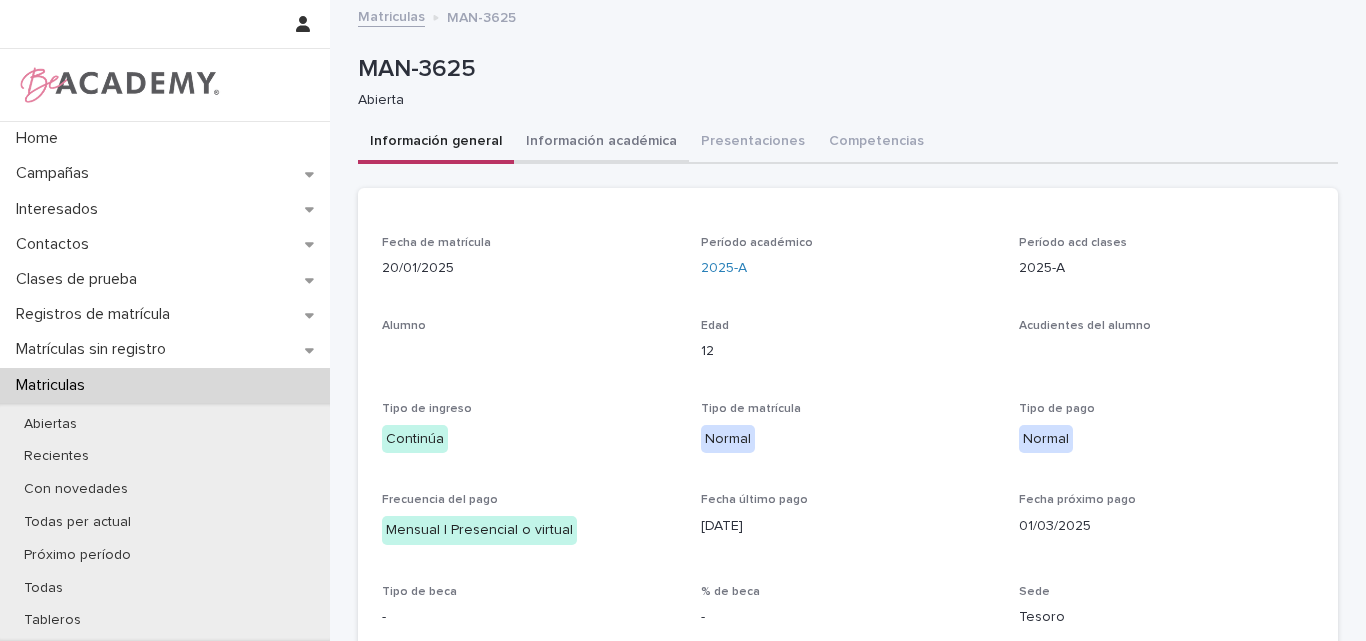 drag, startPoint x: 560, startPoint y: 137, endPoint x: 737, endPoint y: 156, distance: 178.01685 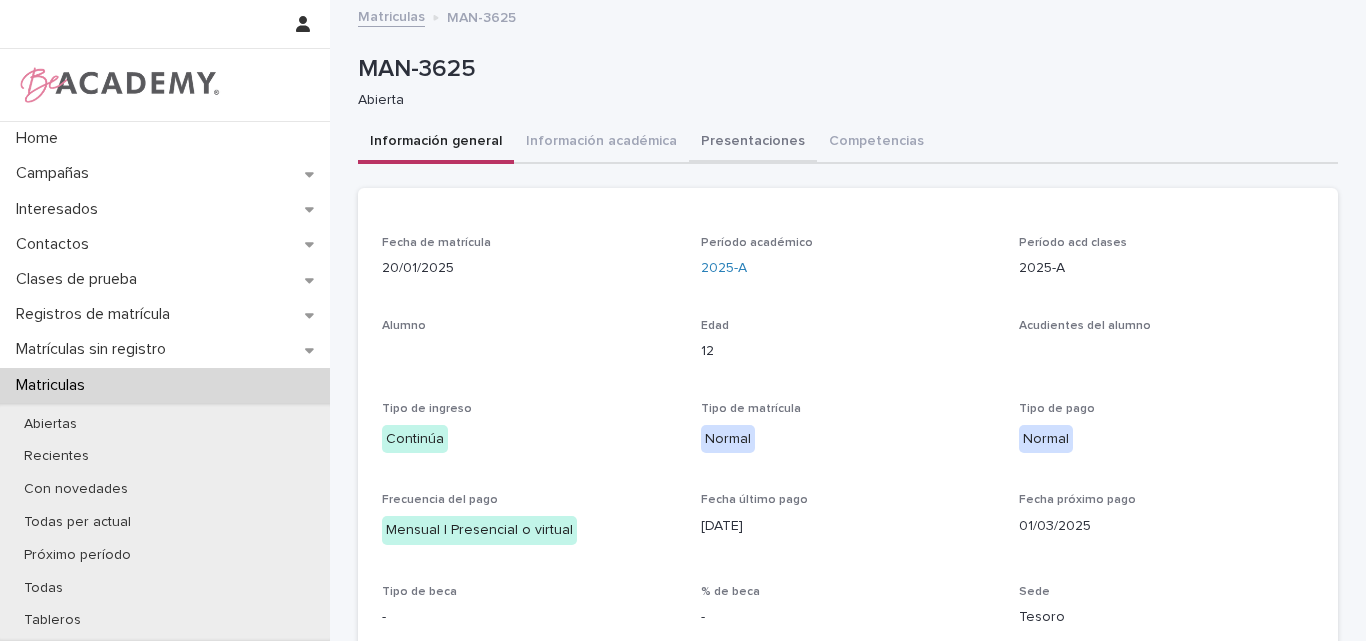 click on "Información académica" at bounding box center [601, 143] 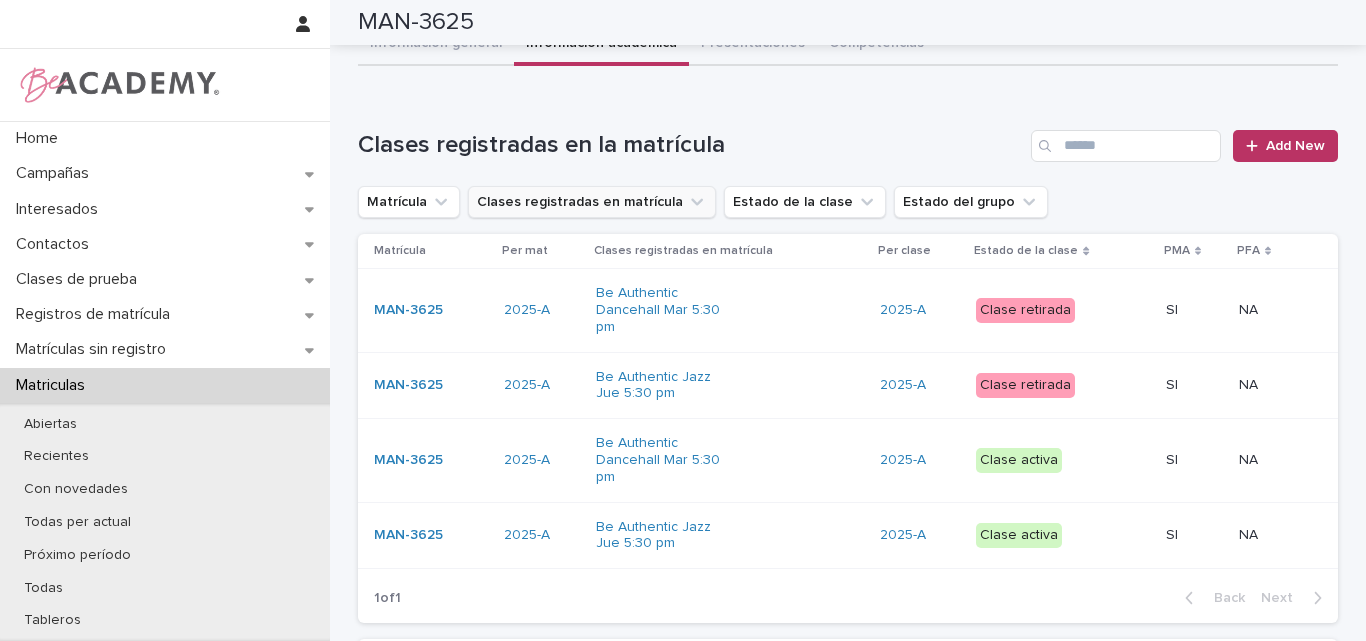 scroll, scrollTop: 0, scrollLeft: 0, axis: both 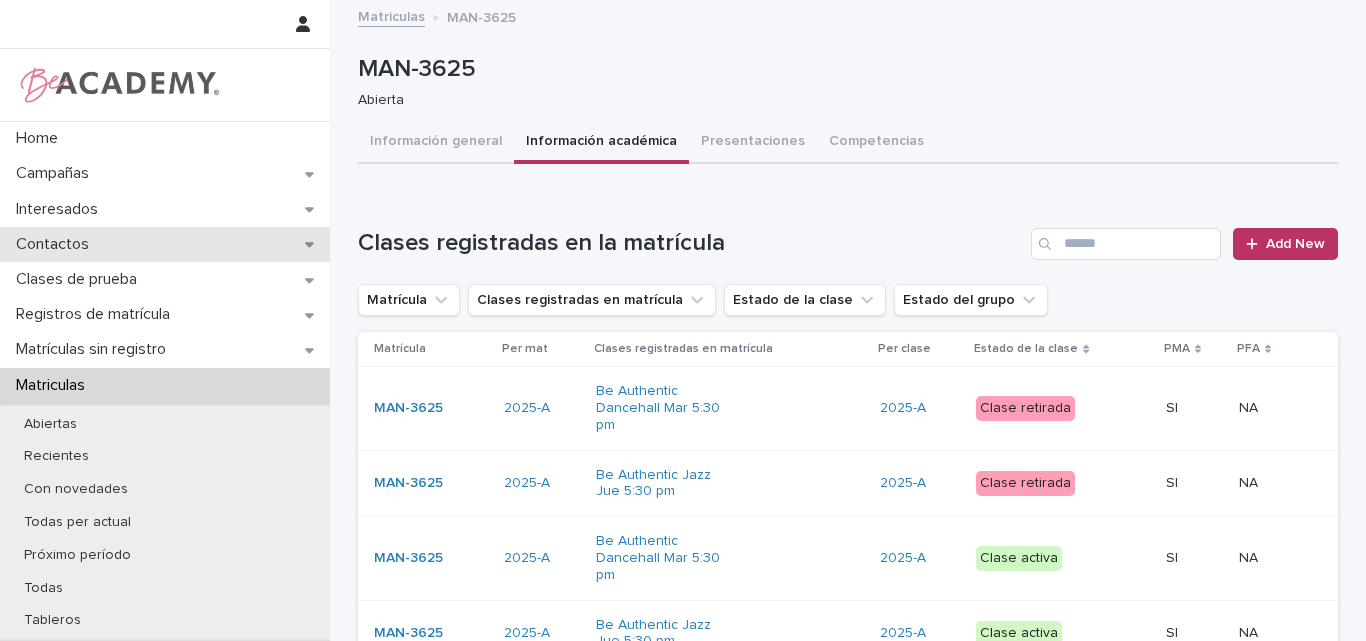 click on "Contactos" at bounding box center (56, 244) 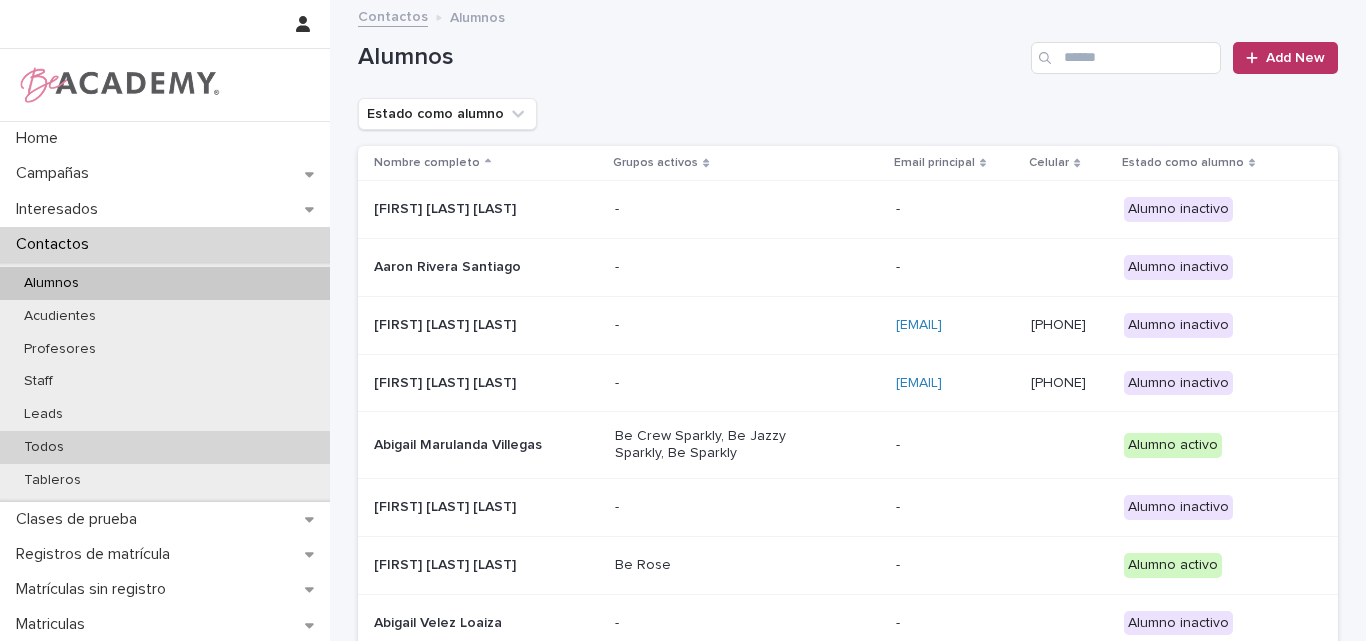 click on "Todos" at bounding box center (44, 447) 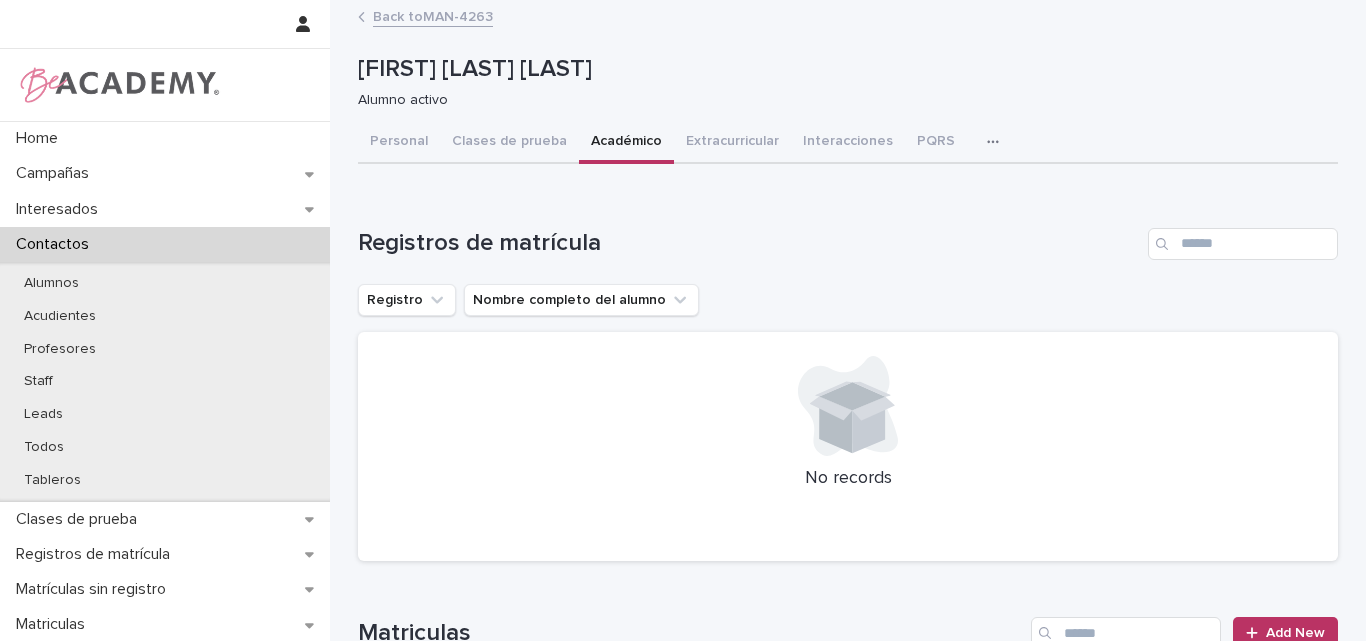scroll, scrollTop: 0, scrollLeft: 0, axis: both 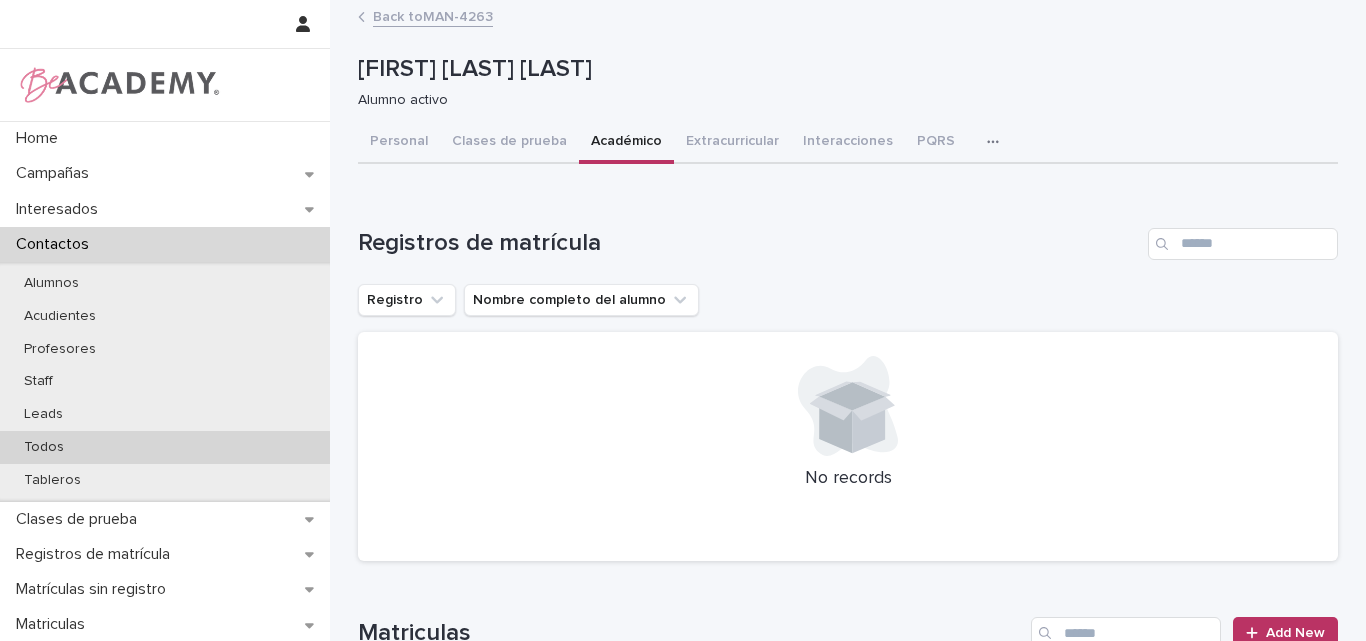 click on "Todos" at bounding box center (165, 447) 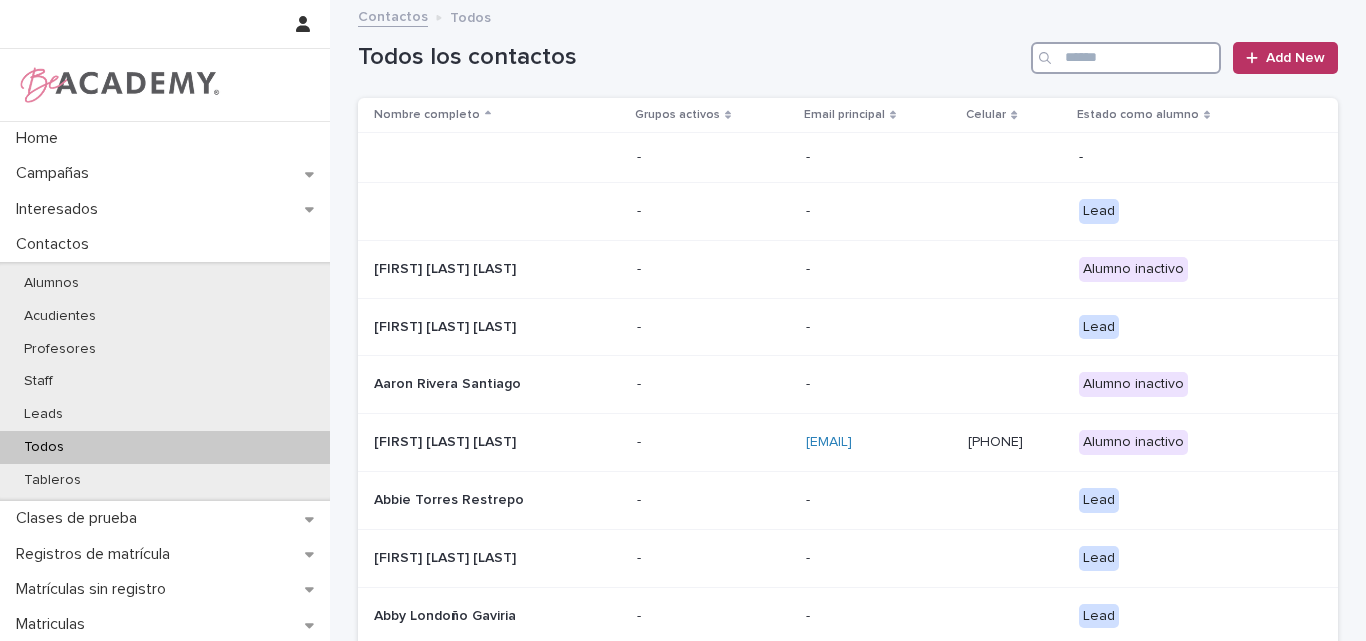 click at bounding box center [1126, 58] 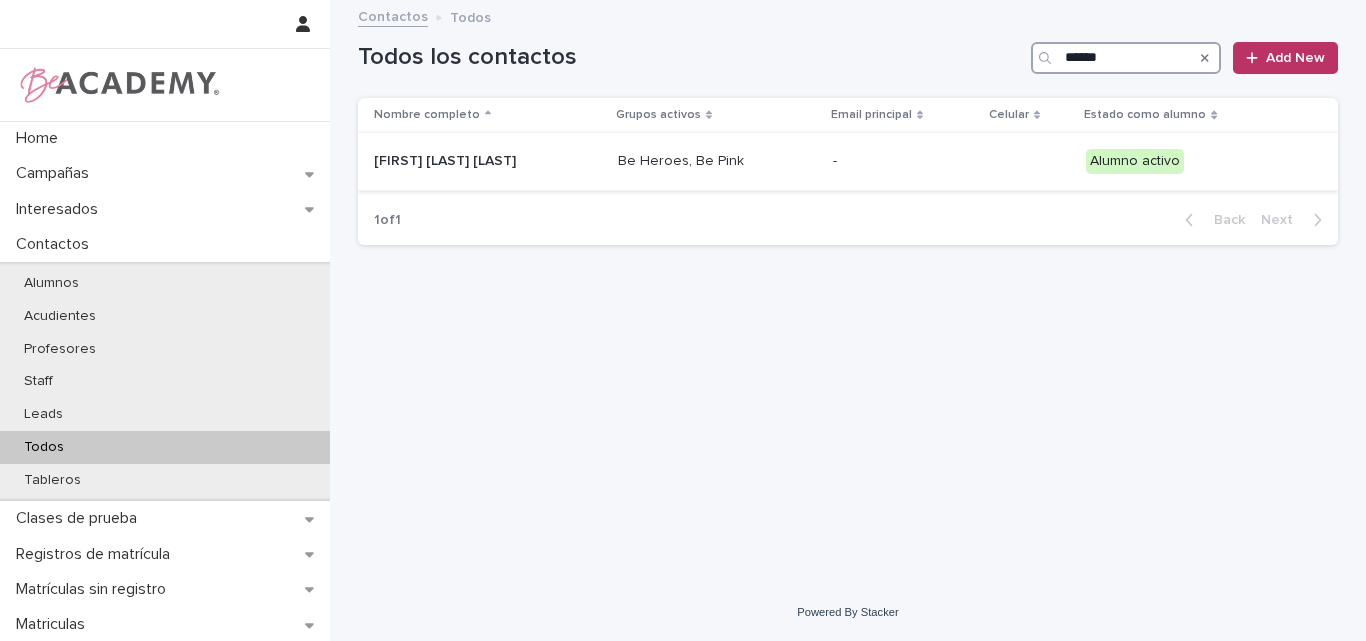 type on "******" 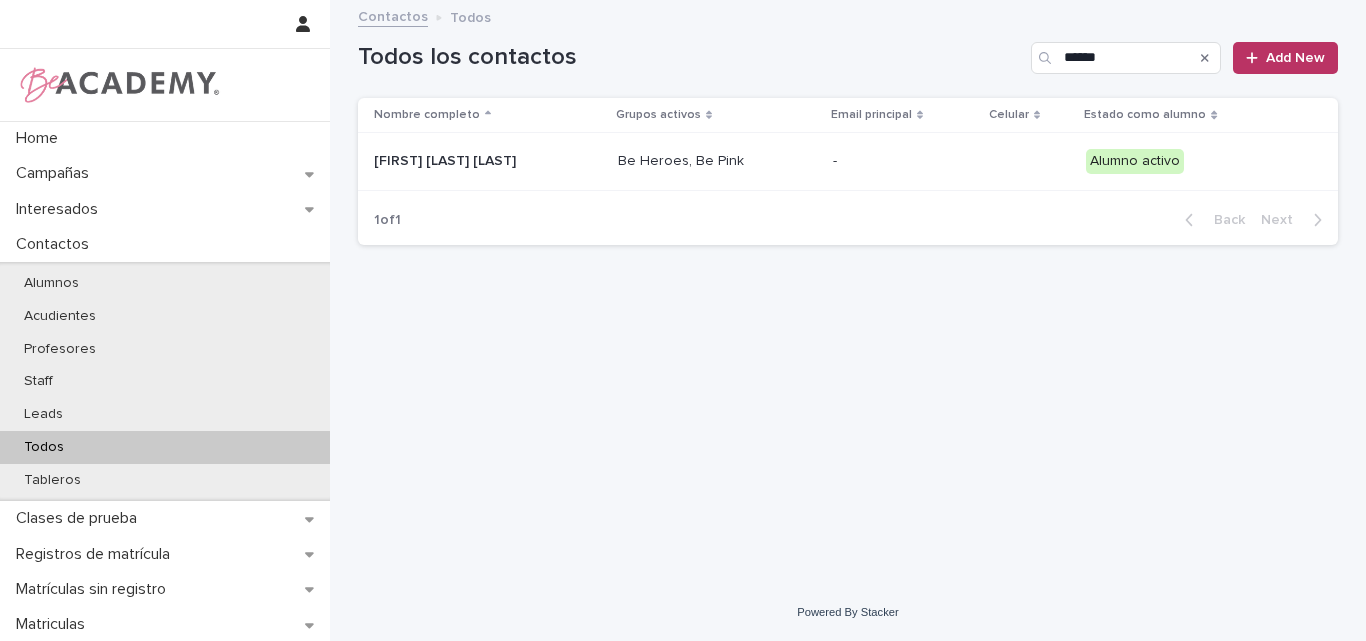 click on "[FIRST] [LAST] [LAST]" at bounding box center [474, 161] 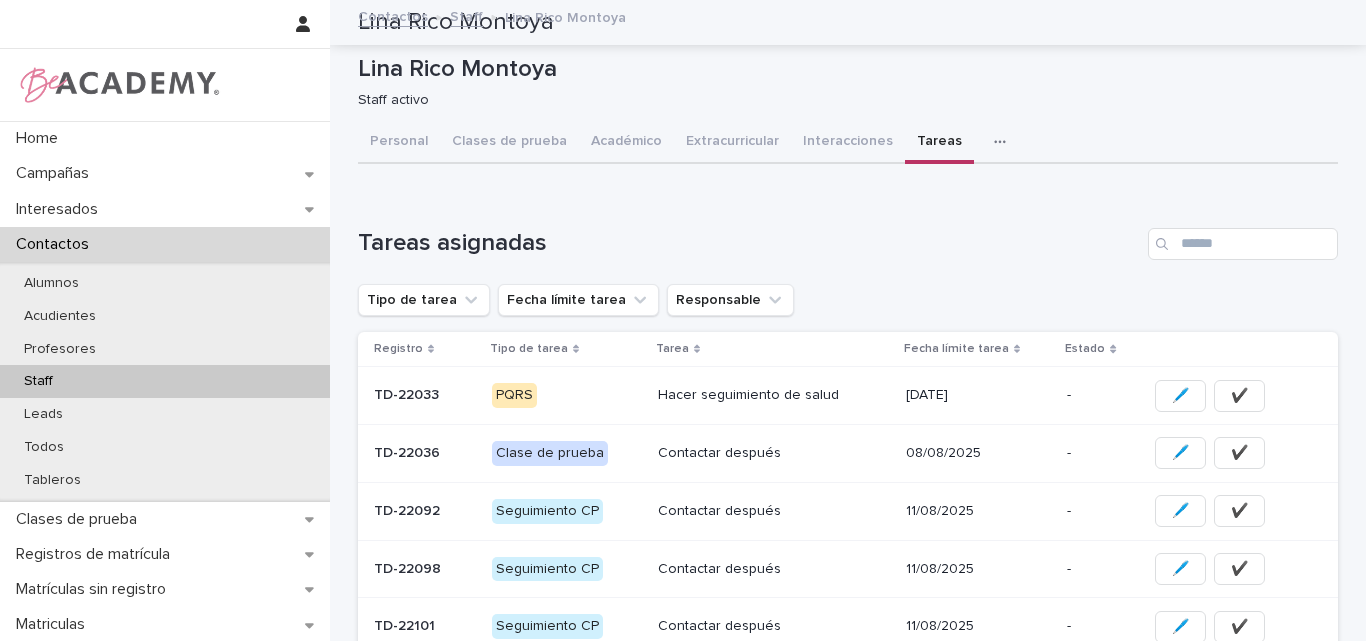 scroll, scrollTop: 0, scrollLeft: 0, axis: both 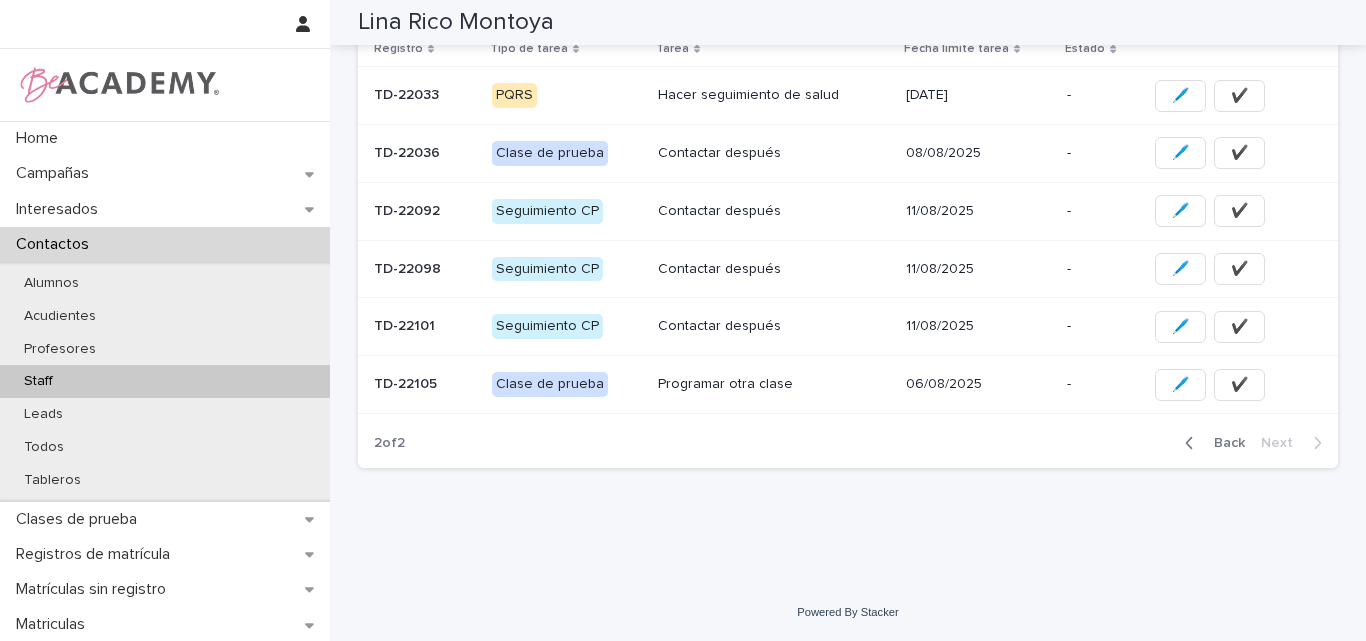 click on "Back" at bounding box center [1223, 443] 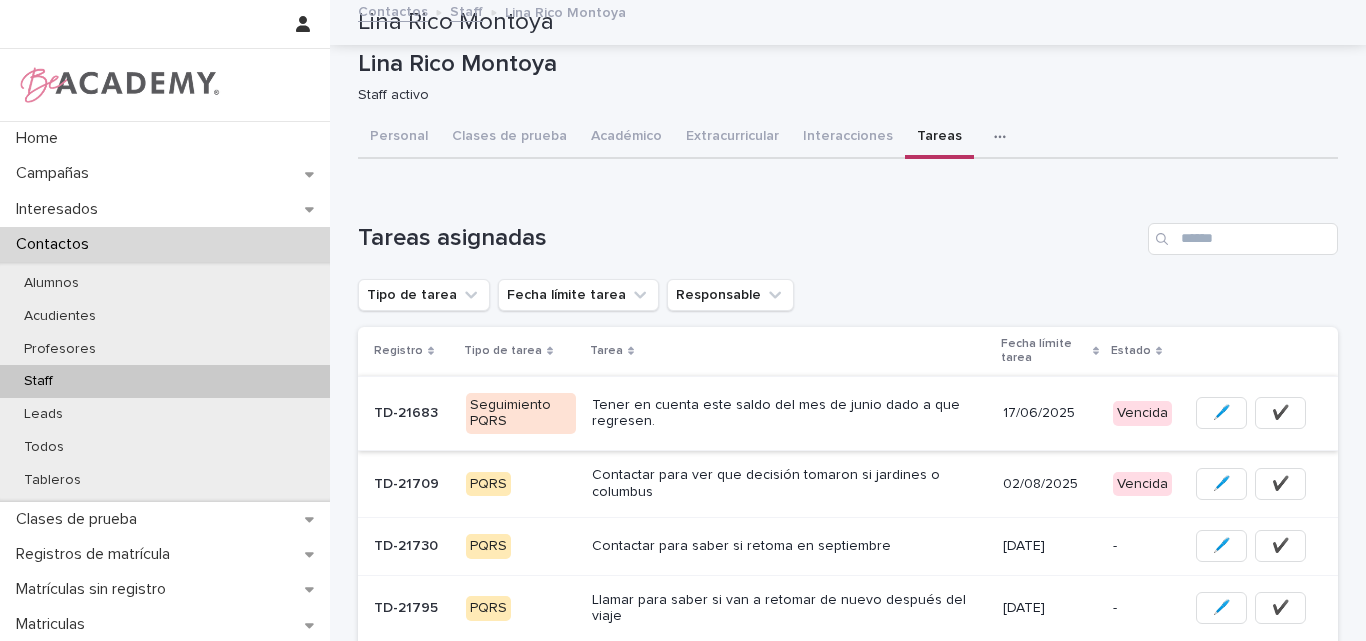 scroll, scrollTop: 0, scrollLeft: 0, axis: both 